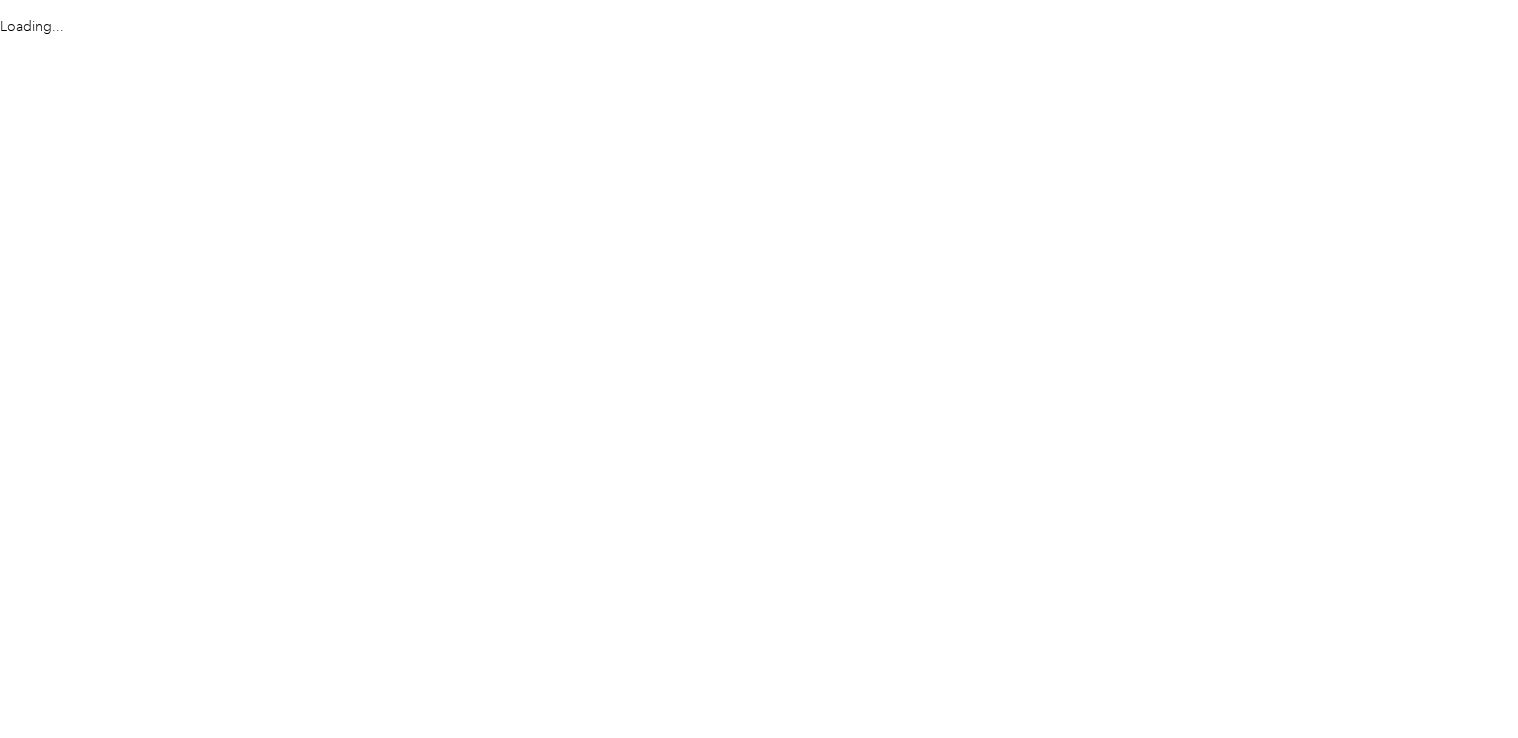 scroll, scrollTop: 0, scrollLeft: 0, axis: both 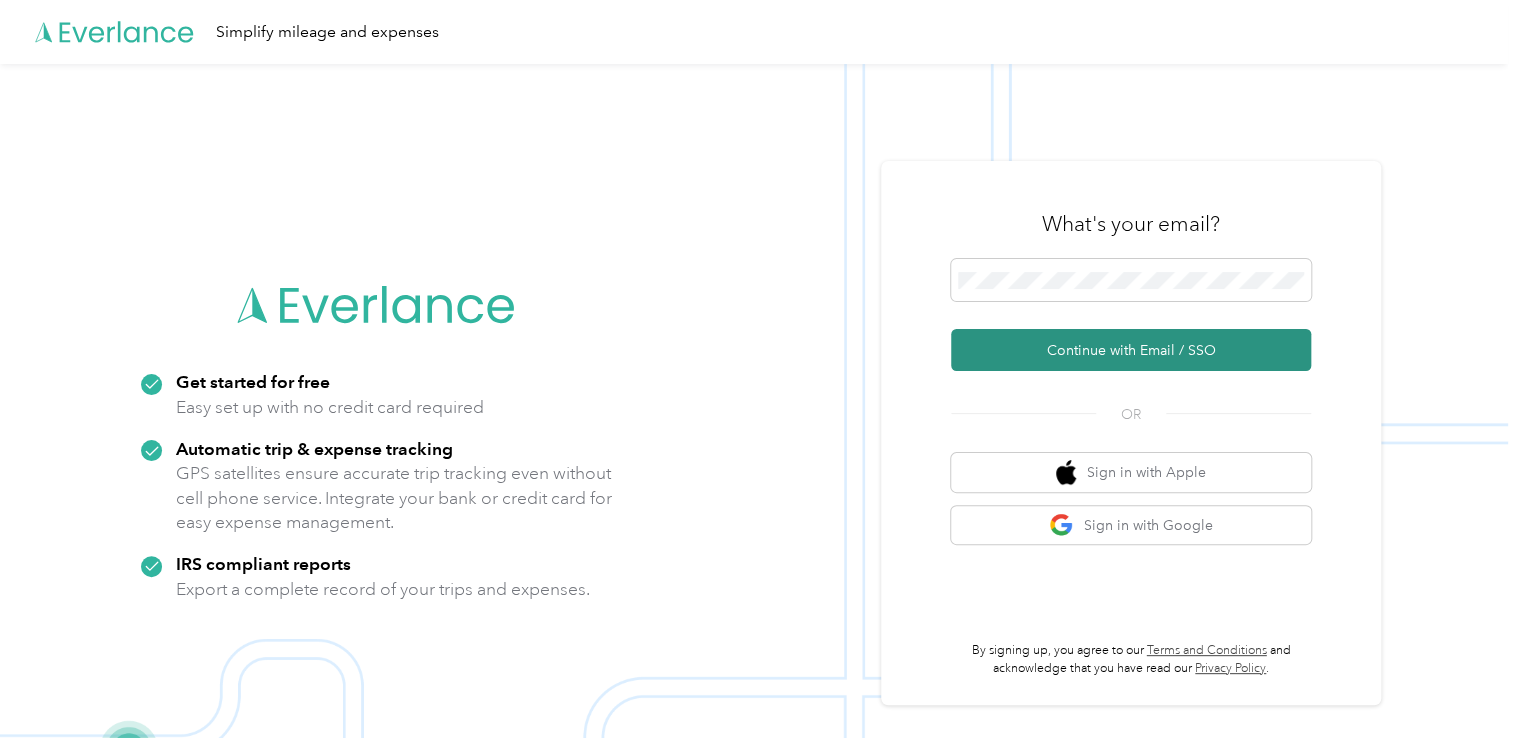 click on "Continue with Email / SSO" at bounding box center [1131, 350] 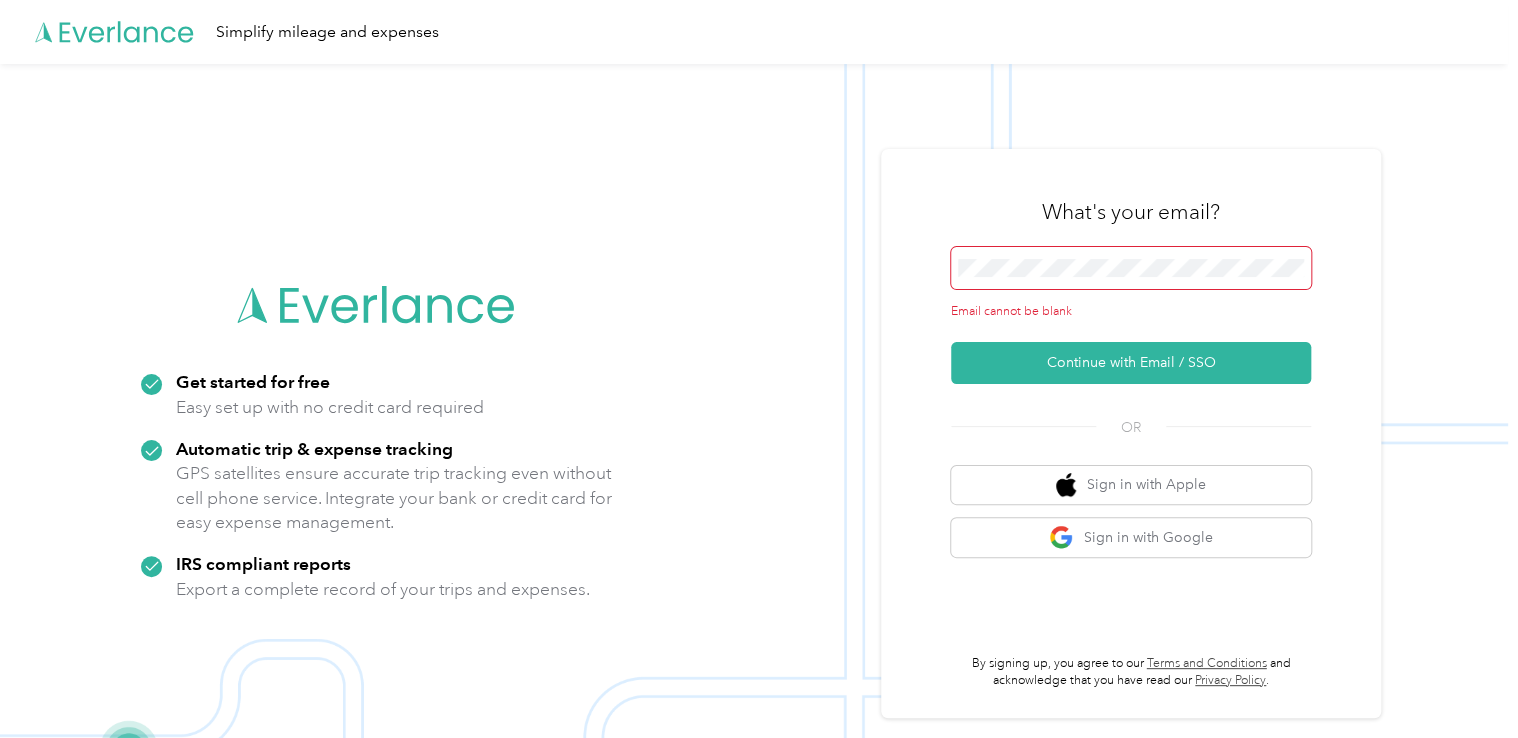 click at bounding box center (1131, 268) 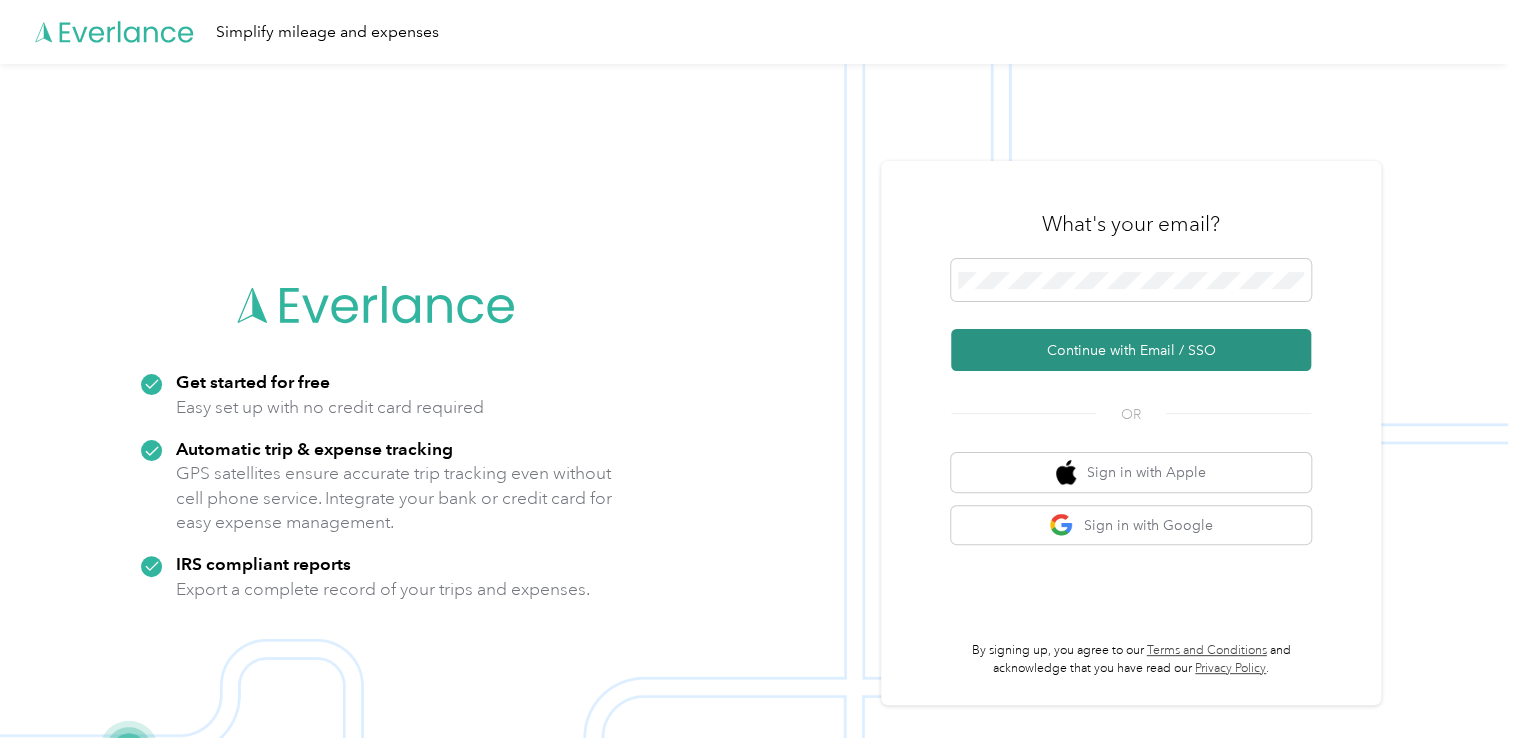 click on "Continue with Email / SSO" at bounding box center [1131, 350] 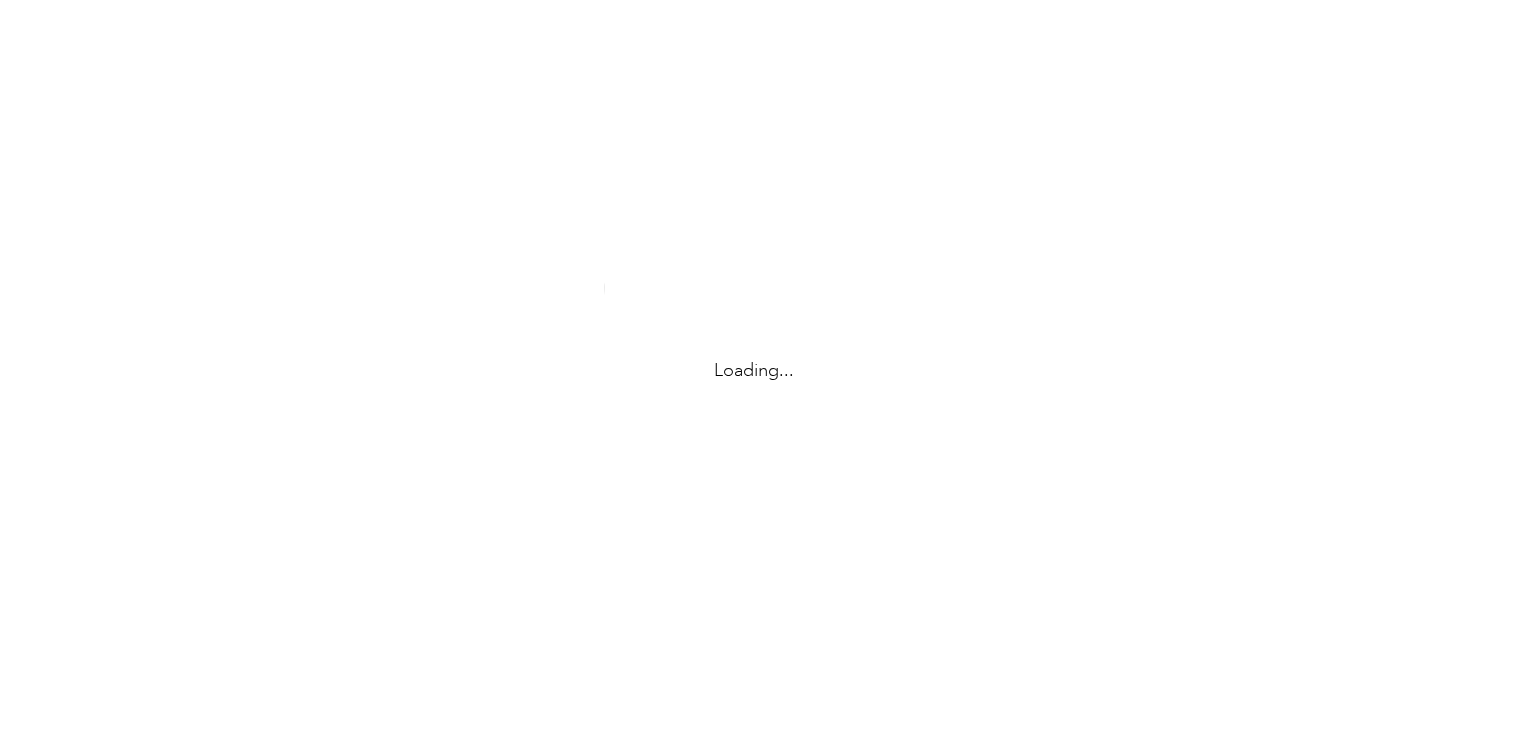 scroll, scrollTop: 0, scrollLeft: 0, axis: both 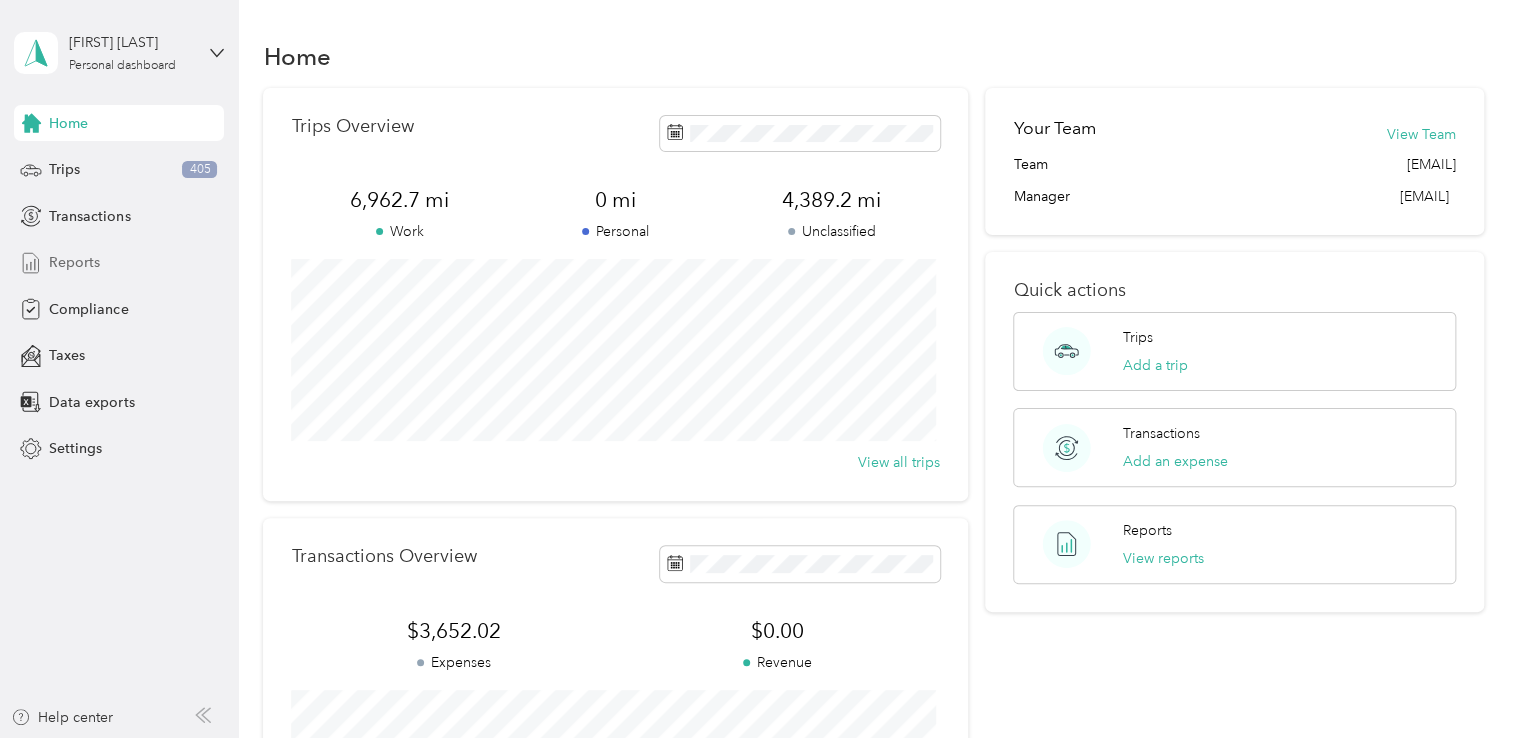 click on "Reports" at bounding box center [74, 262] 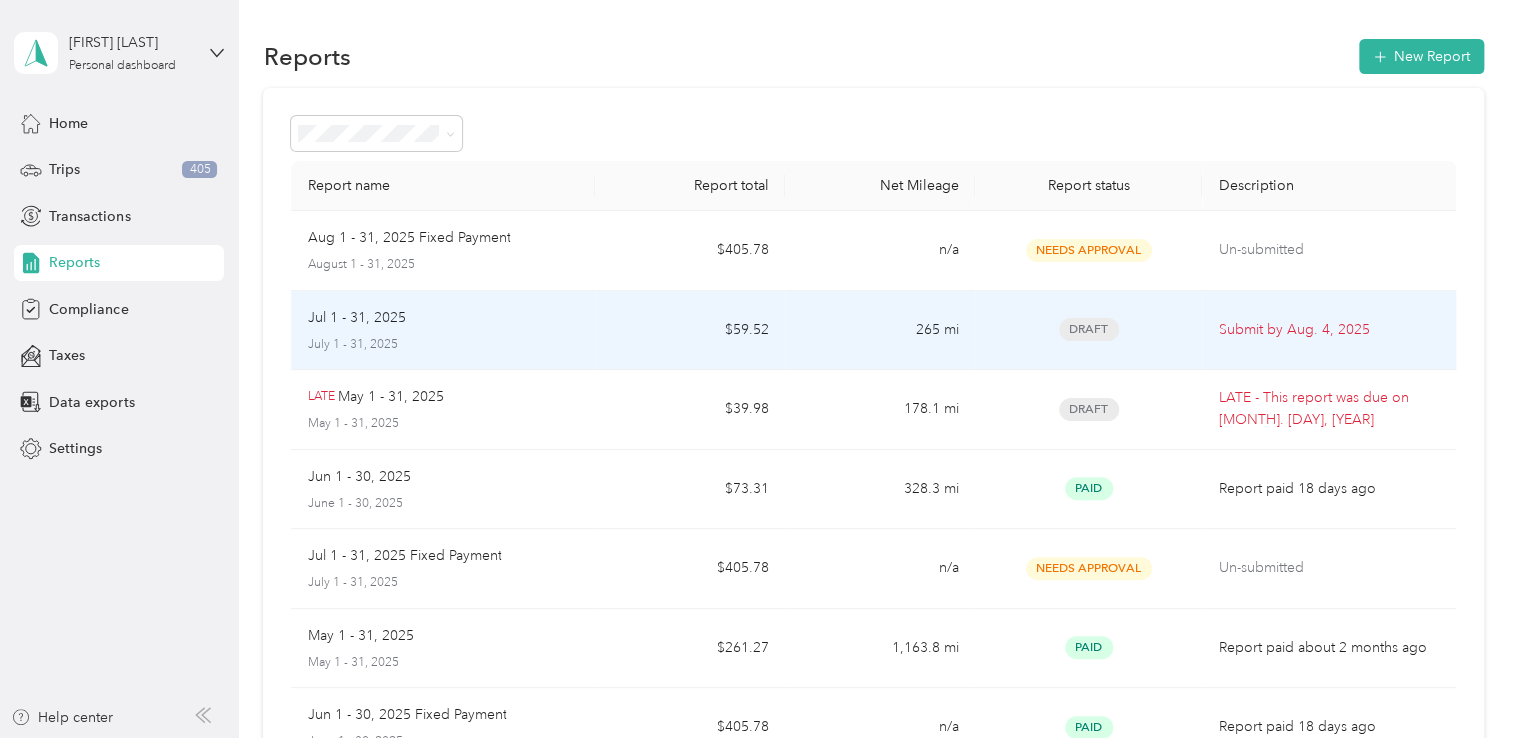 click on "July 1 - 31, 2025" at bounding box center [443, 345] 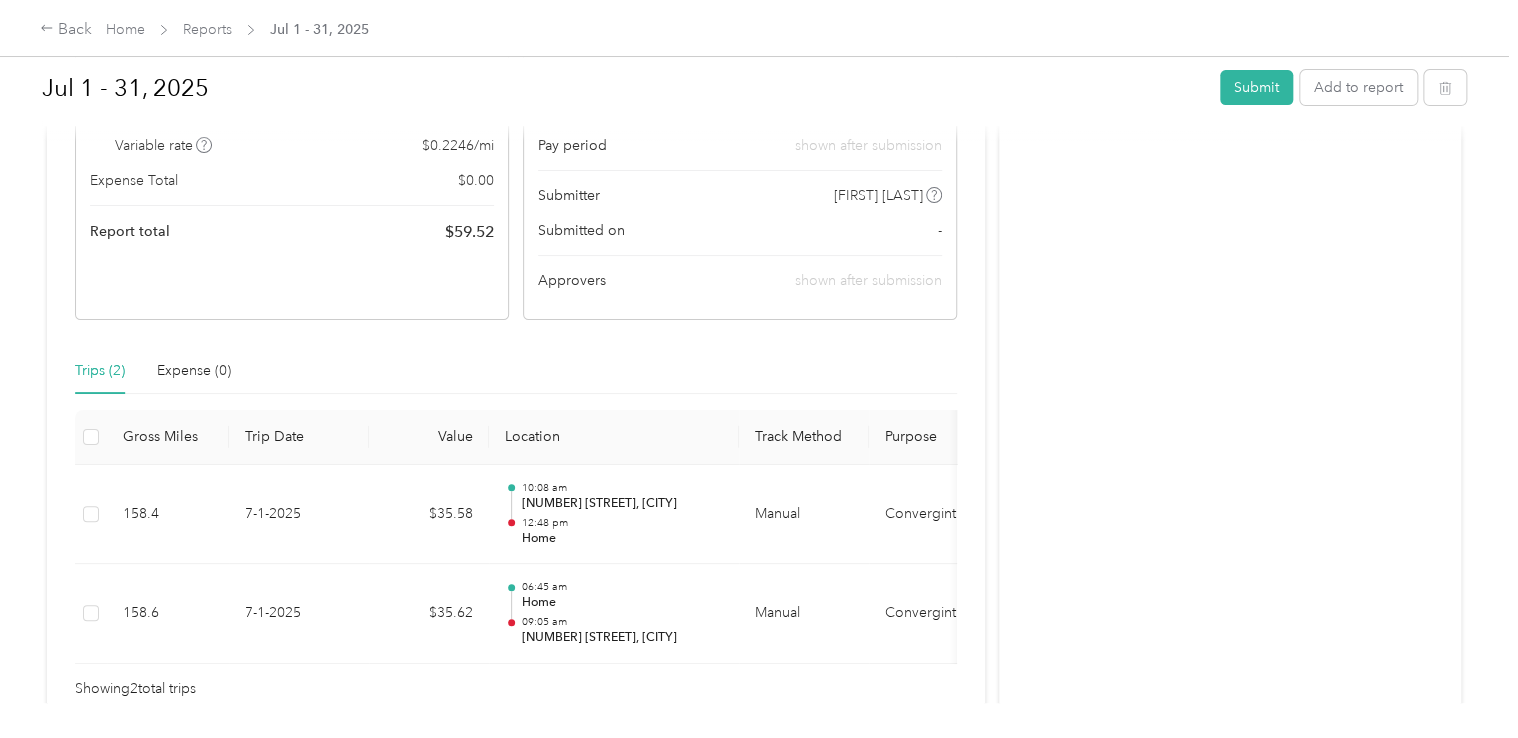 scroll, scrollTop: 417, scrollLeft: 0, axis: vertical 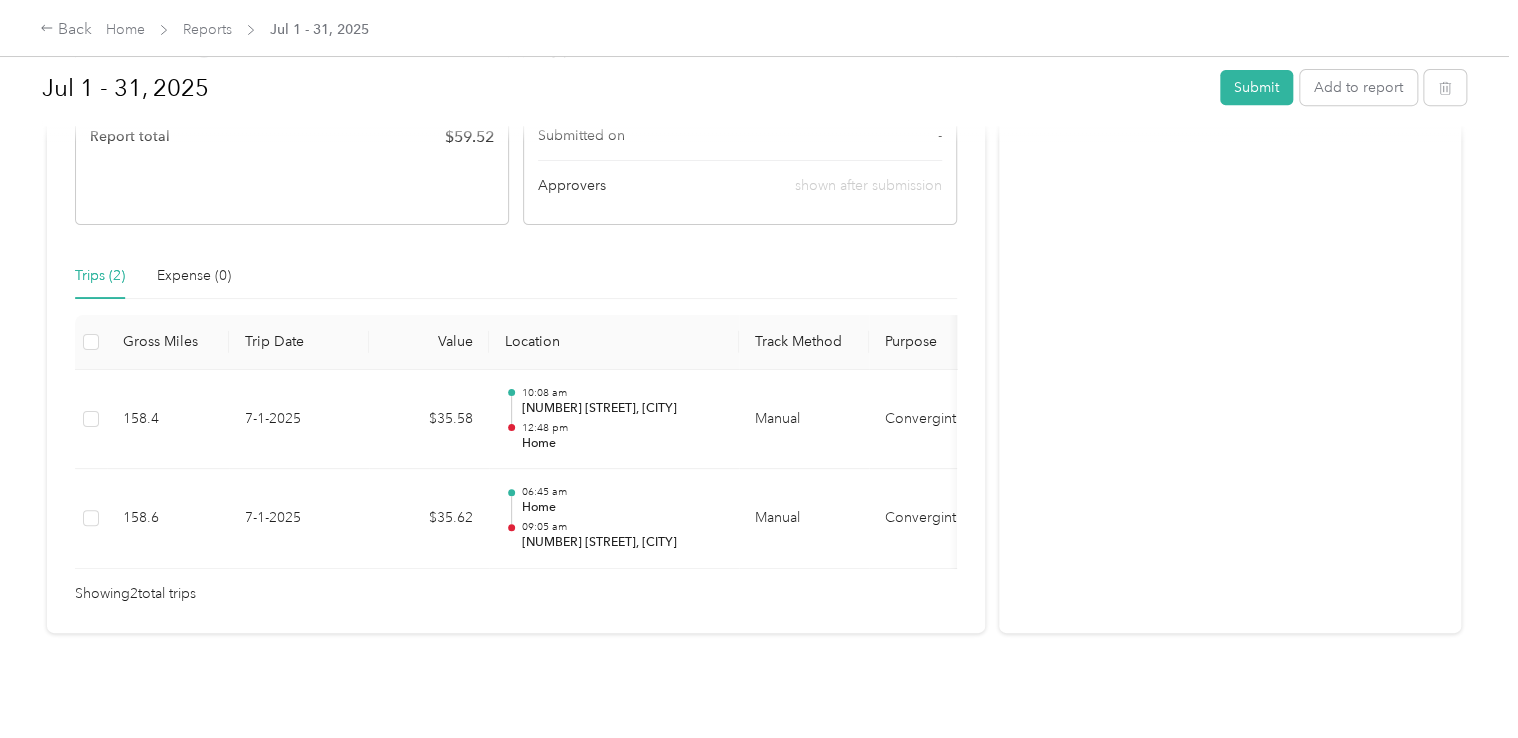 click on "Trips (2) Expense (0)" at bounding box center [153, 276] 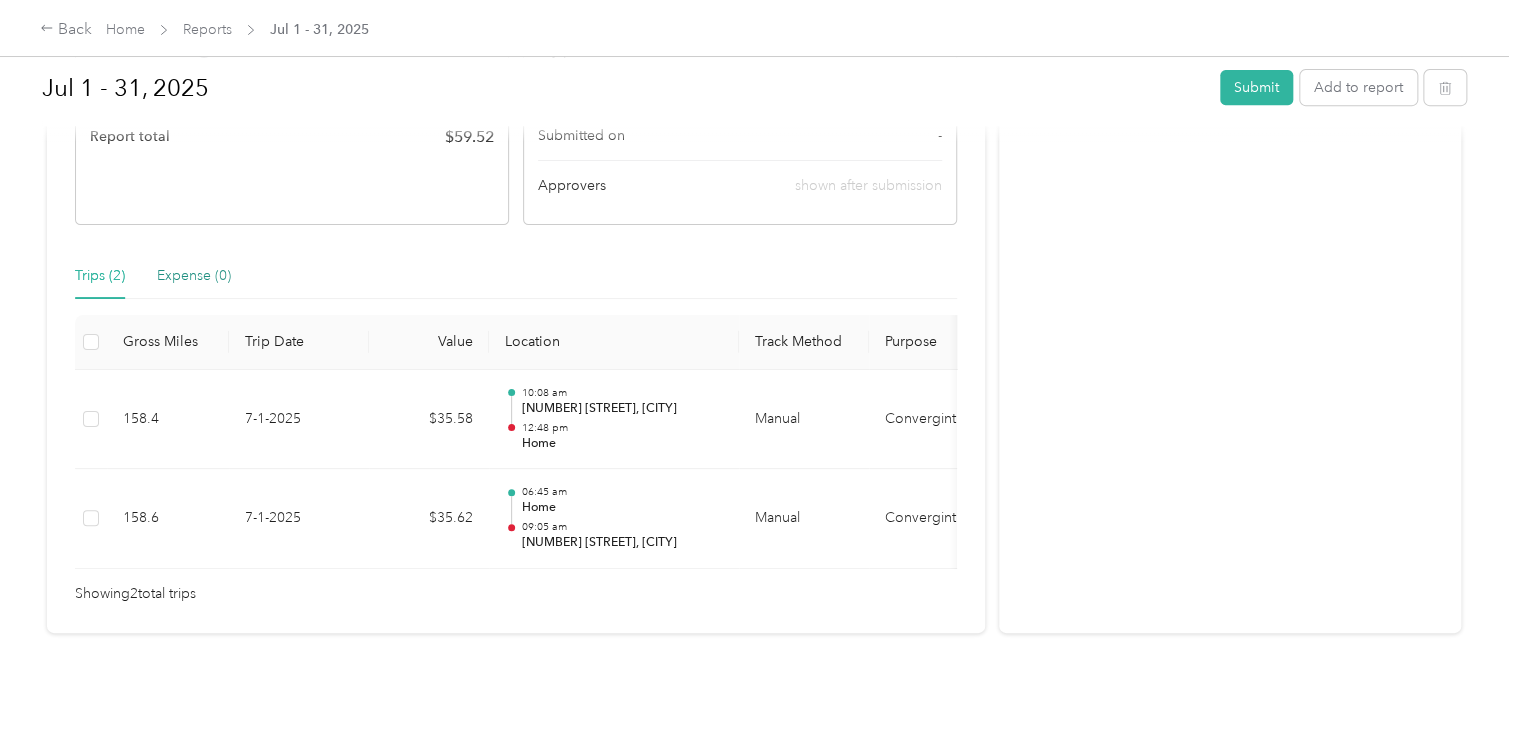 click on "Expense (0)" at bounding box center (194, 276) 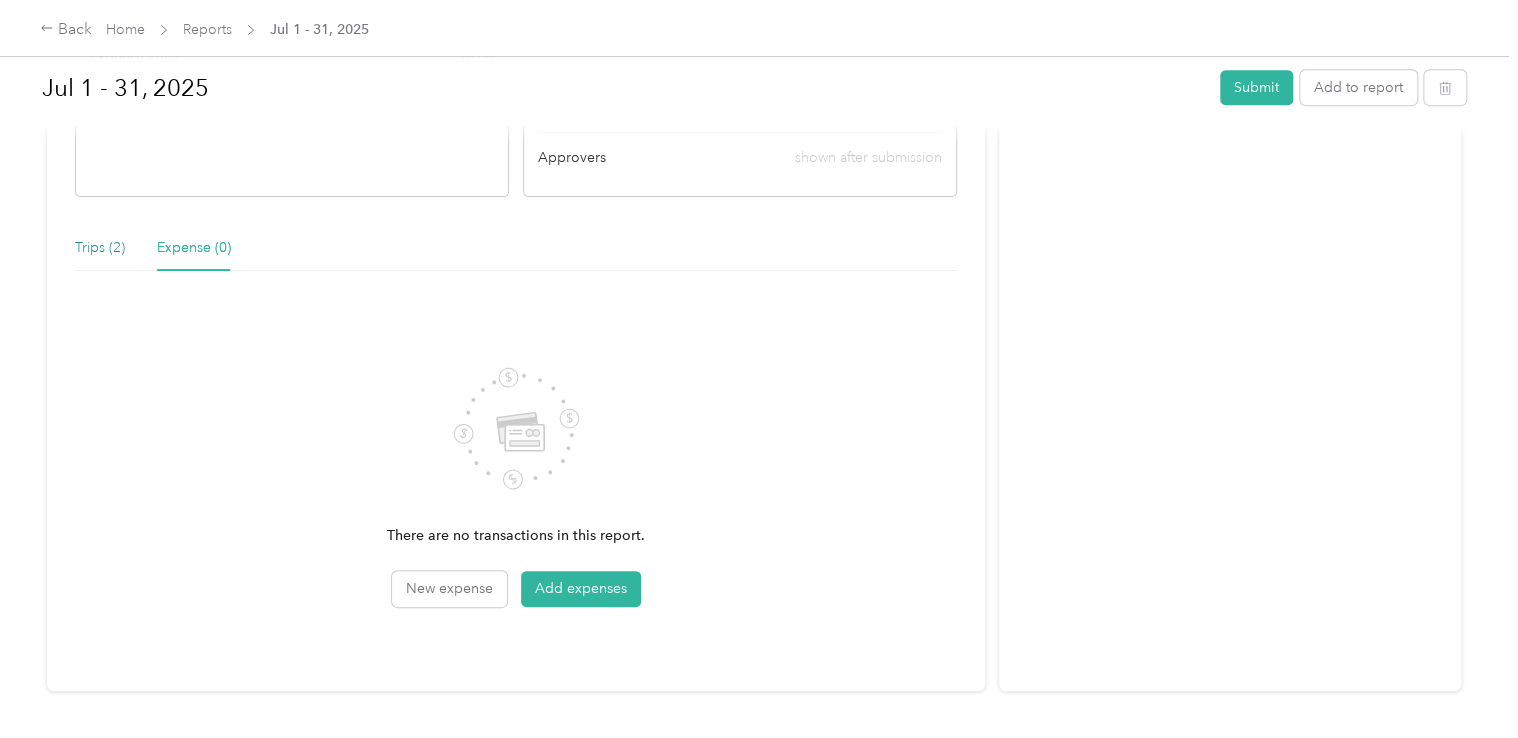 click on "Trips (2)" at bounding box center (100, 248) 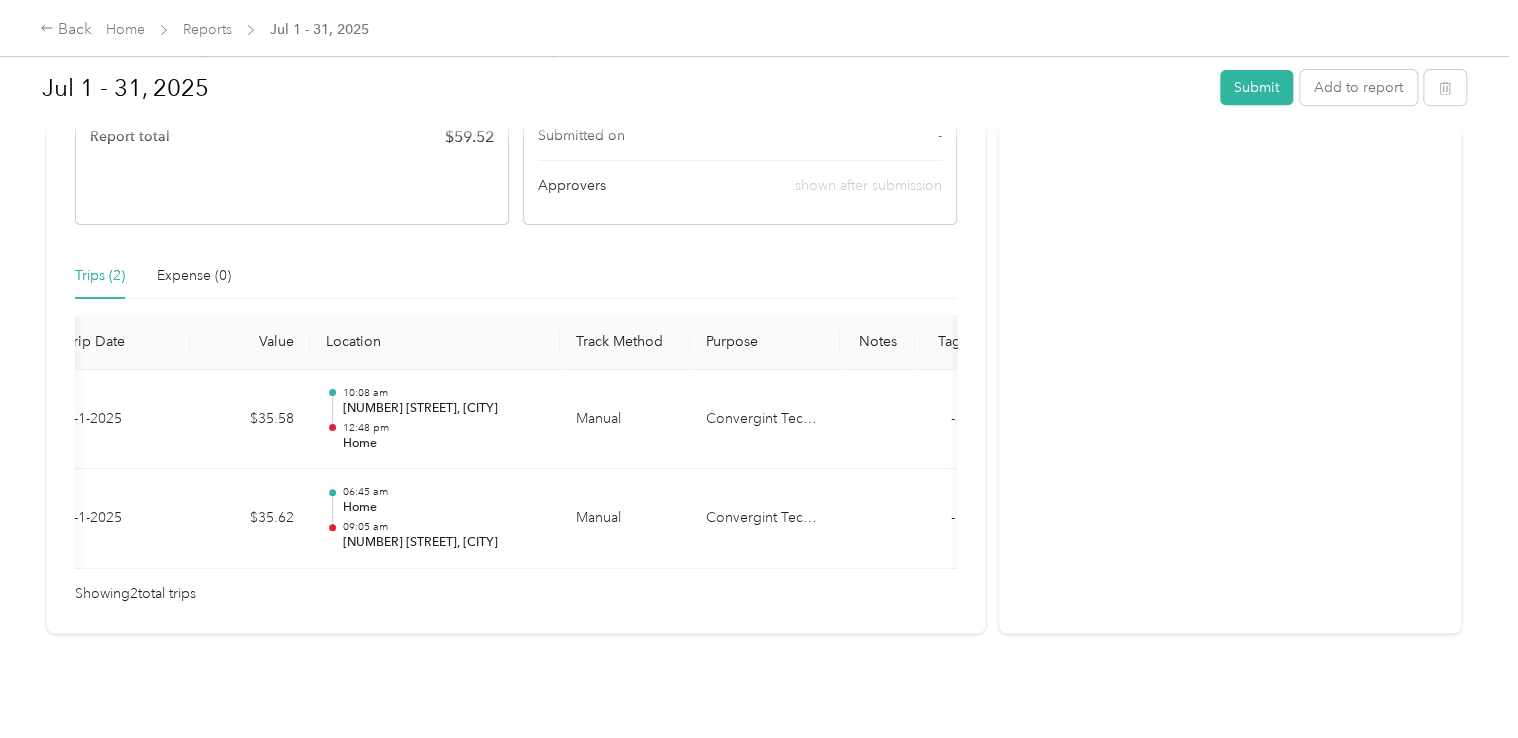scroll, scrollTop: 0, scrollLeft: 0, axis: both 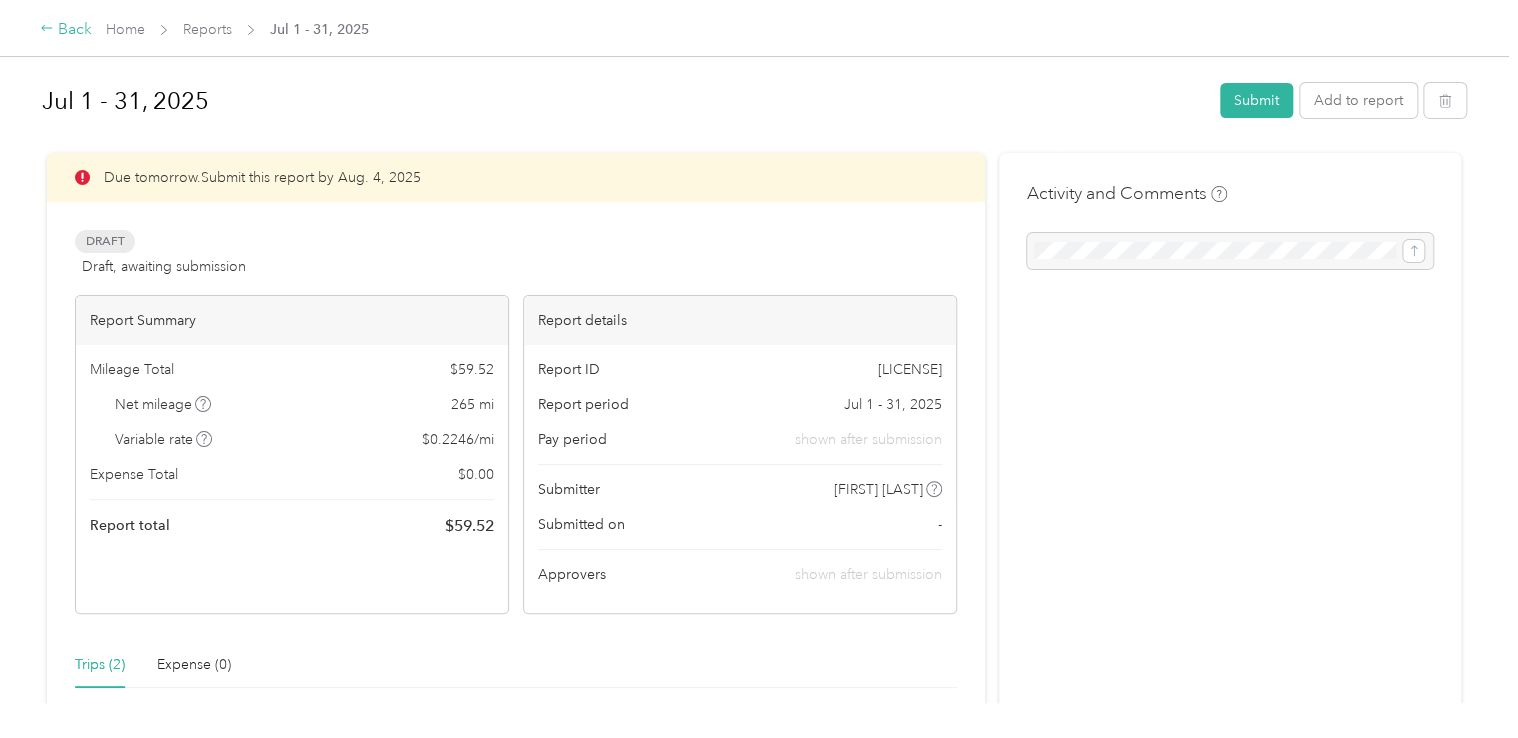 click on "Back" at bounding box center [66, 30] 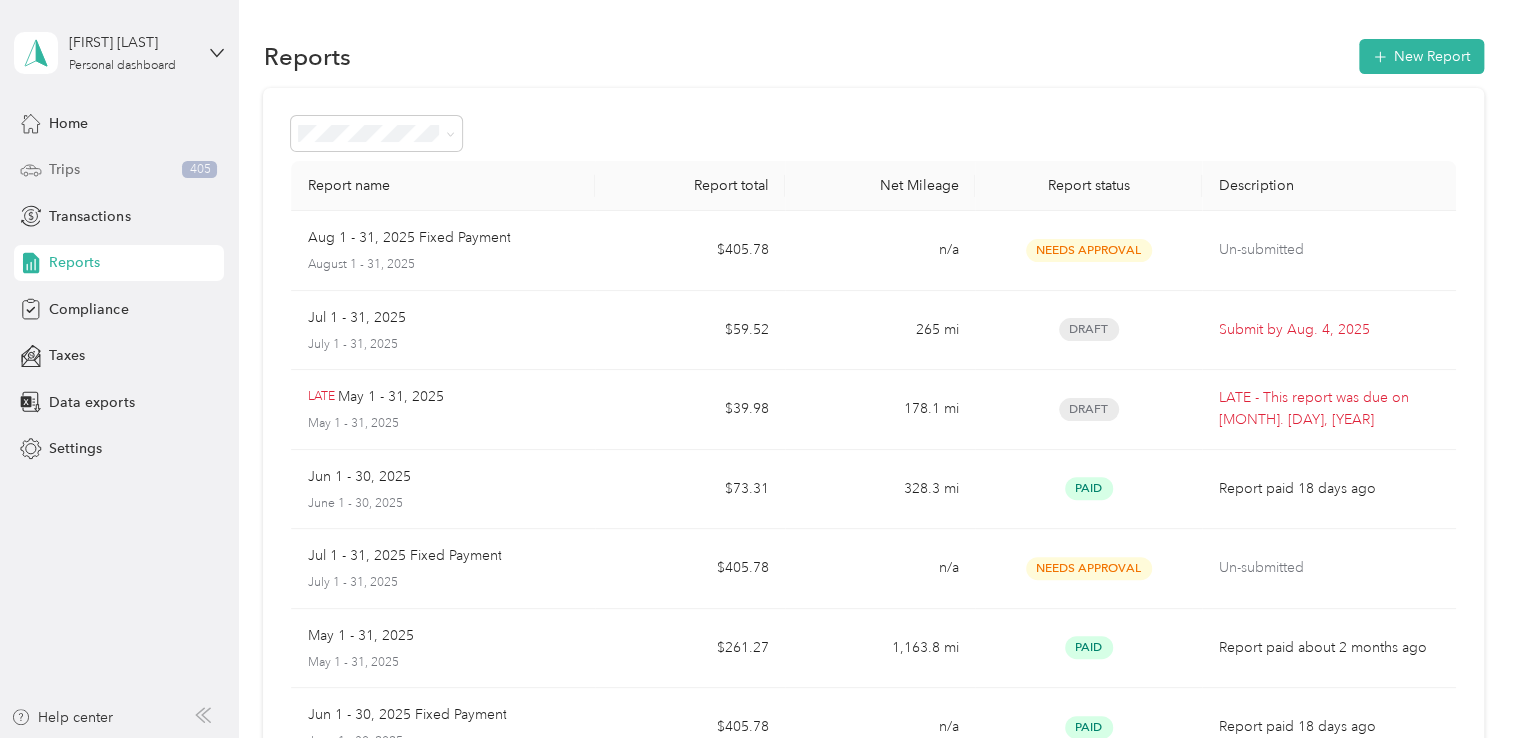 click on "Trips 405" at bounding box center (119, 170) 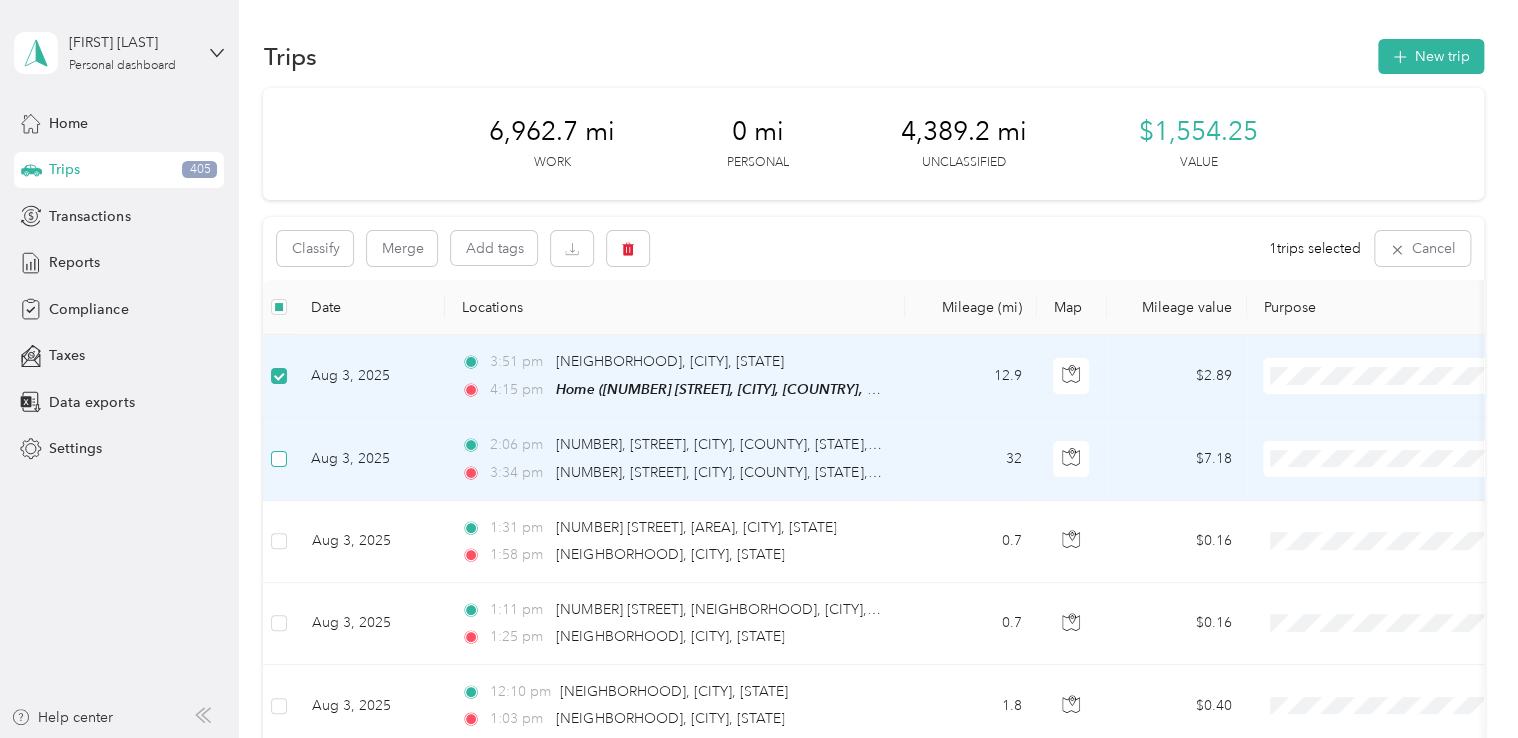 click at bounding box center [279, 459] 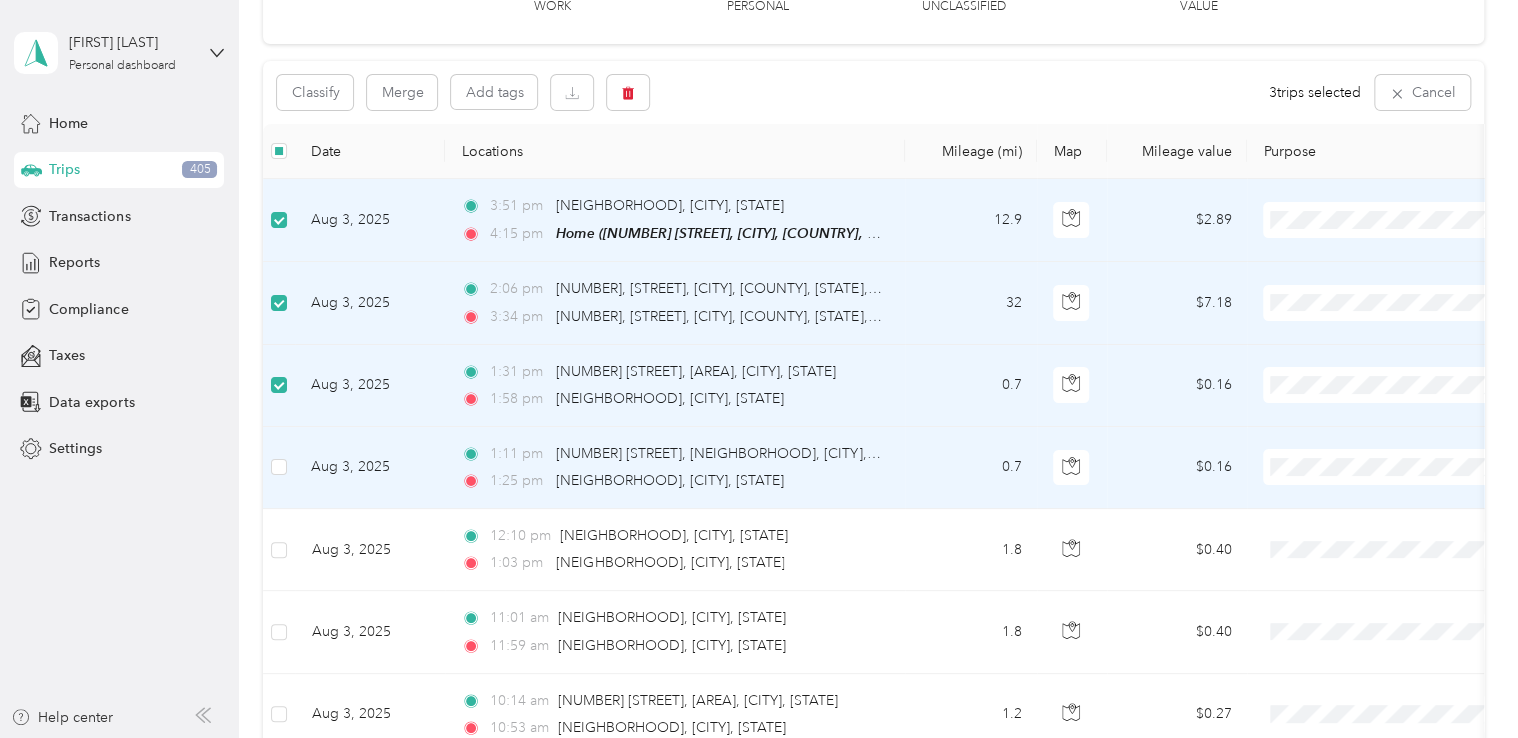 scroll, scrollTop: 200, scrollLeft: 0, axis: vertical 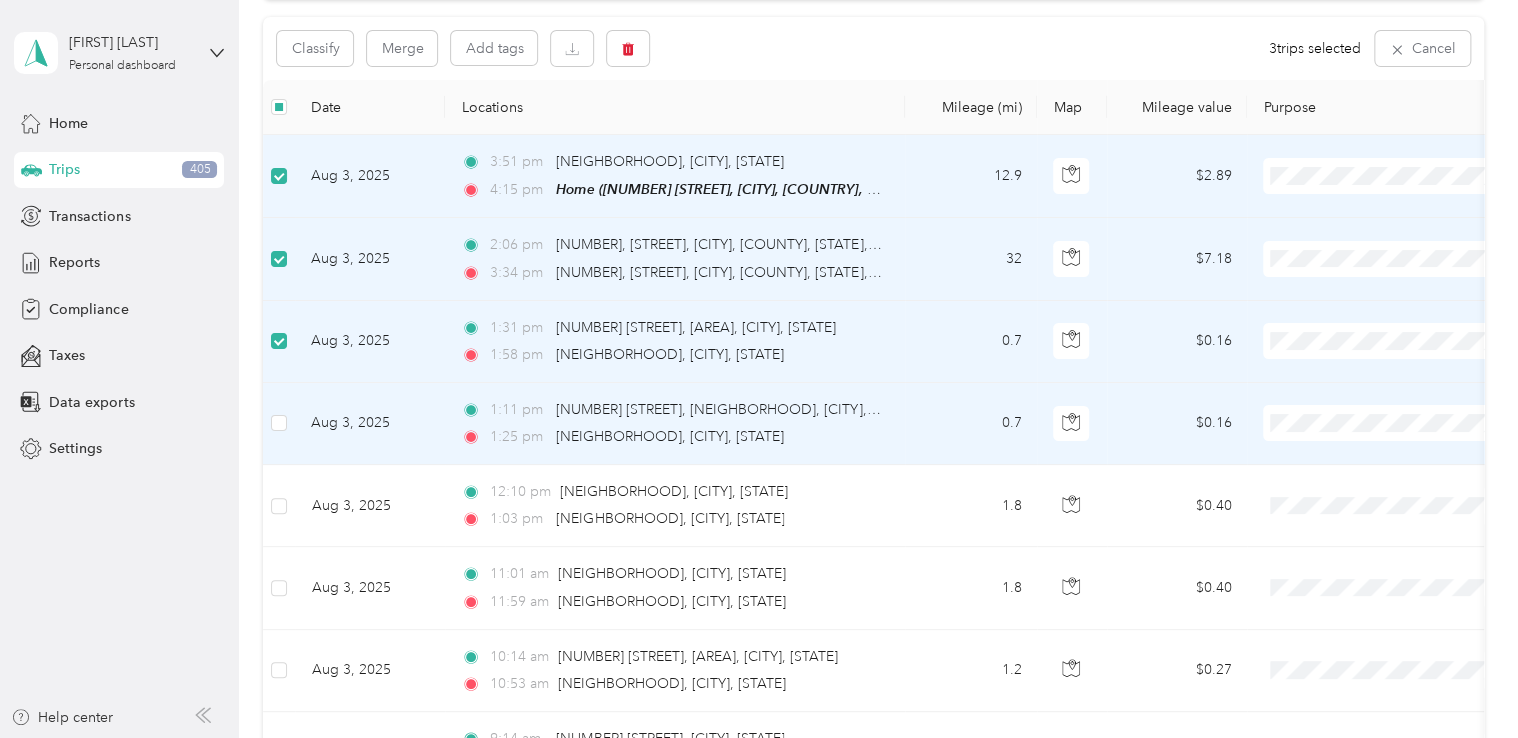 click on "Aug 3, 2025" at bounding box center [370, 424] 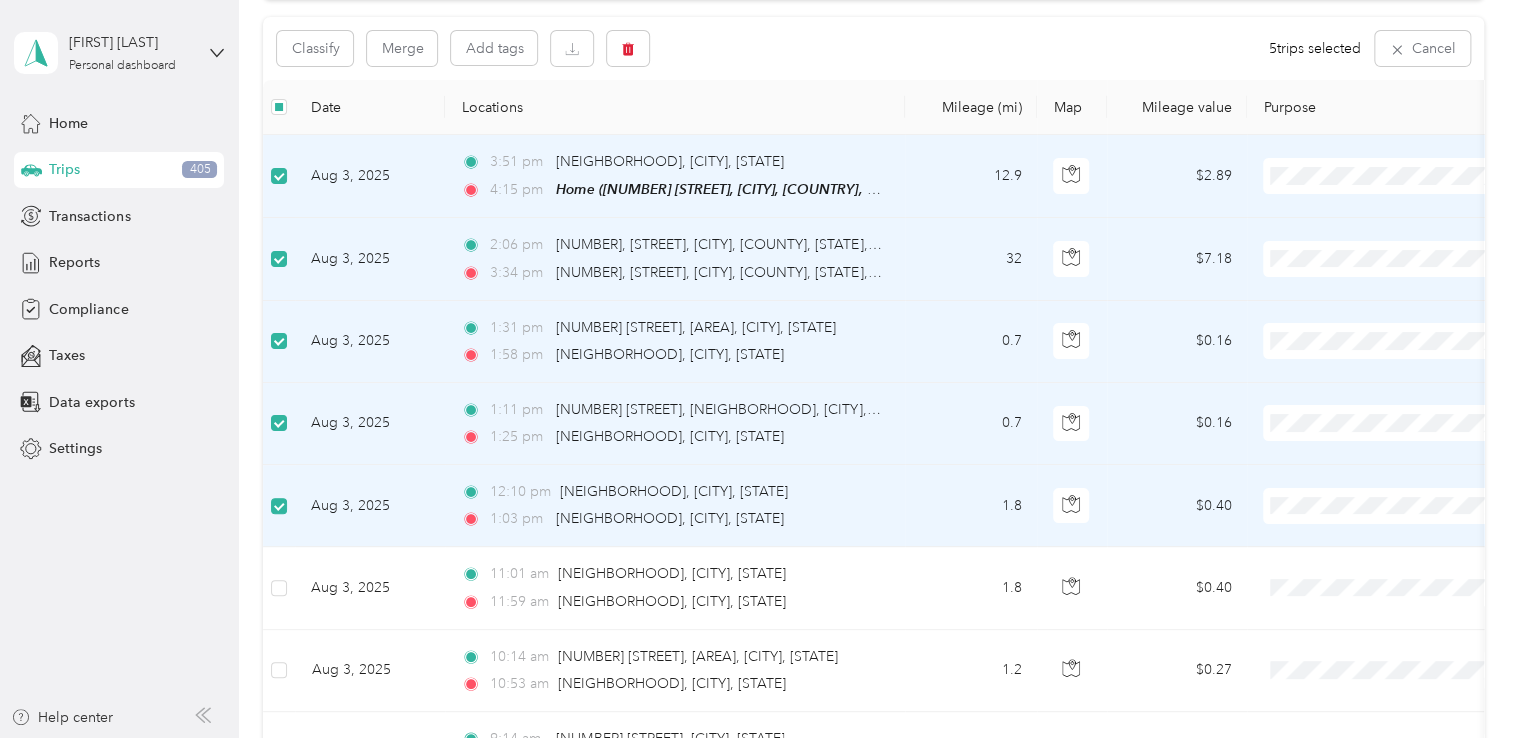 scroll, scrollTop: 300, scrollLeft: 0, axis: vertical 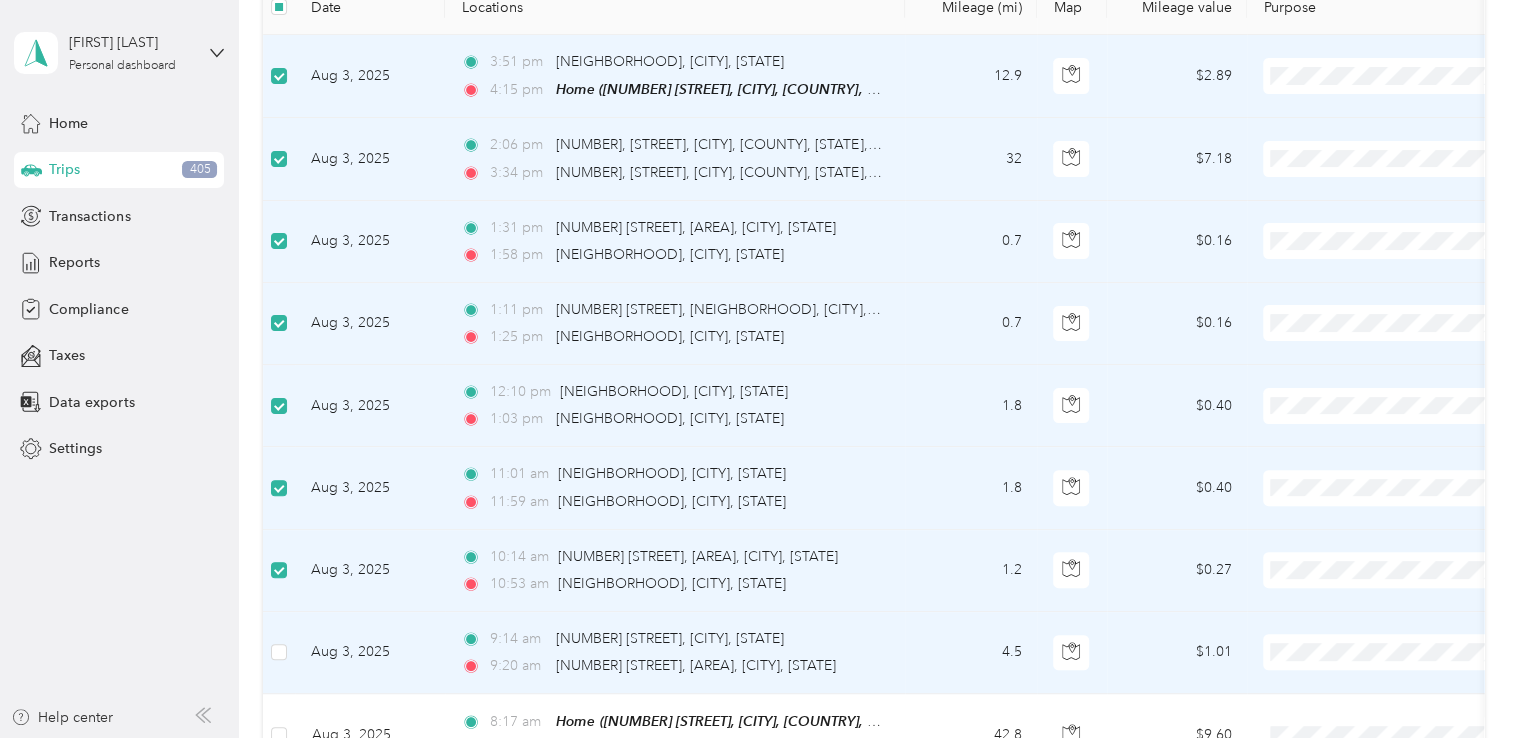 click at bounding box center [279, 653] 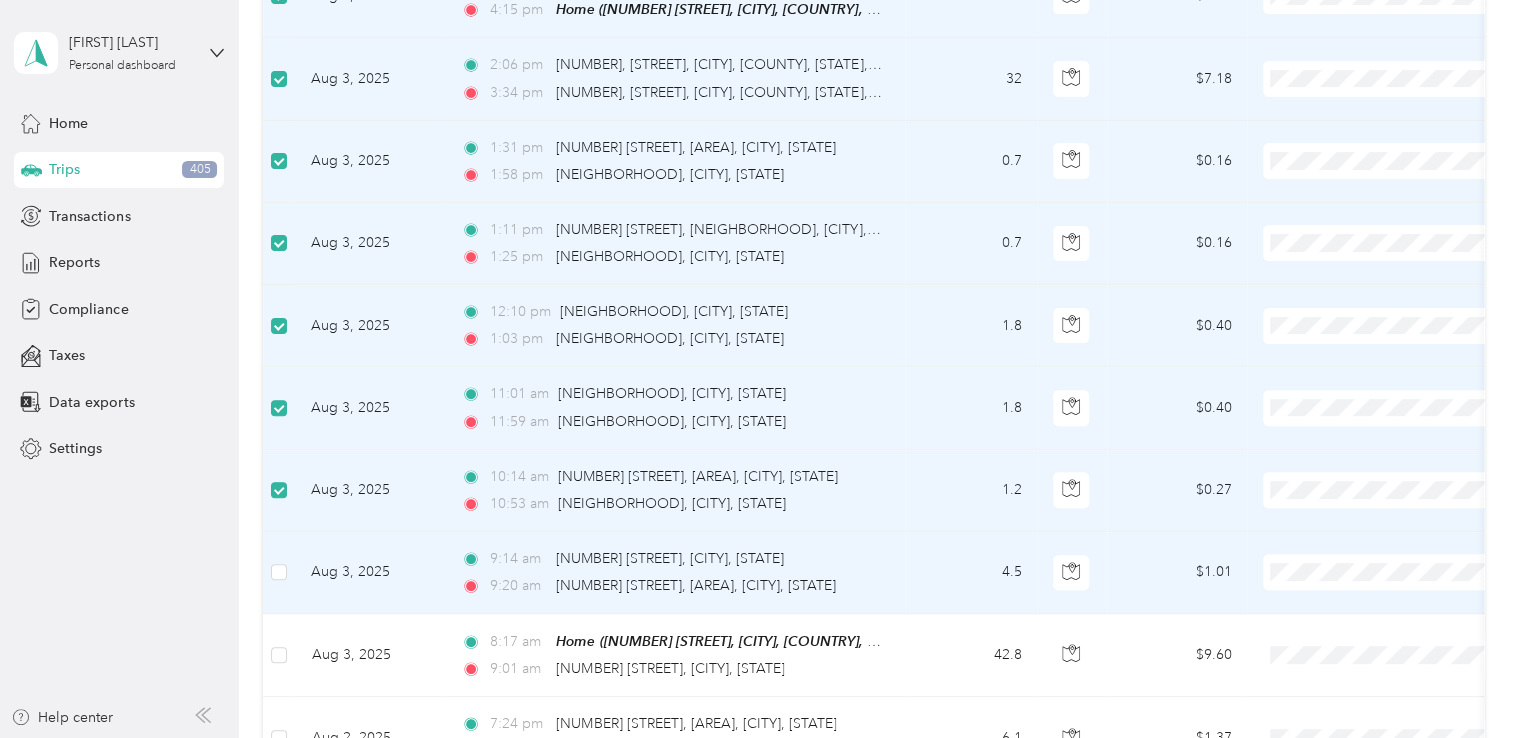 scroll, scrollTop: 500, scrollLeft: 0, axis: vertical 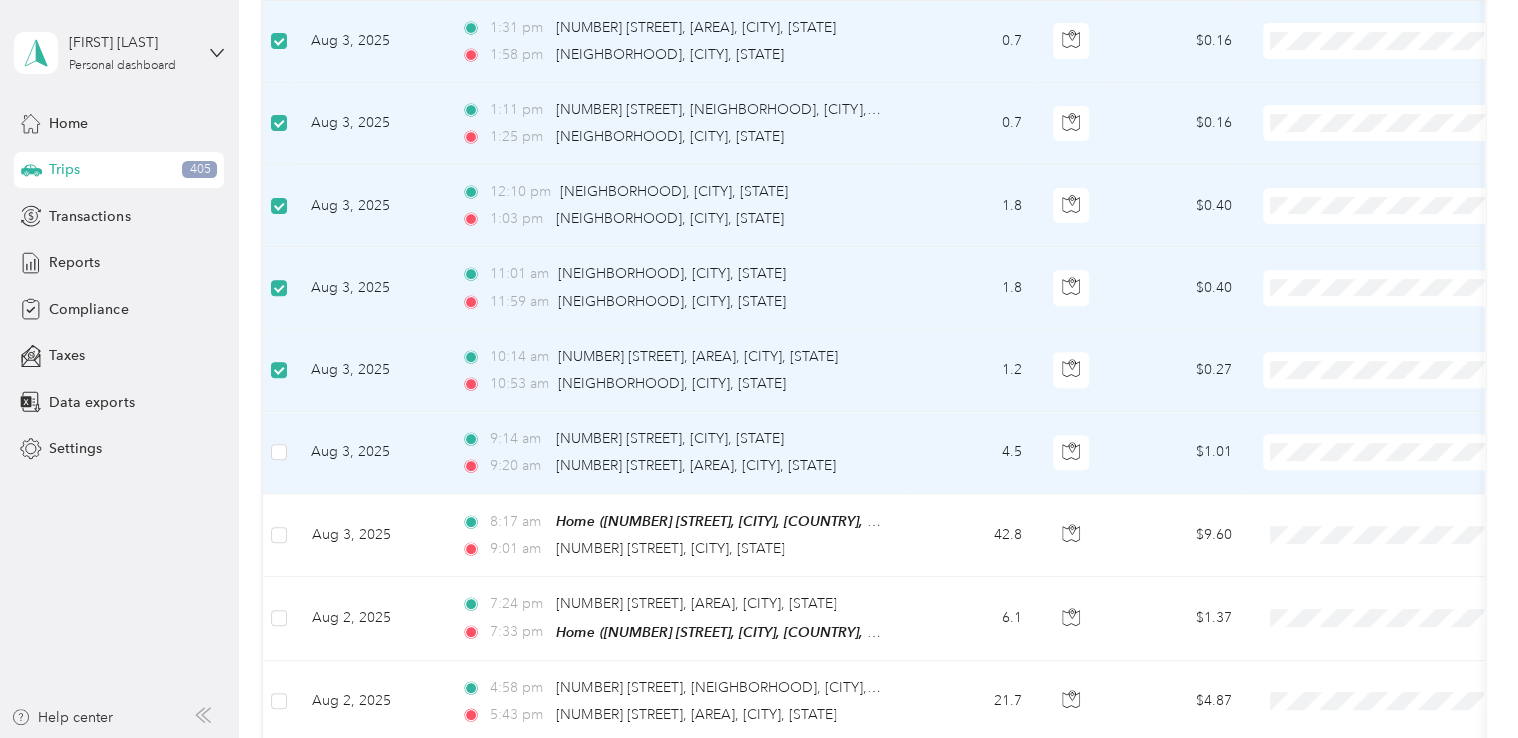 click at bounding box center (279, 453) 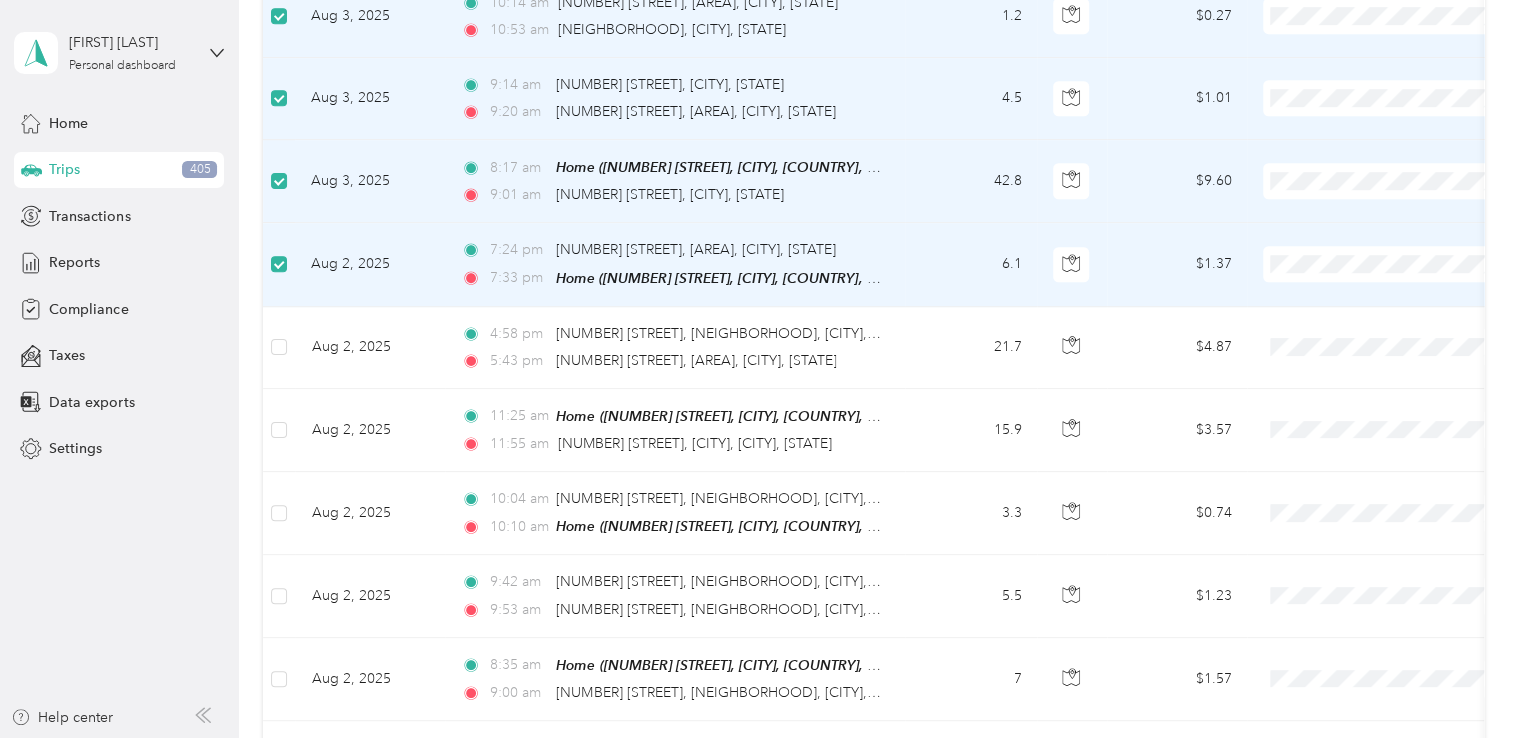 scroll, scrollTop: 900, scrollLeft: 0, axis: vertical 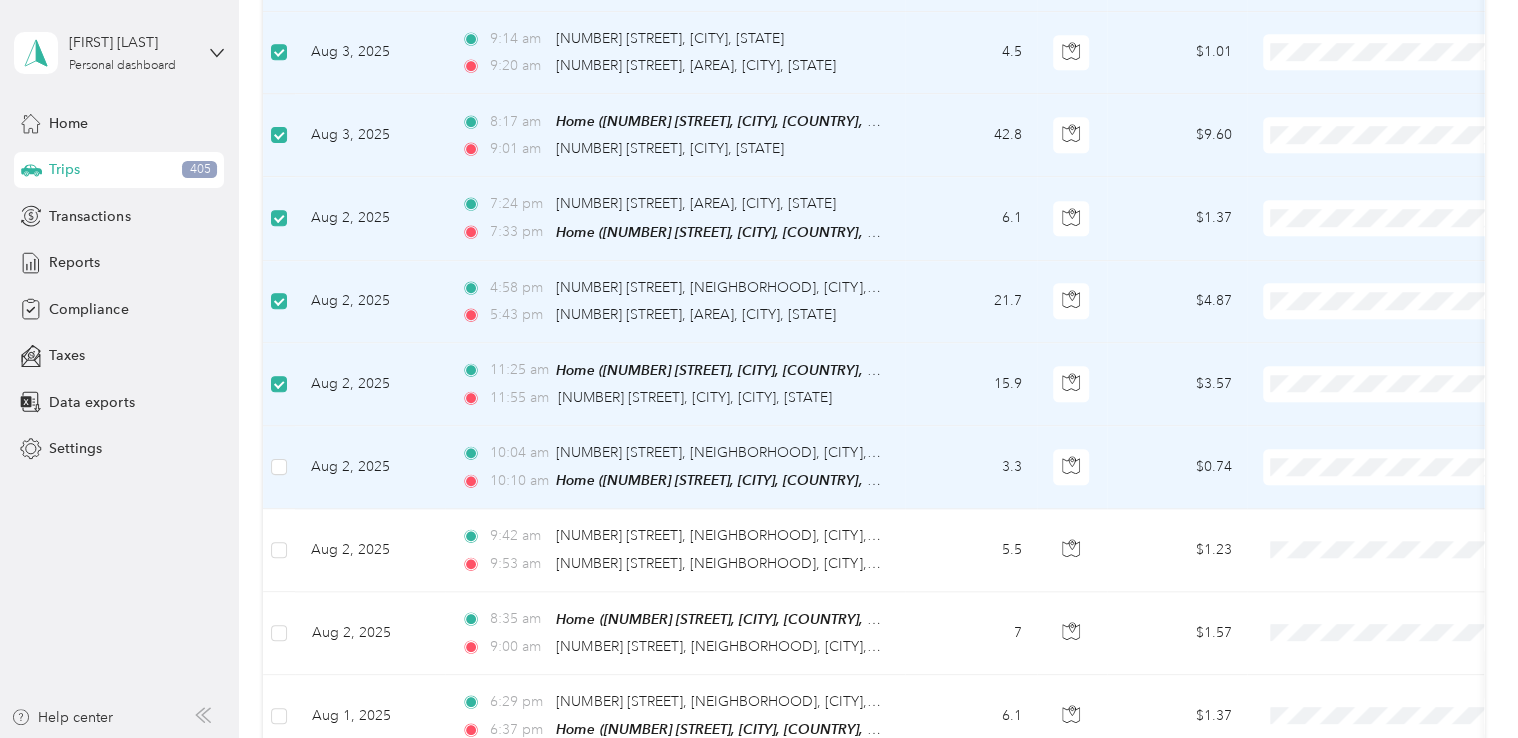 click at bounding box center (279, 467) 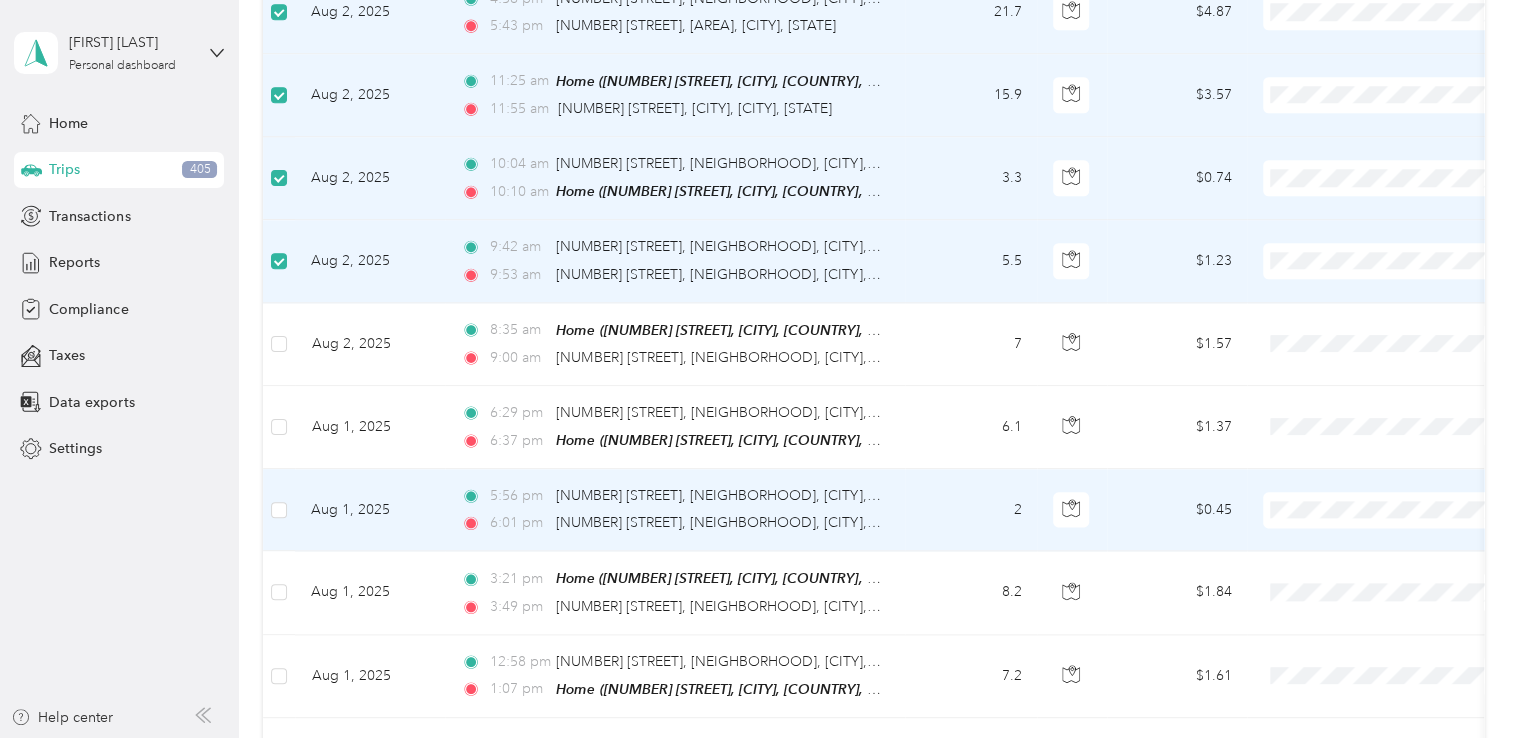 scroll, scrollTop: 1200, scrollLeft: 0, axis: vertical 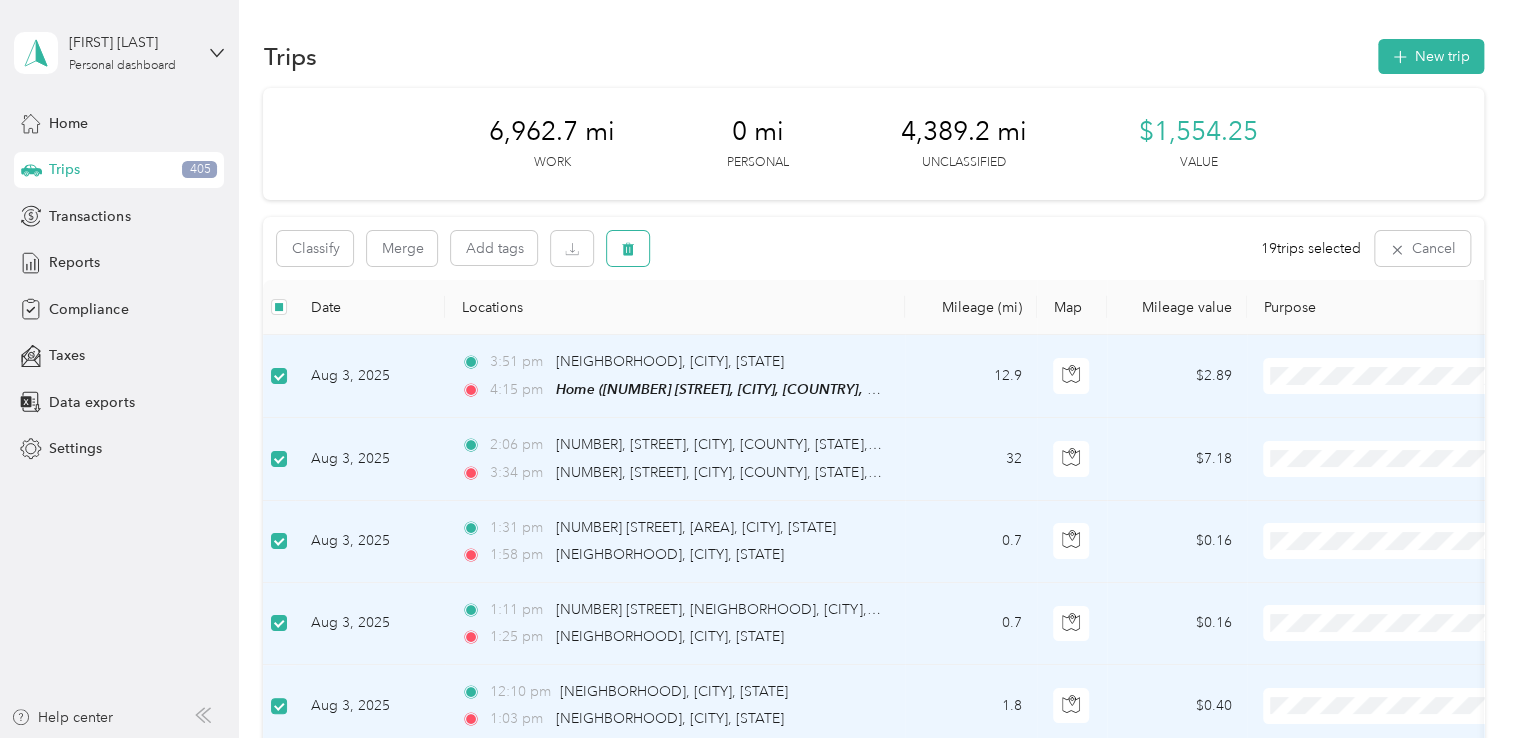 click at bounding box center (628, 248) 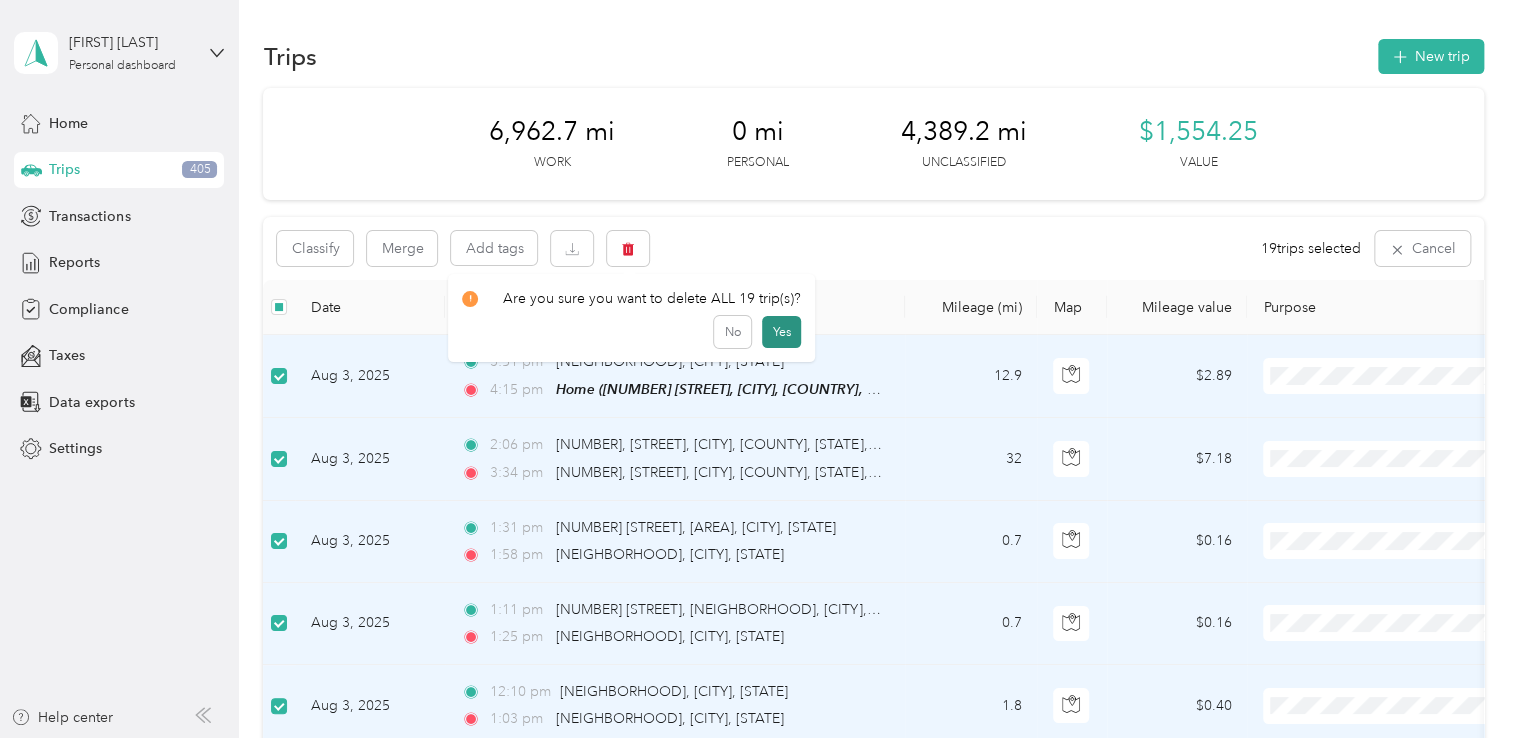 click on "Yes" at bounding box center [781, 332] 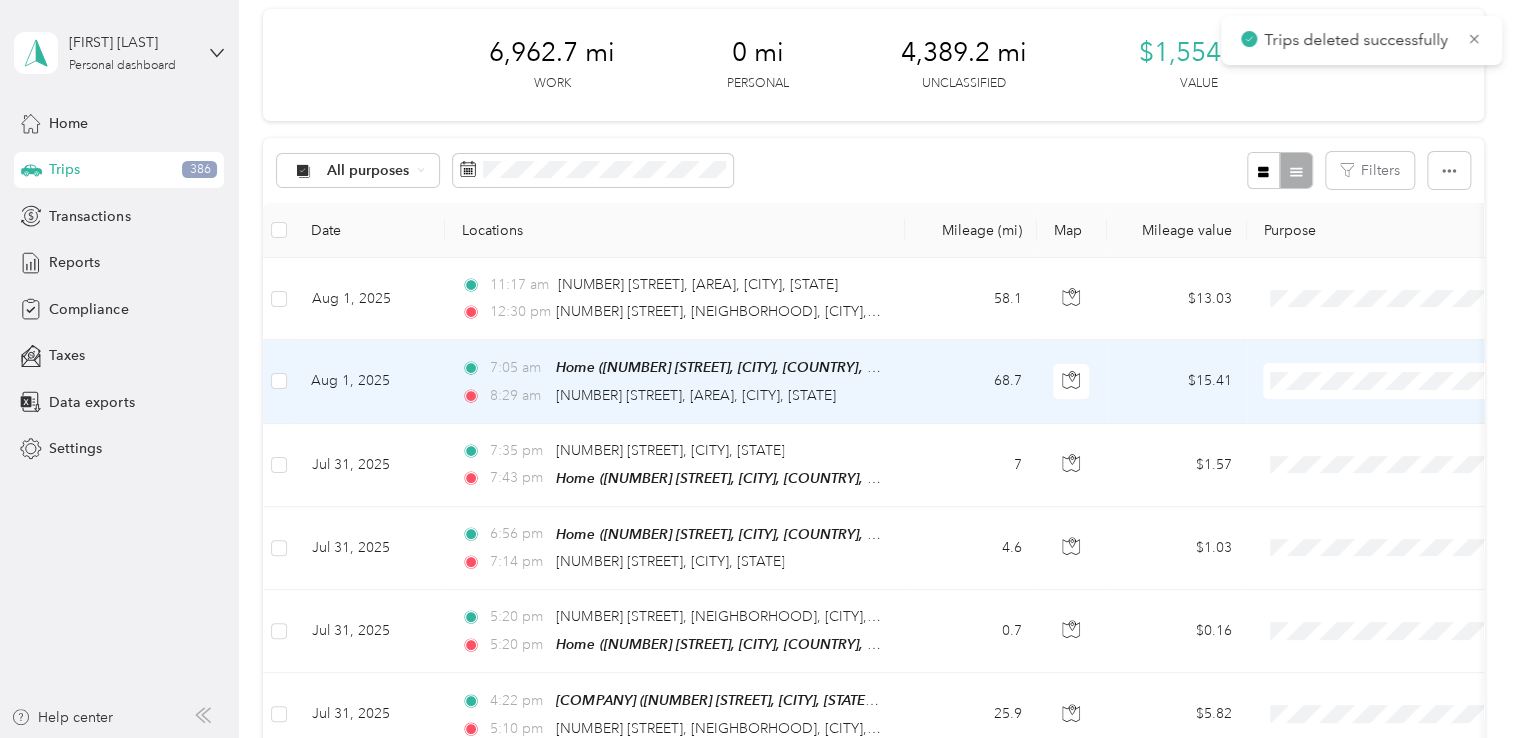 scroll, scrollTop: 200, scrollLeft: 0, axis: vertical 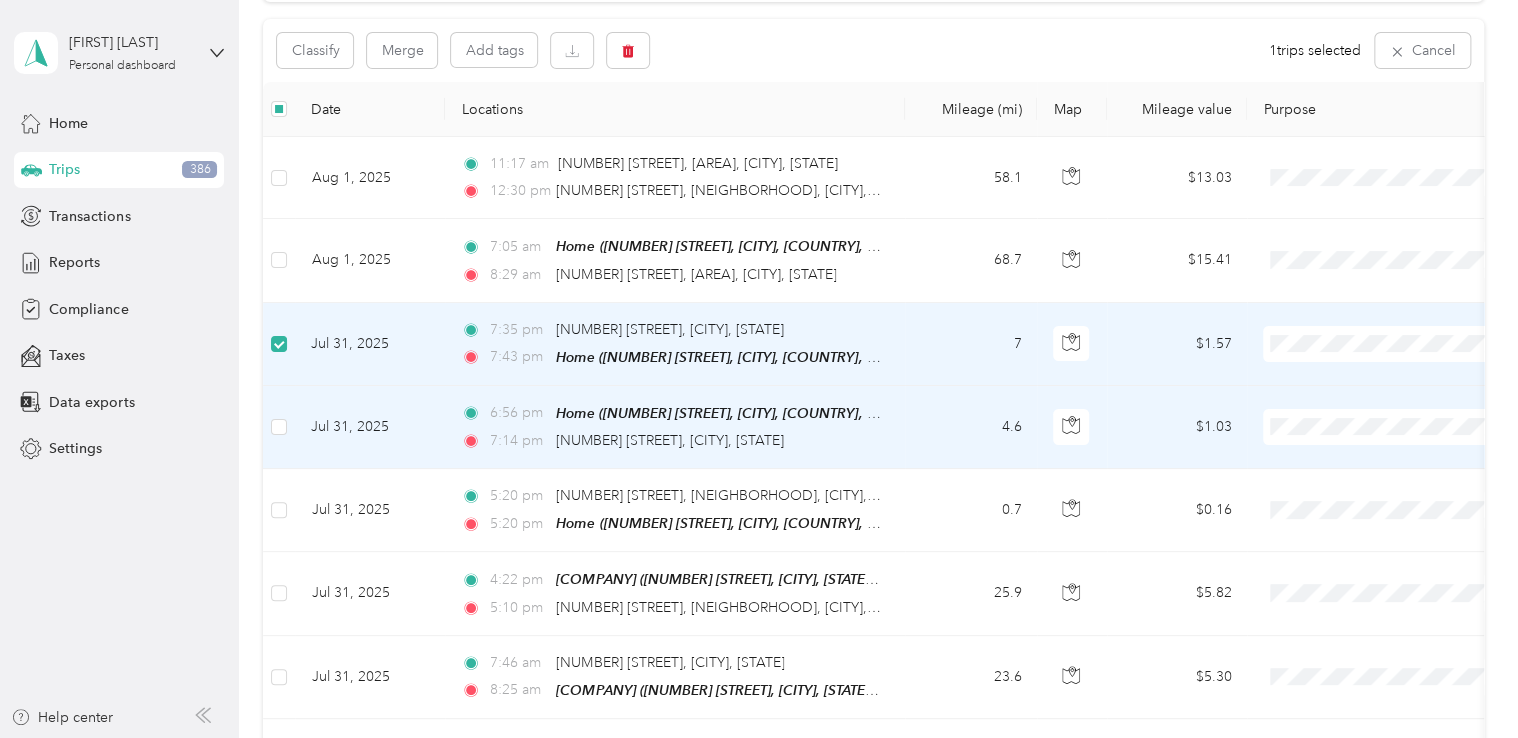 click at bounding box center (279, 427) 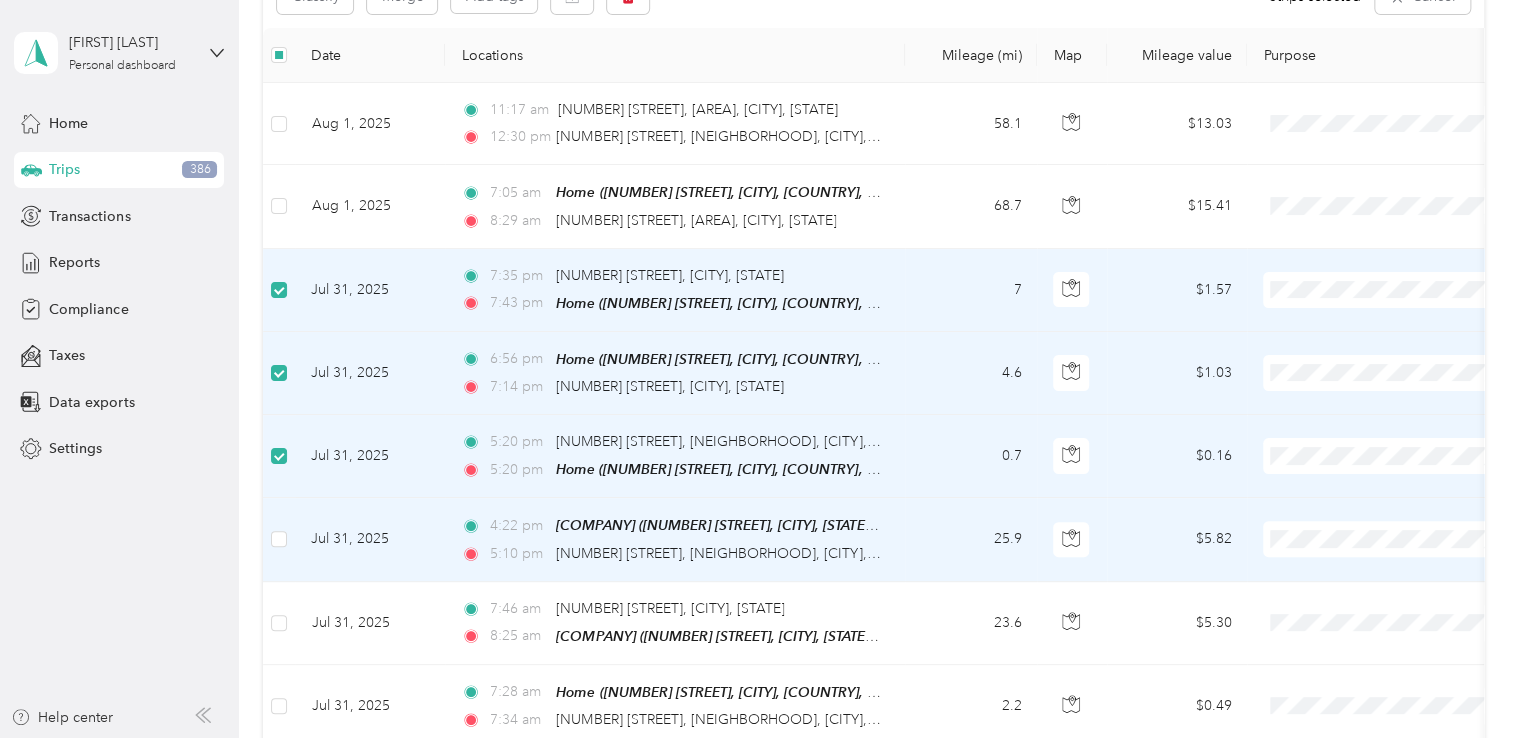 scroll, scrollTop: 298, scrollLeft: 0, axis: vertical 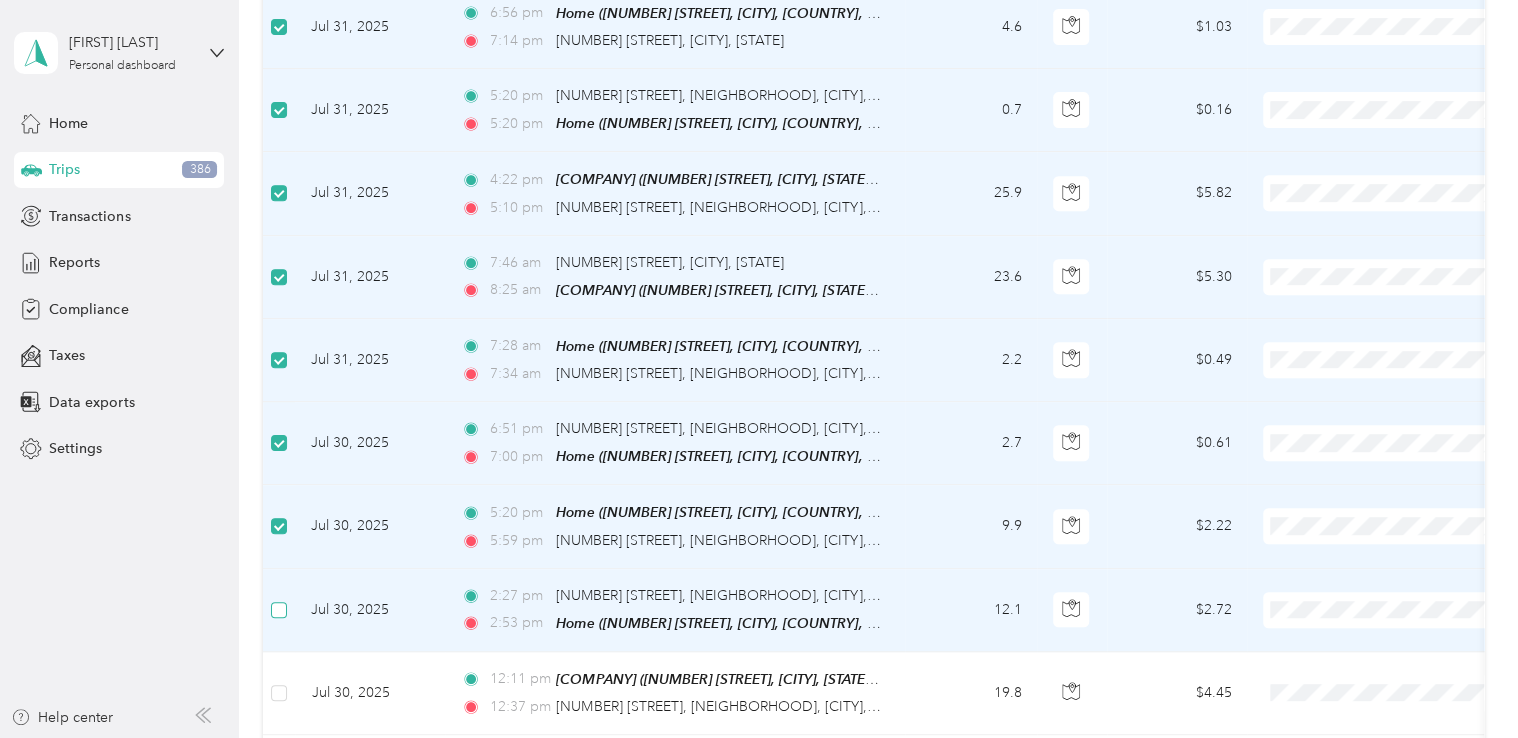 click at bounding box center (279, 610) 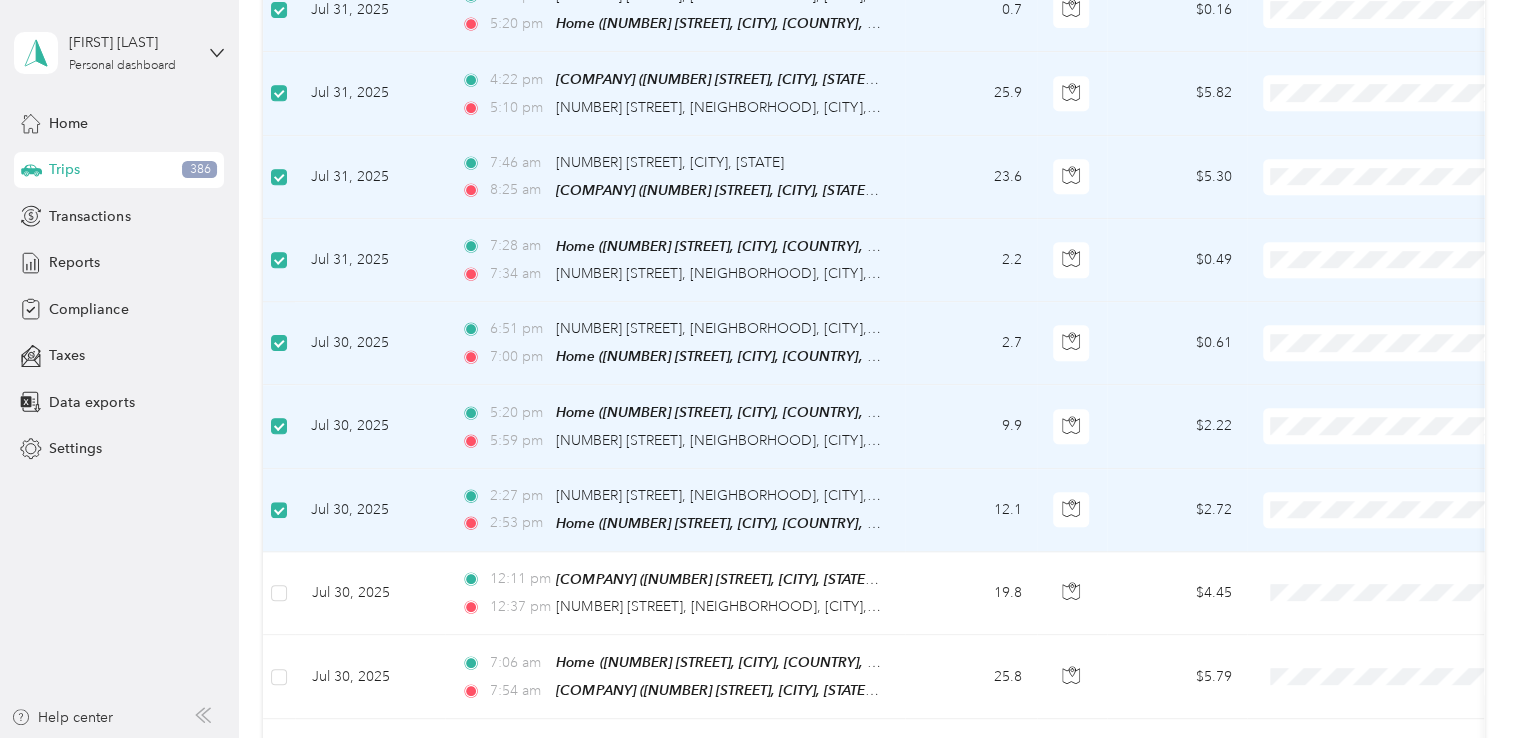 scroll, scrollTop: 798, scrollLeft: 0, axis: vertical 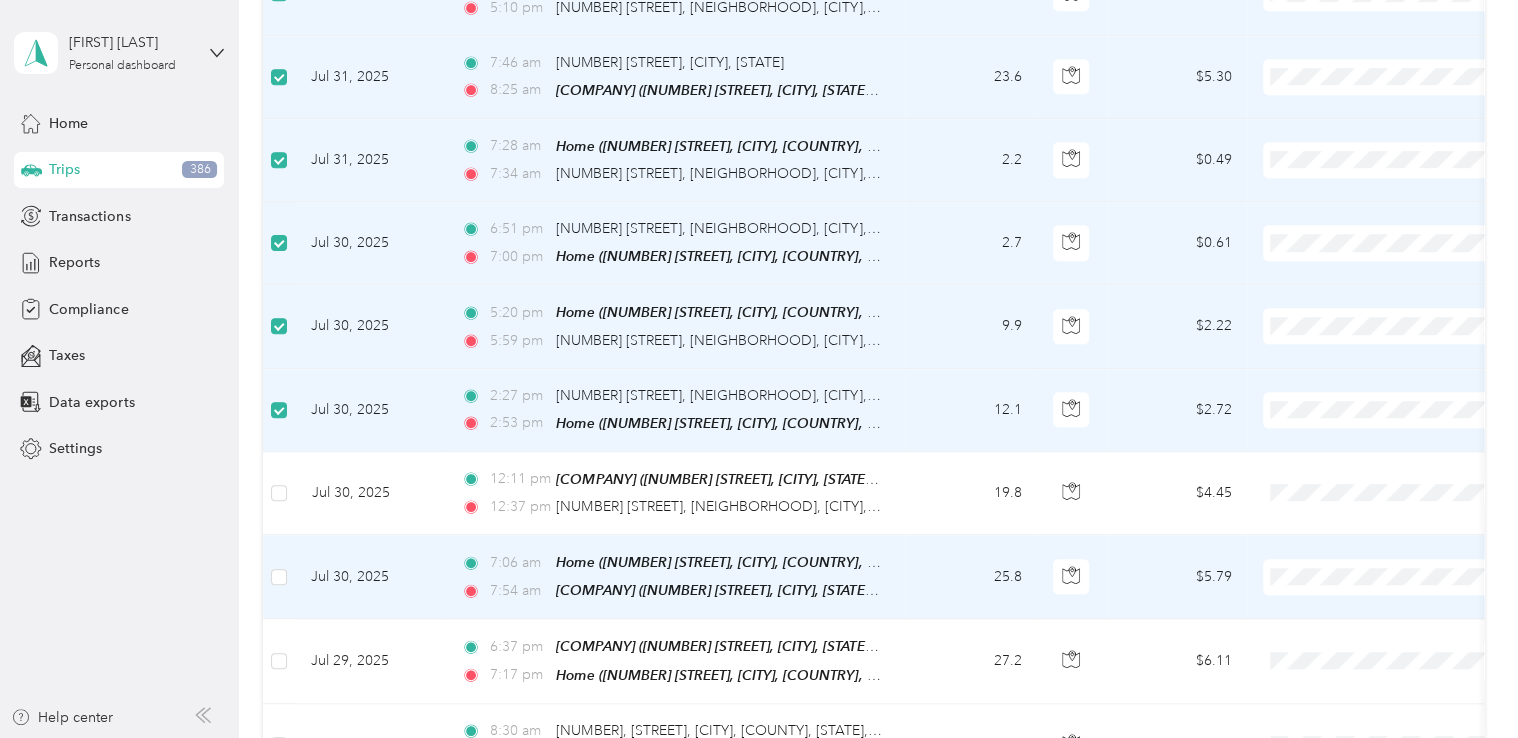 click at bounding box center (279, 577) 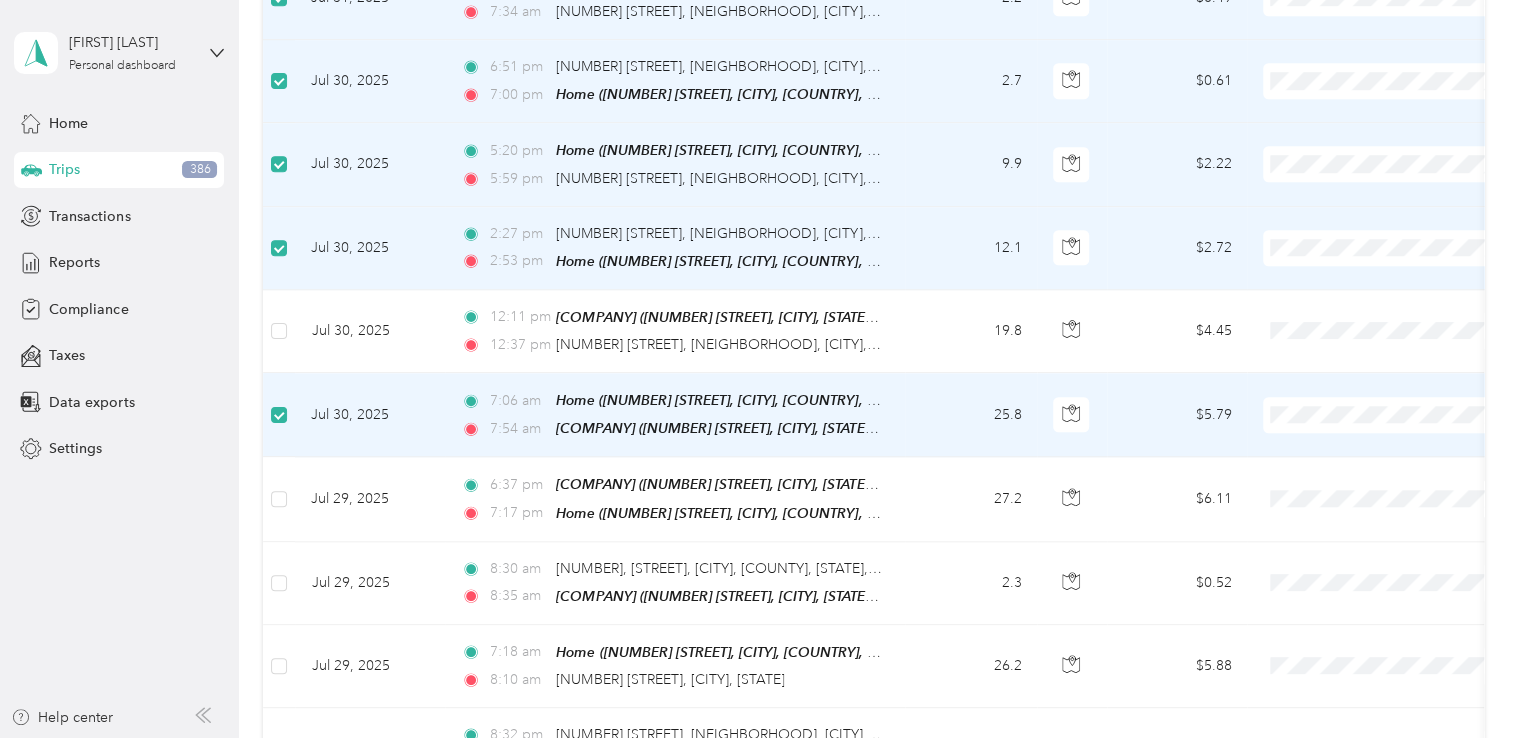 scroll, scrollTop: 998, scrollLeft: 0, axis: vertical 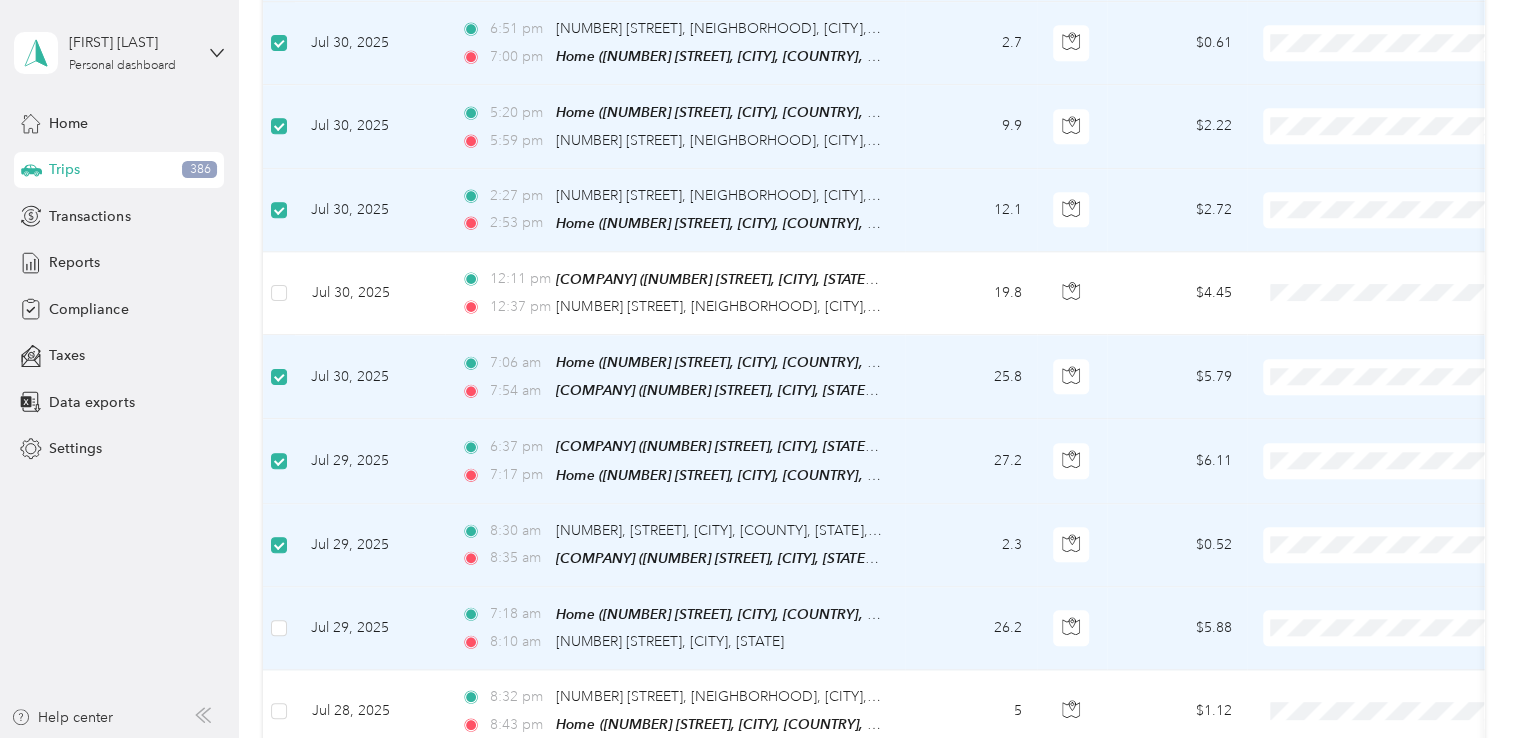 click at bounding box center [279, 628] 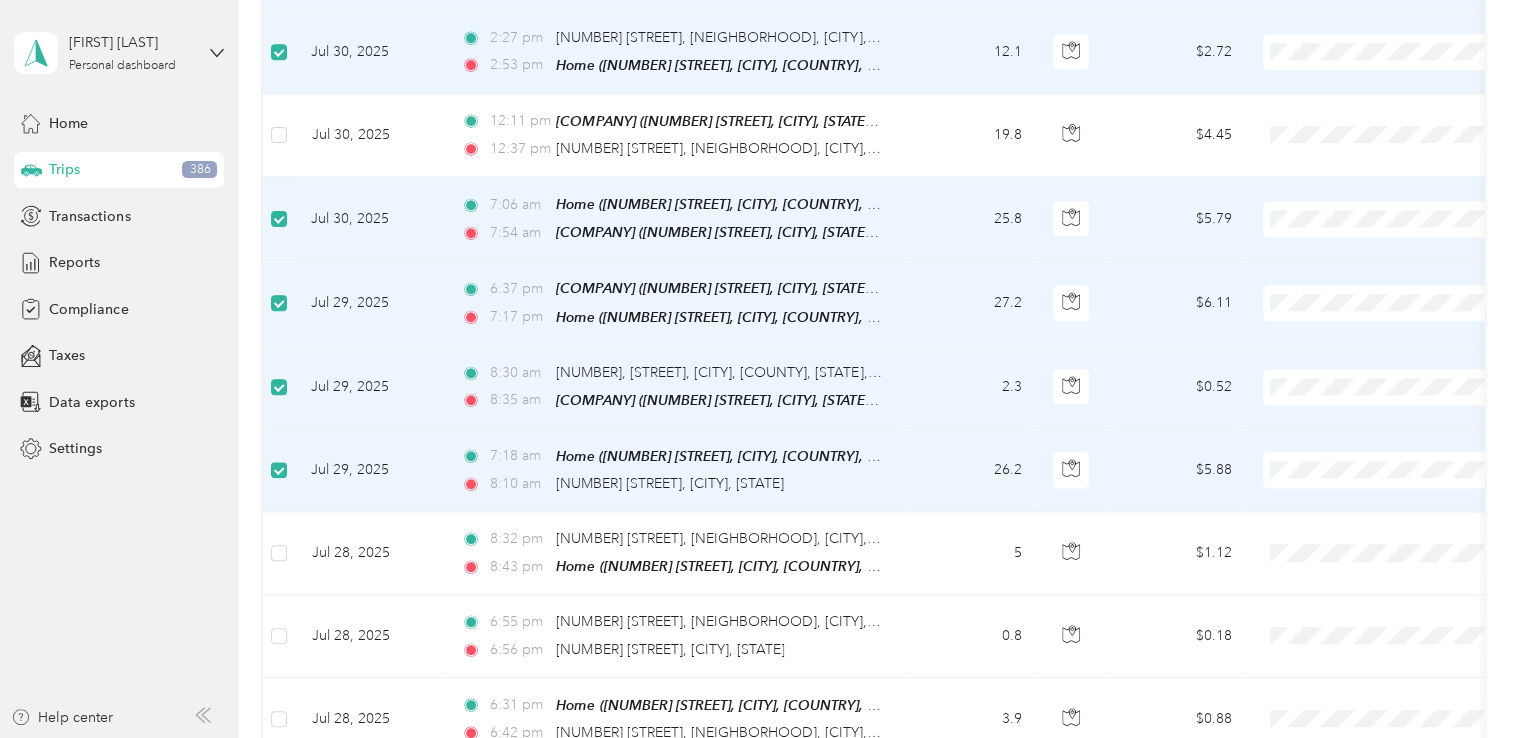 scroll, scrollTop: 1398, scrollLeft: 0, axis: vertical 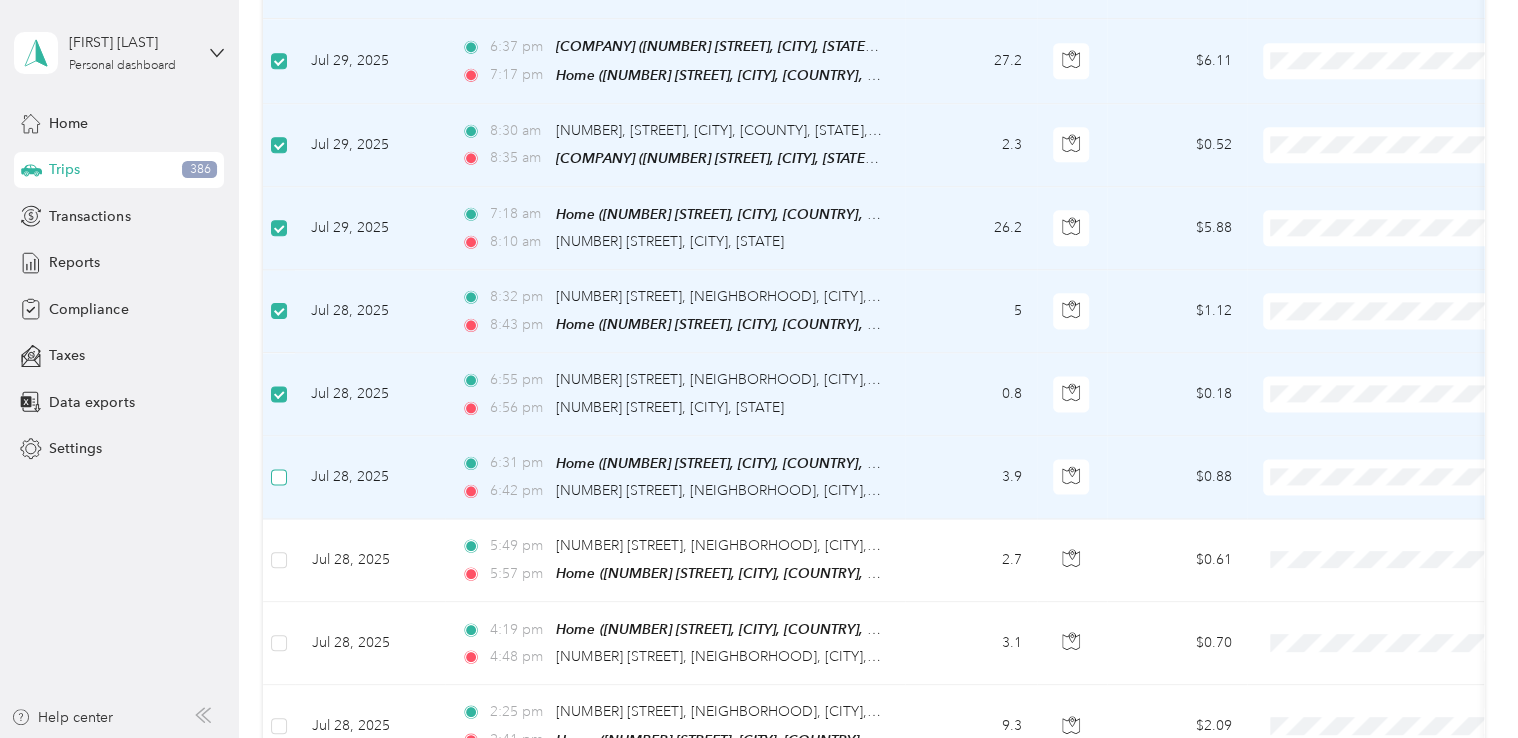 click at bounding box center [279, 477] 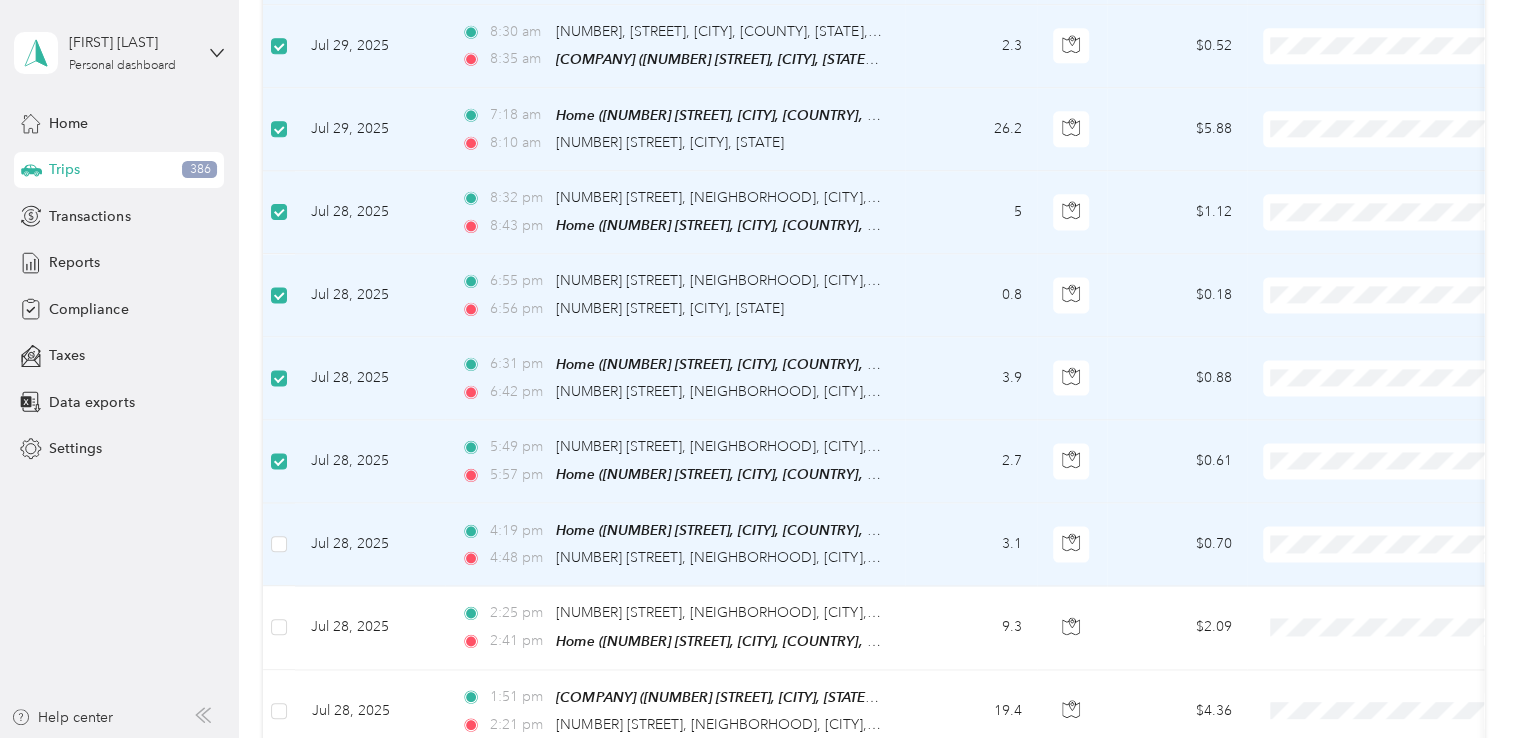 scroll, scrollTop: 1498, scrollLeft: 0, axis: vertical 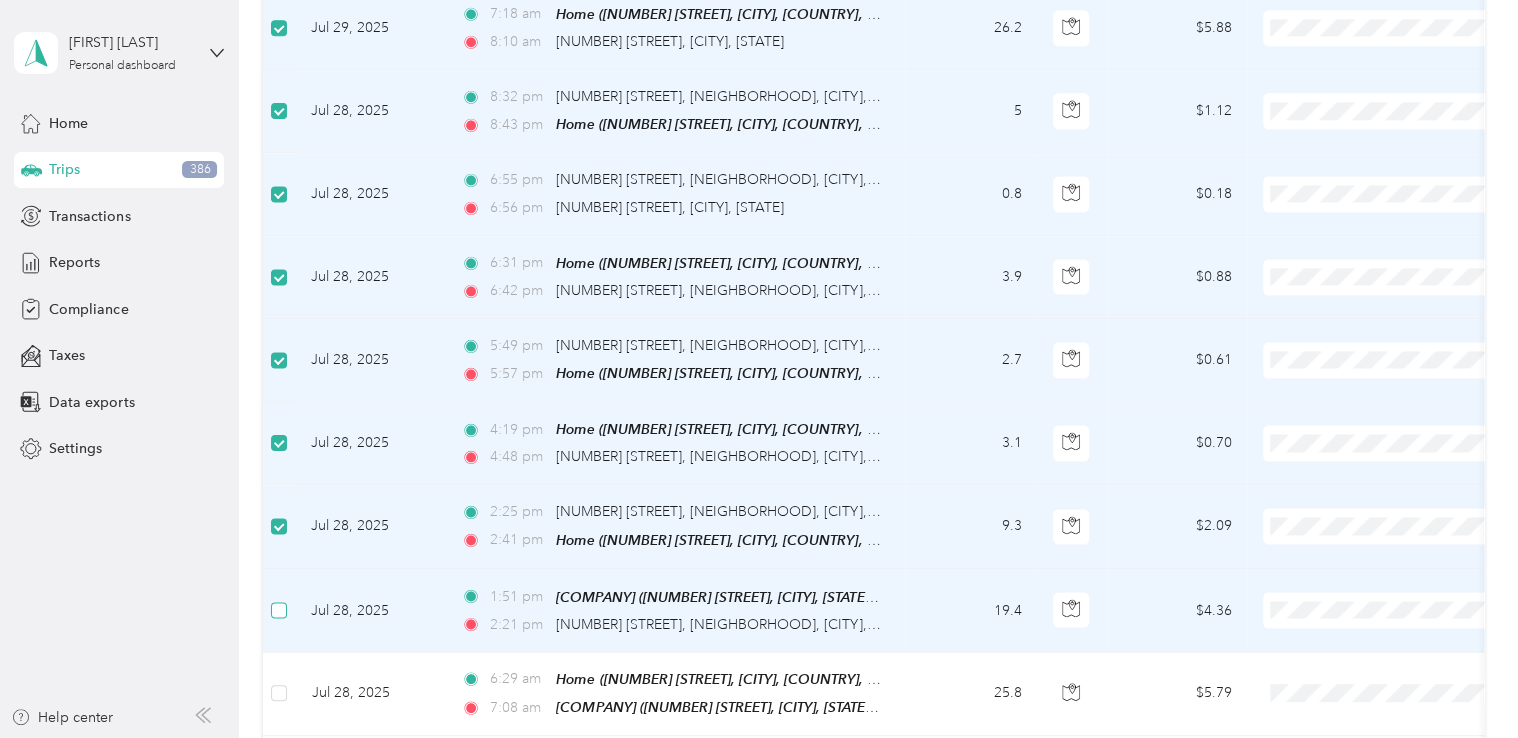 click at bounding box center [279, 610] 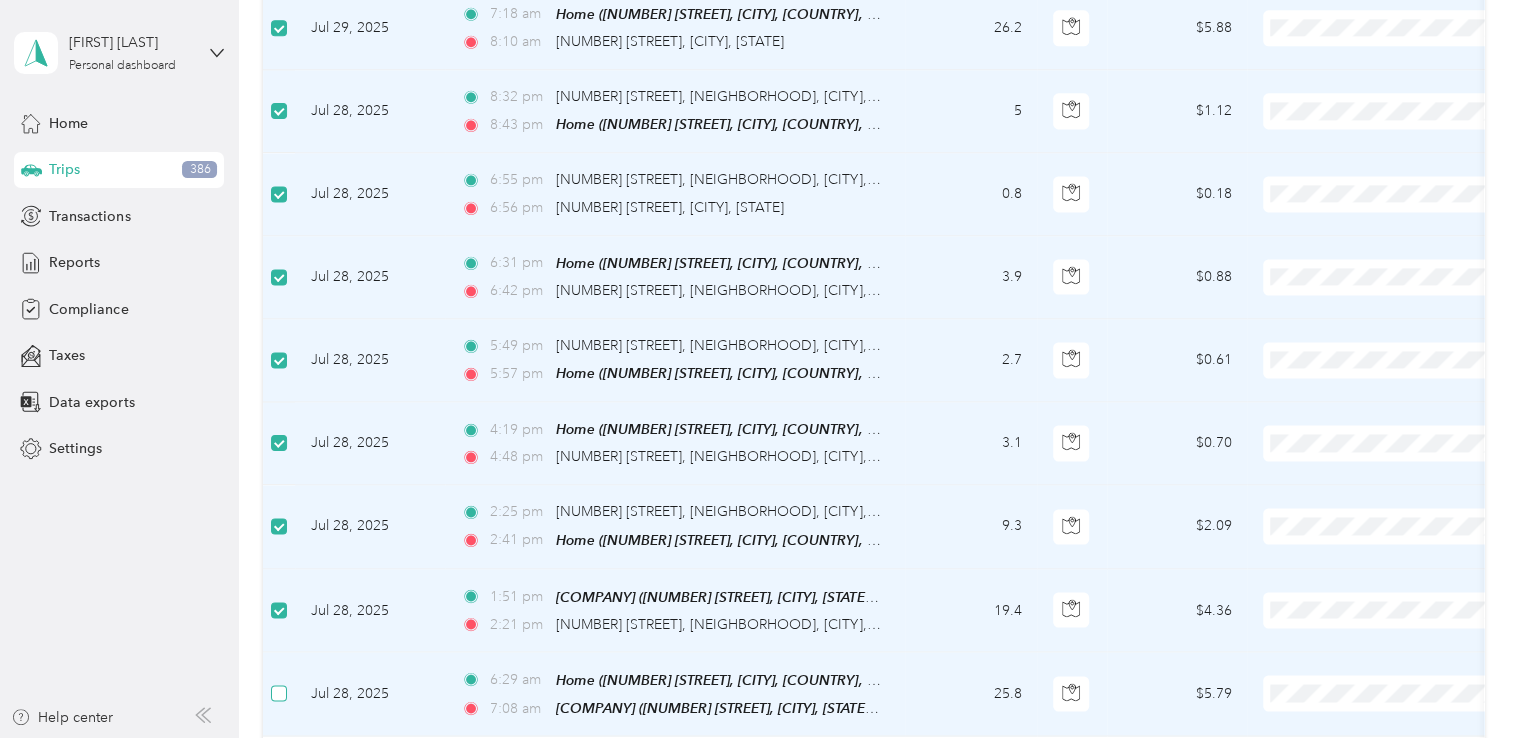 click at bounding box center [279, 693] 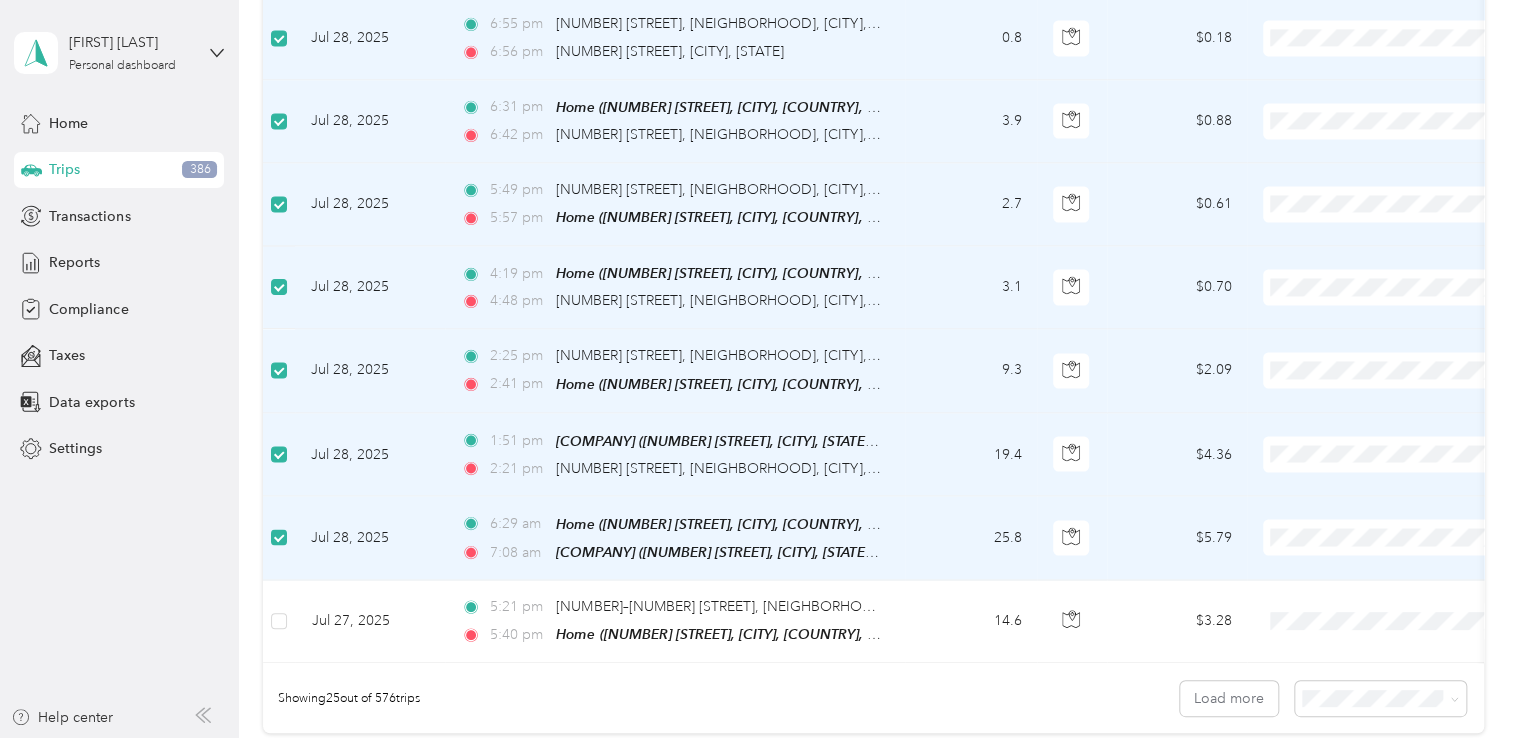 scroll, scrollTop: 1798, scrollLeft: 0, axis: vertical 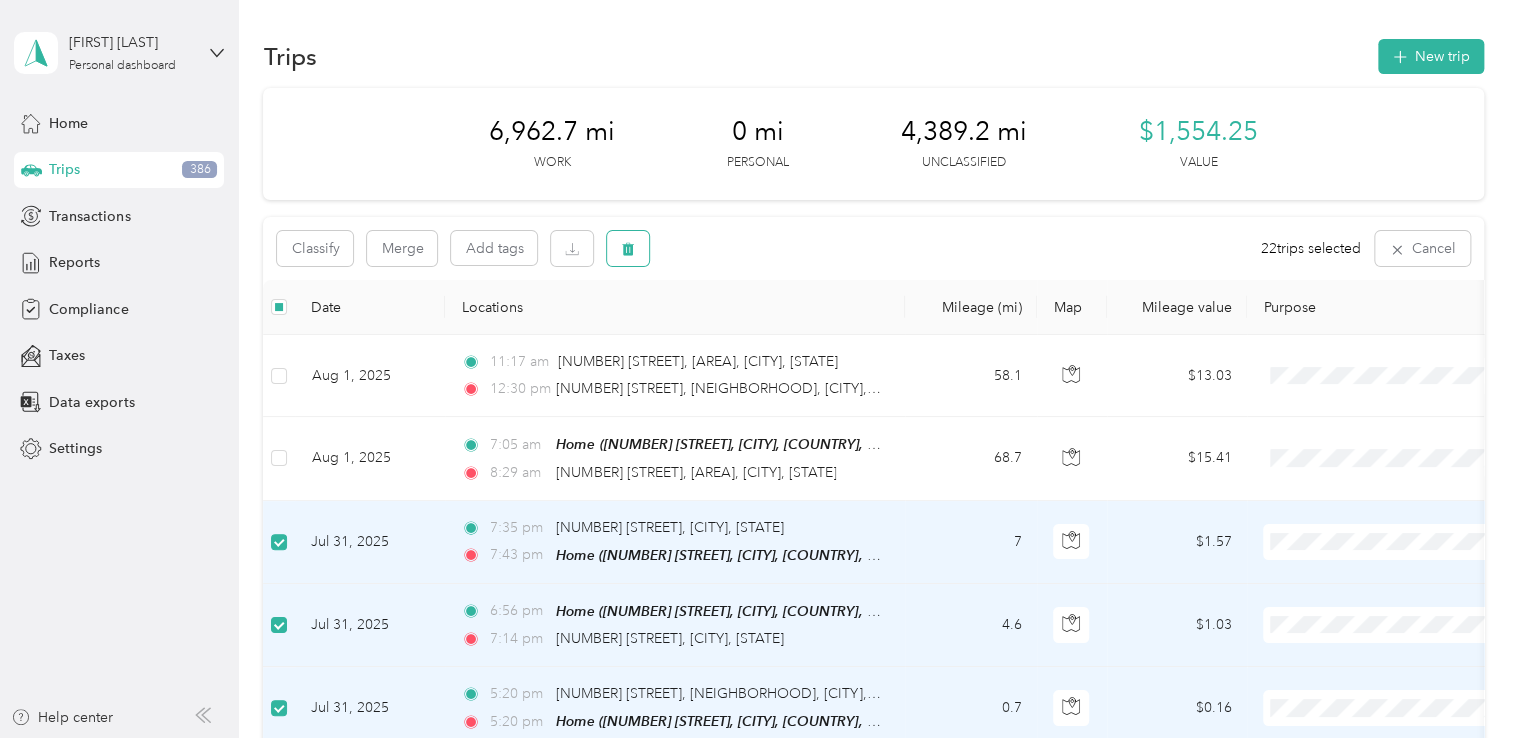 click at bounding box center [628, 248] 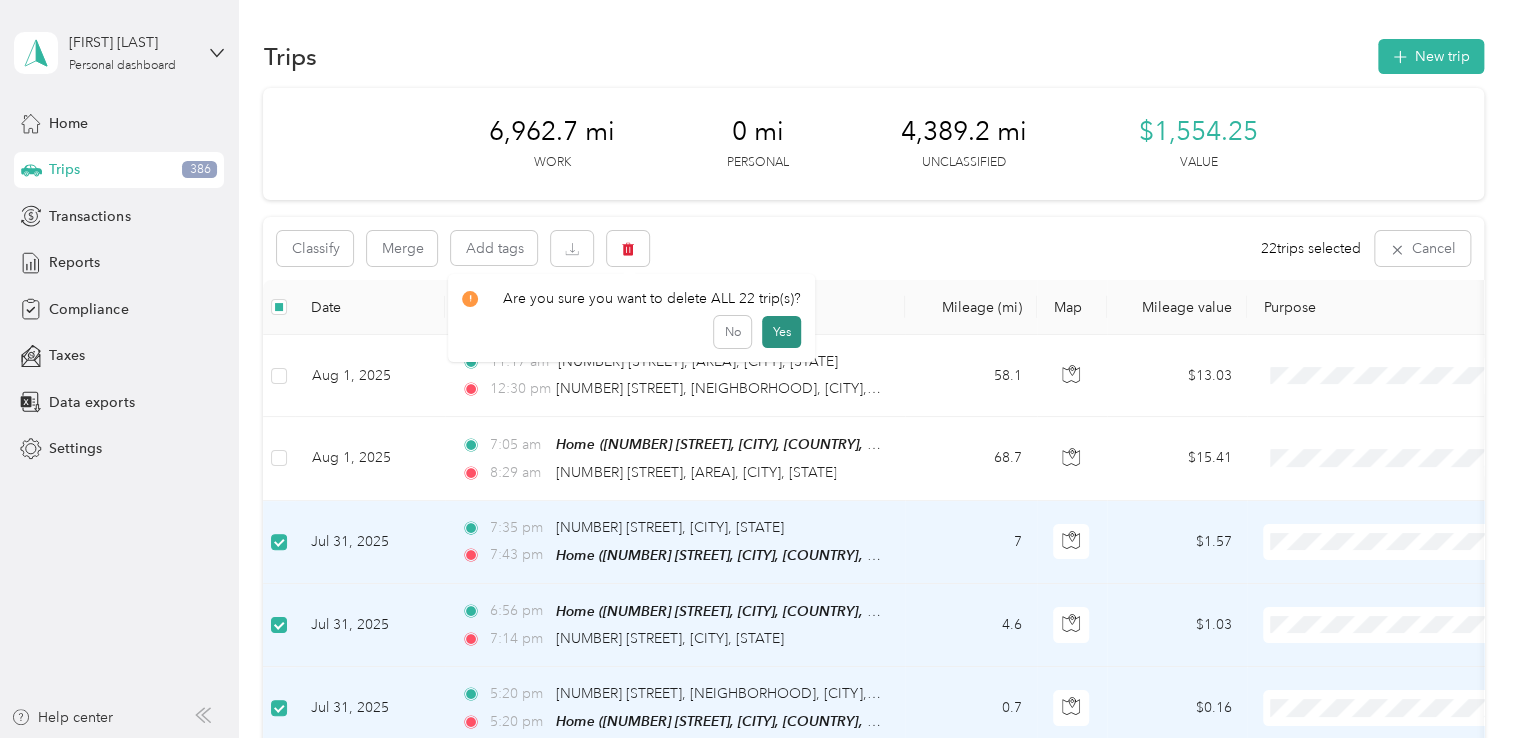 click on "Yes" at bounding box center (781, 332) 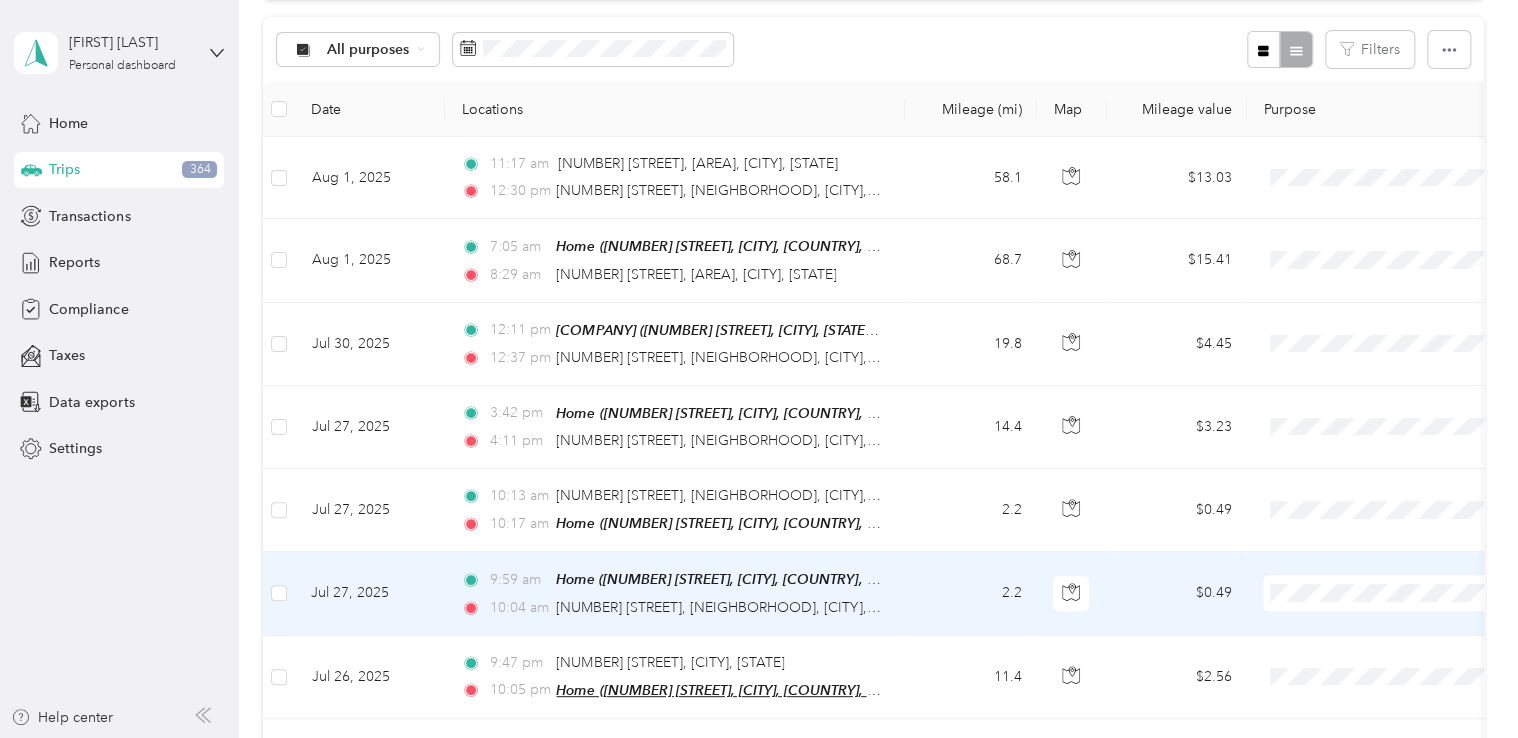 scroll, scrollTop: 200, scrollLeft: 0, axis: vertical 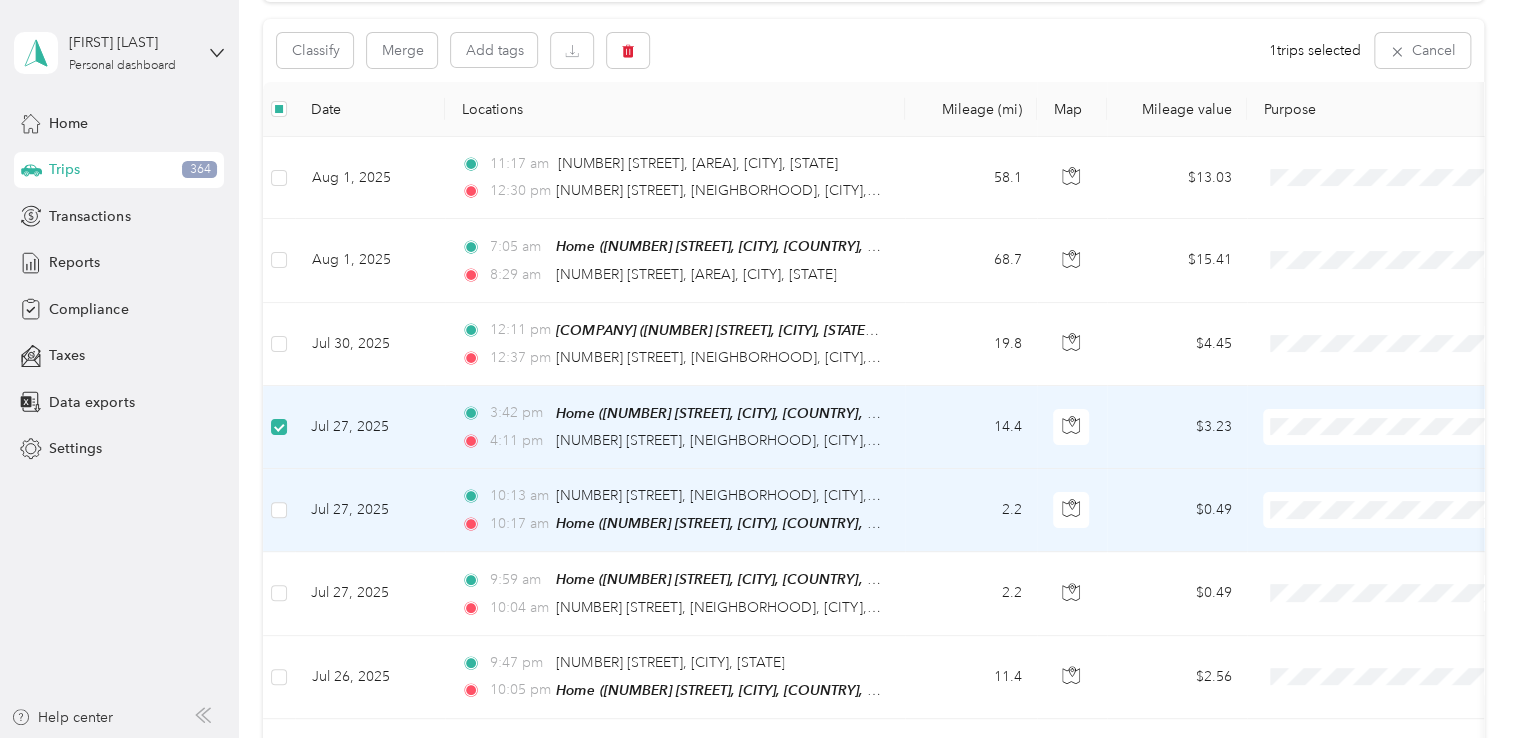 click at bounding box center [279, 510] 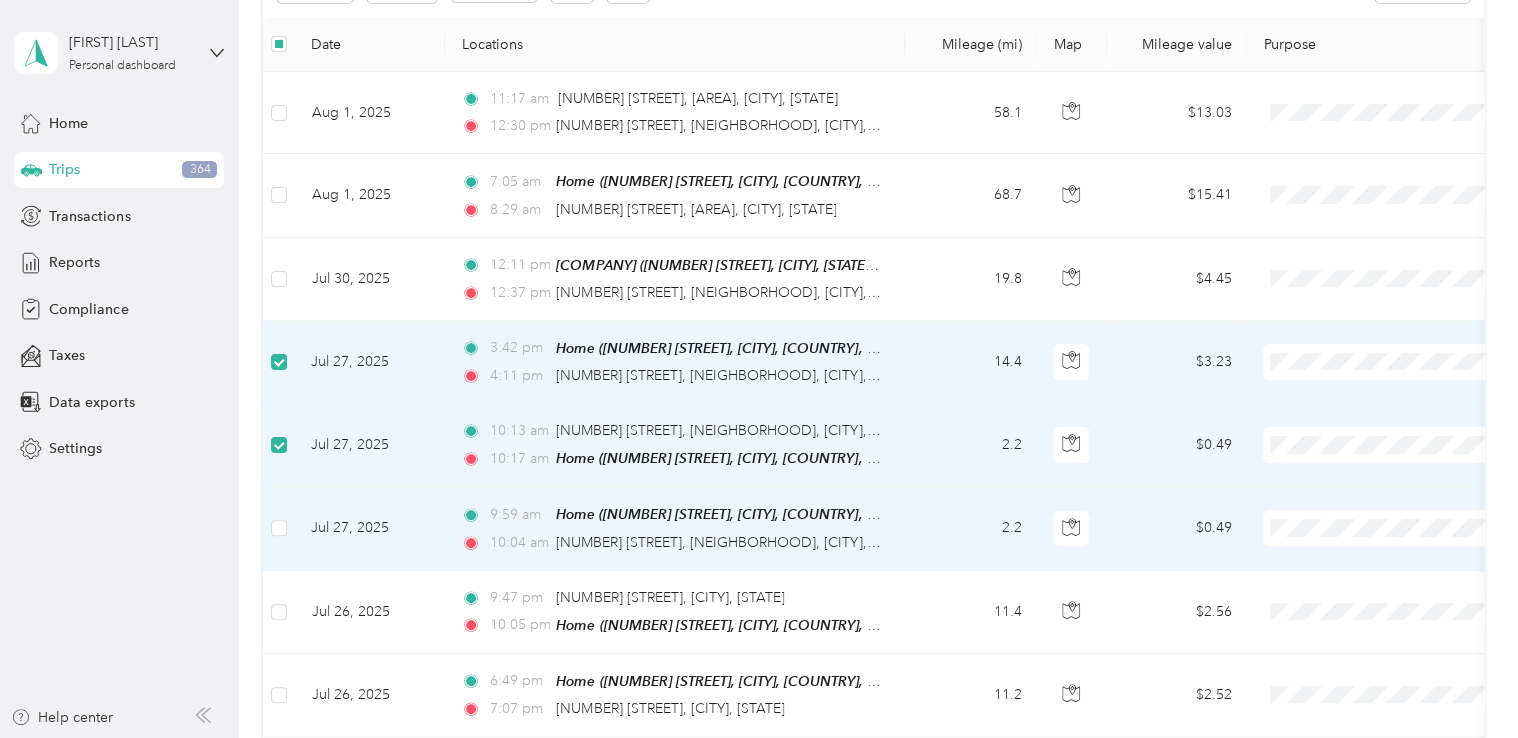 scroll, scrollTop: 298, scrollLeft: 0, axis: vertical 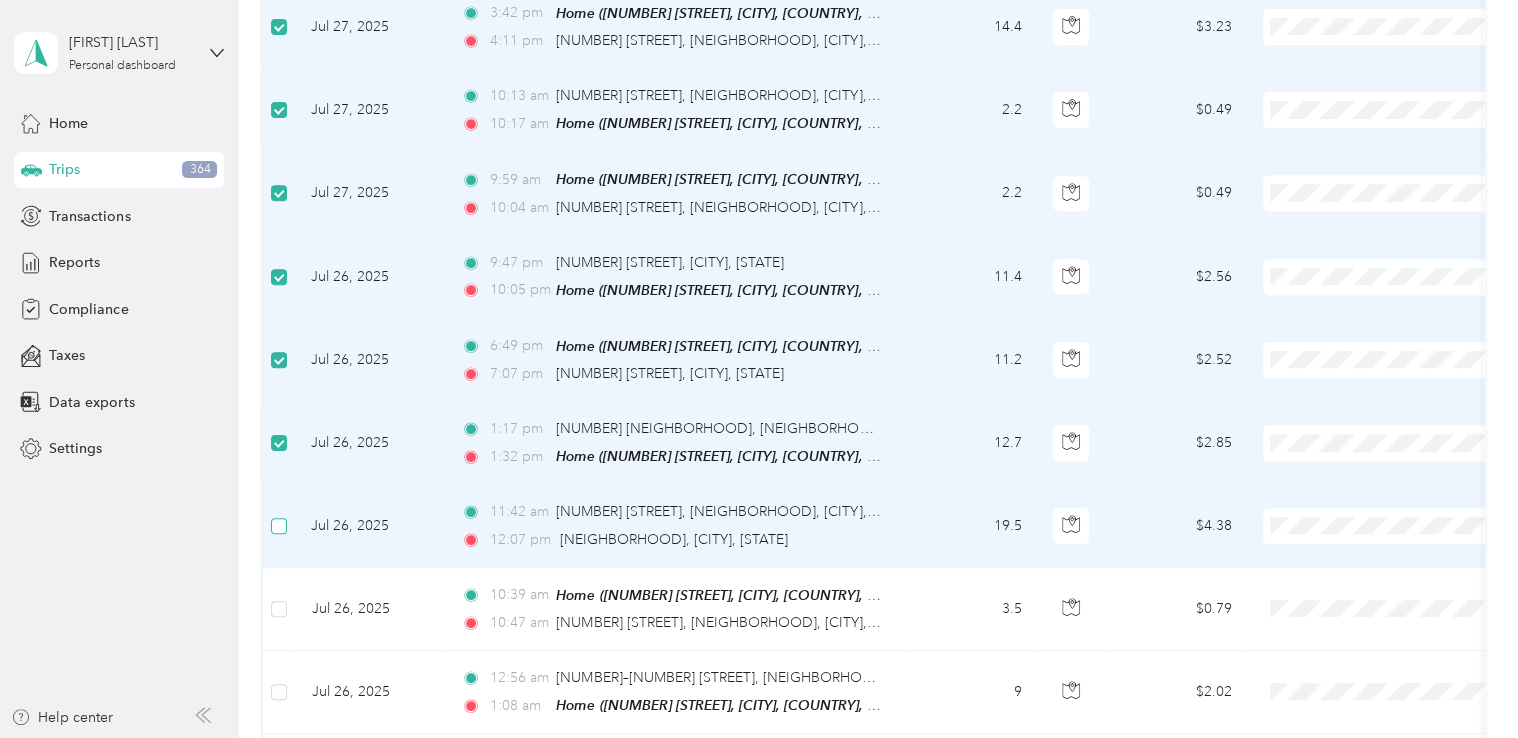 click at bounding box center [279, 526] 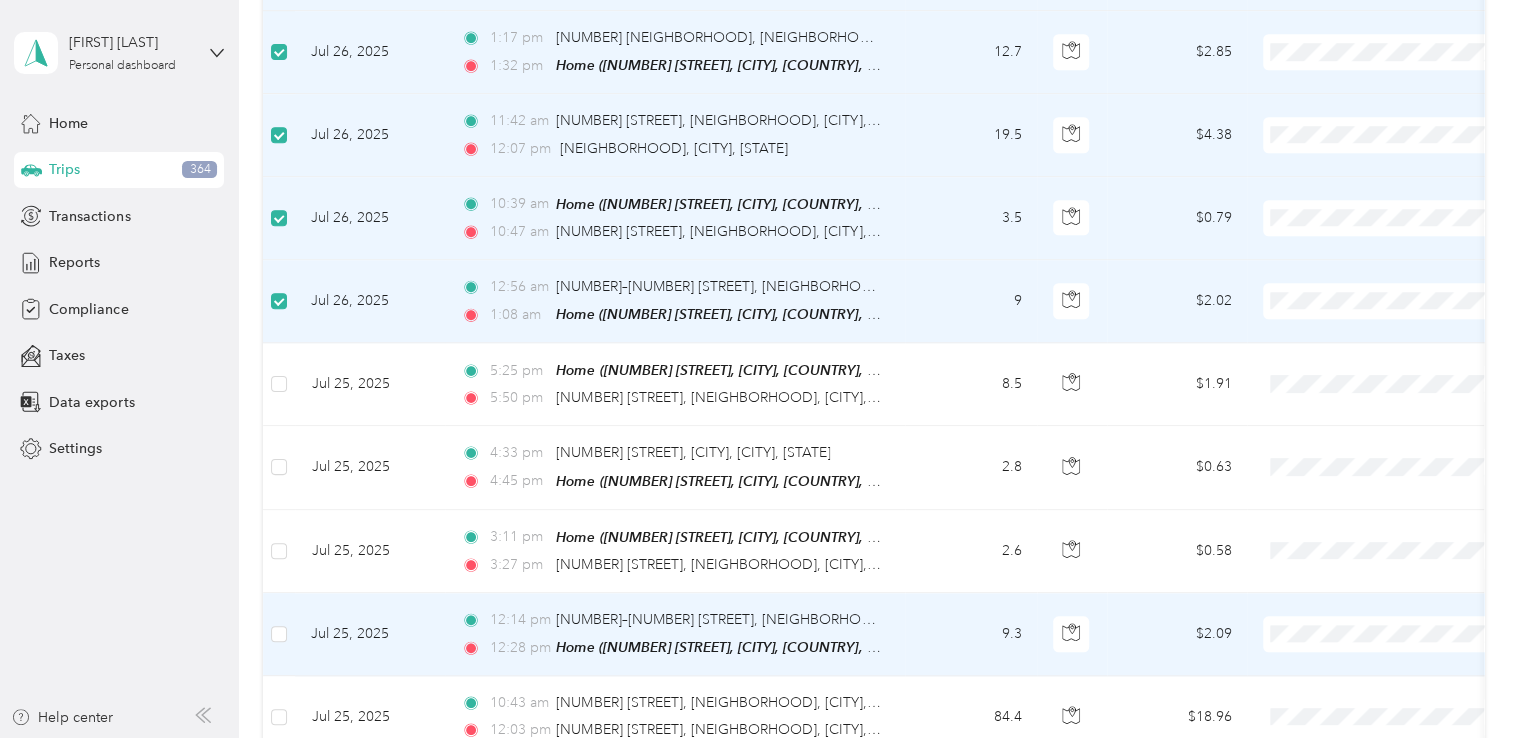scroll, scrollTop: 998, scrollLeft: 0, axis: vertical 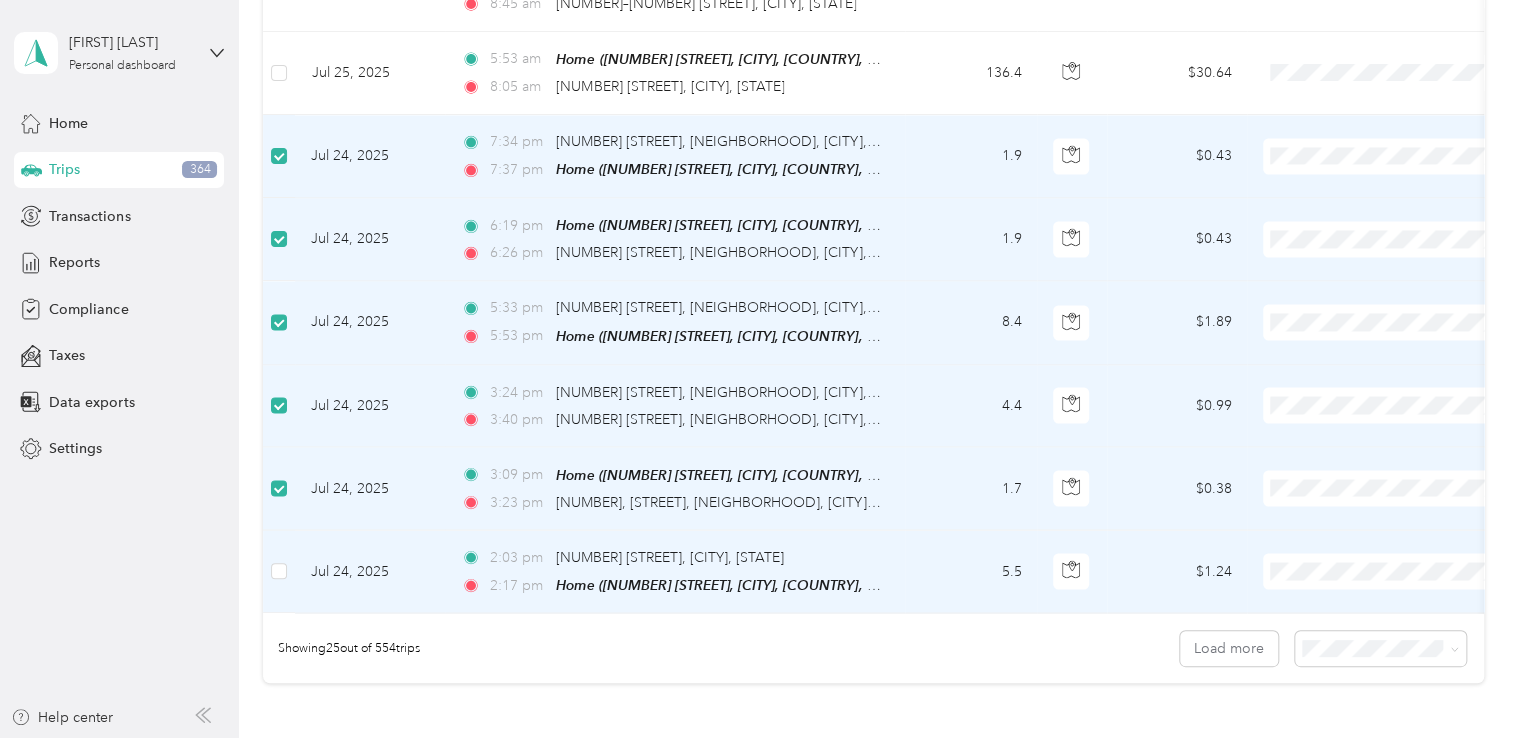 click at bounding box center [279, 571] 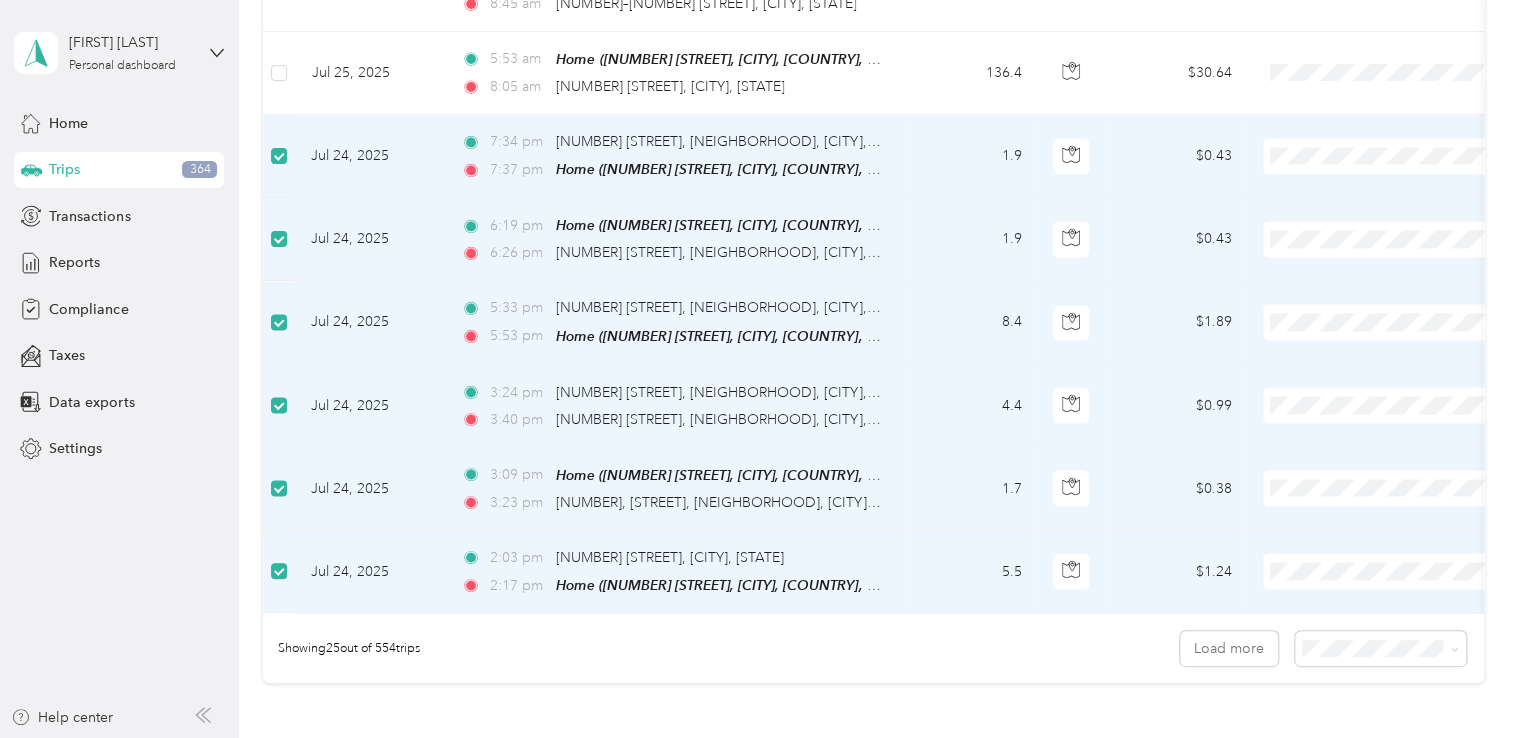 scroll, scrollTop: 2009, scrollLeft: 0, axis: vertical 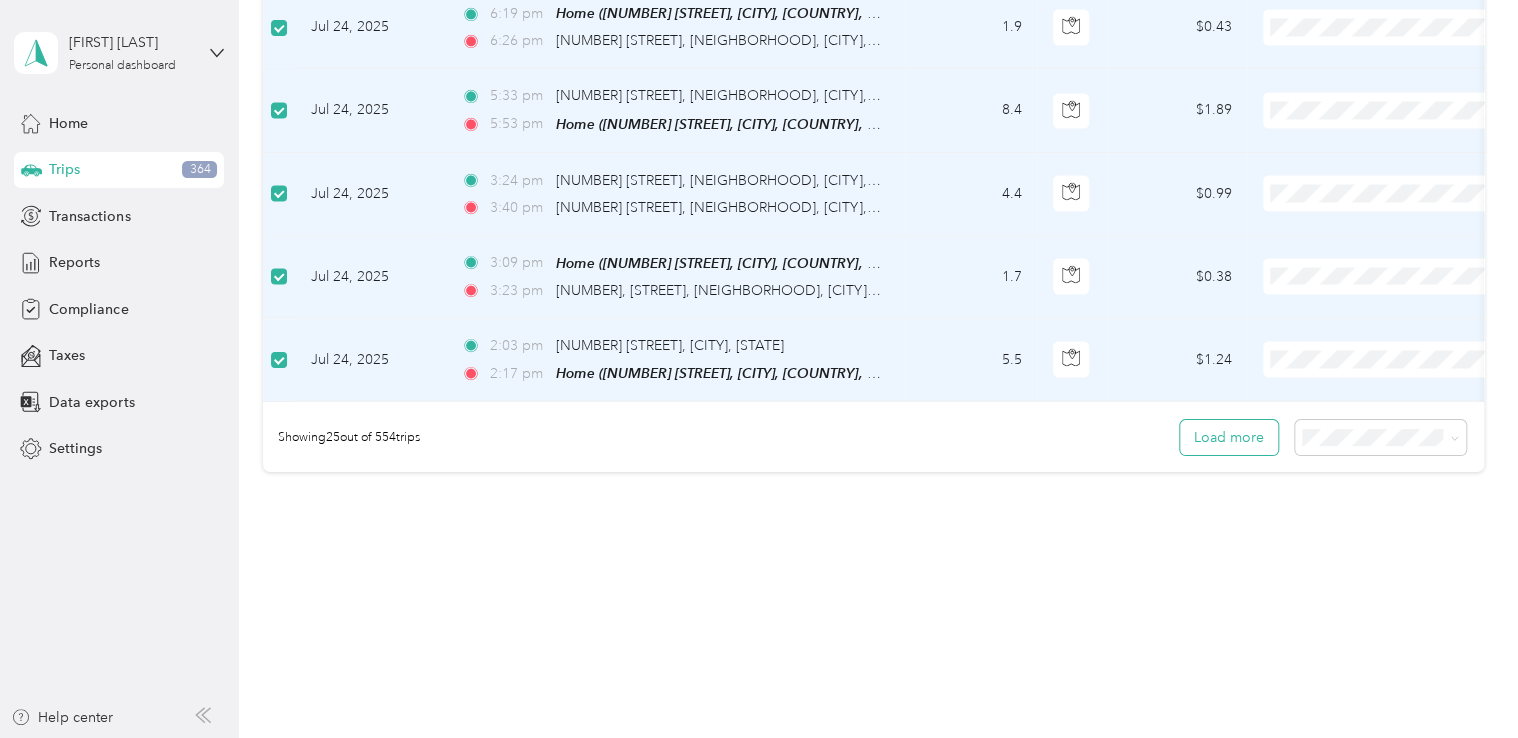 click on "Load more" at bounding box center (1229, 437) 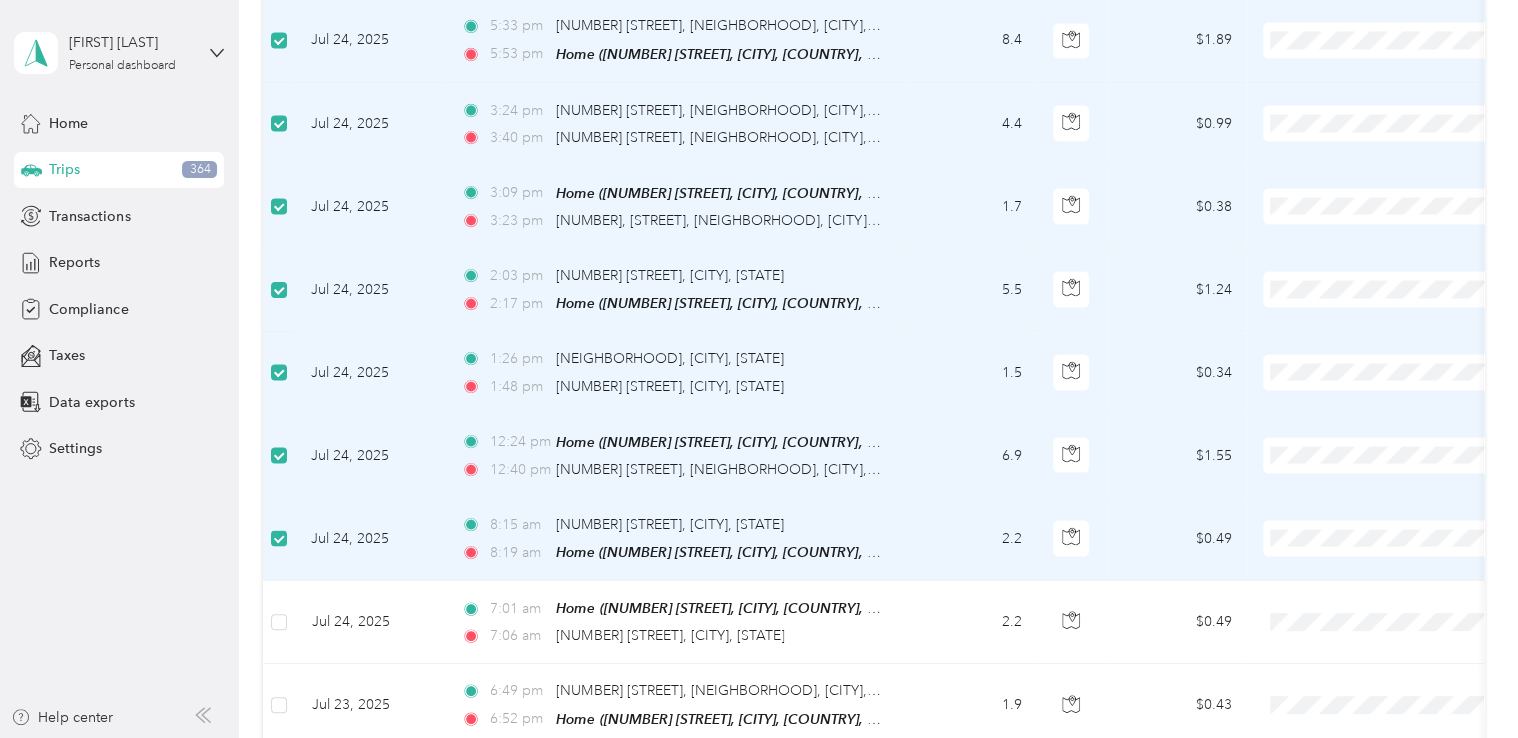 scroll, scrollTop: 2109, scrollLeft: 0, axis: vertical 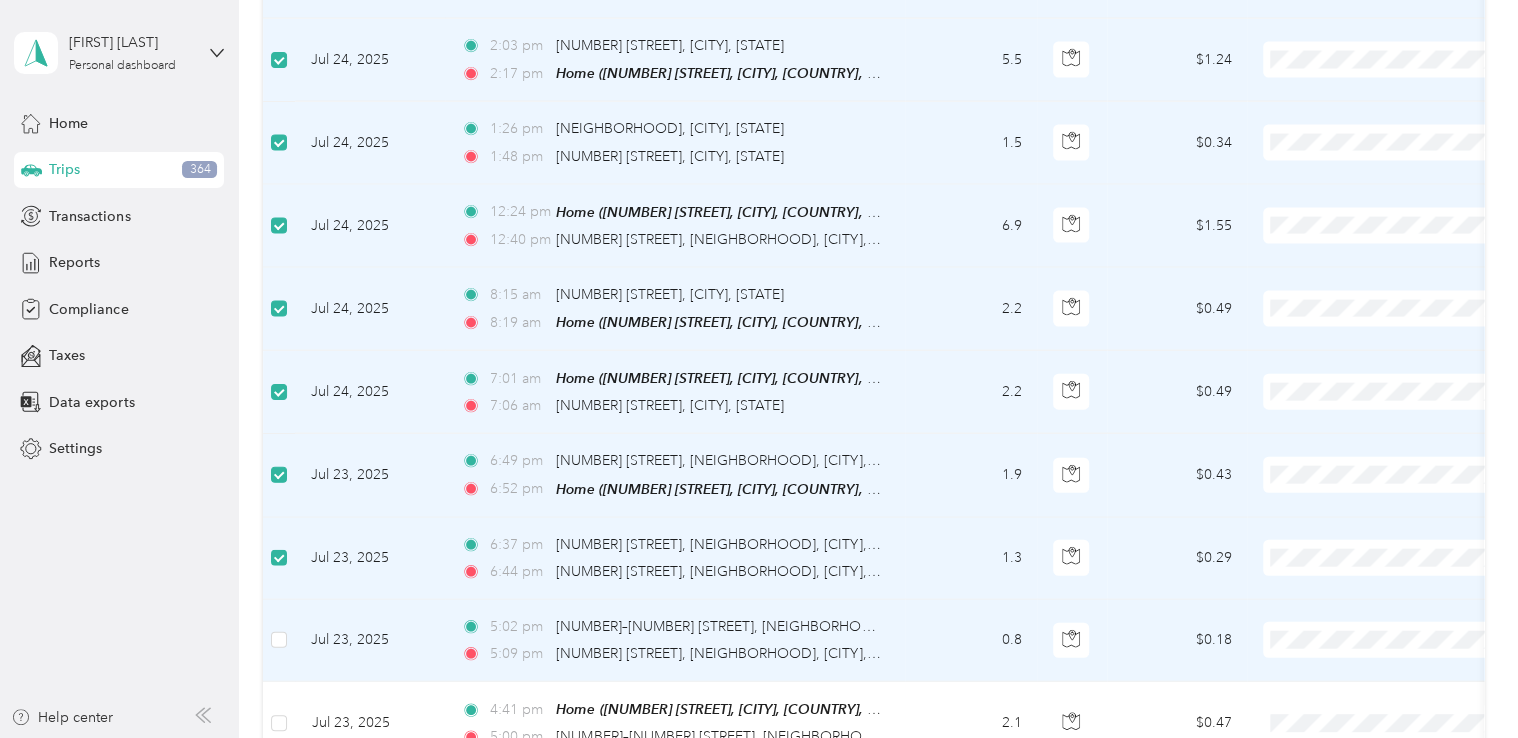 click at bounding box center (279, 641) 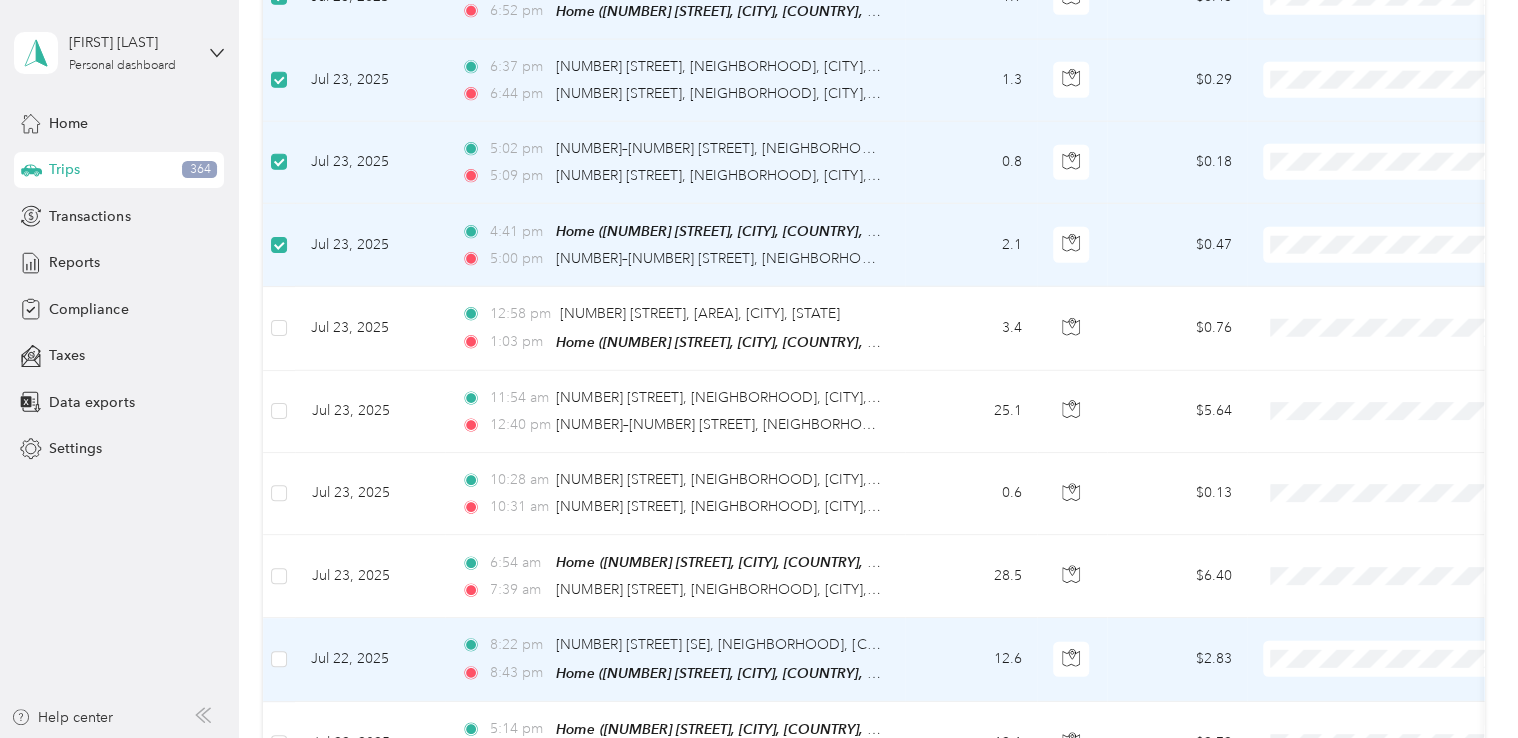 scroll, scrollTop: 2909, scrollLeft: 0, axis: vertical 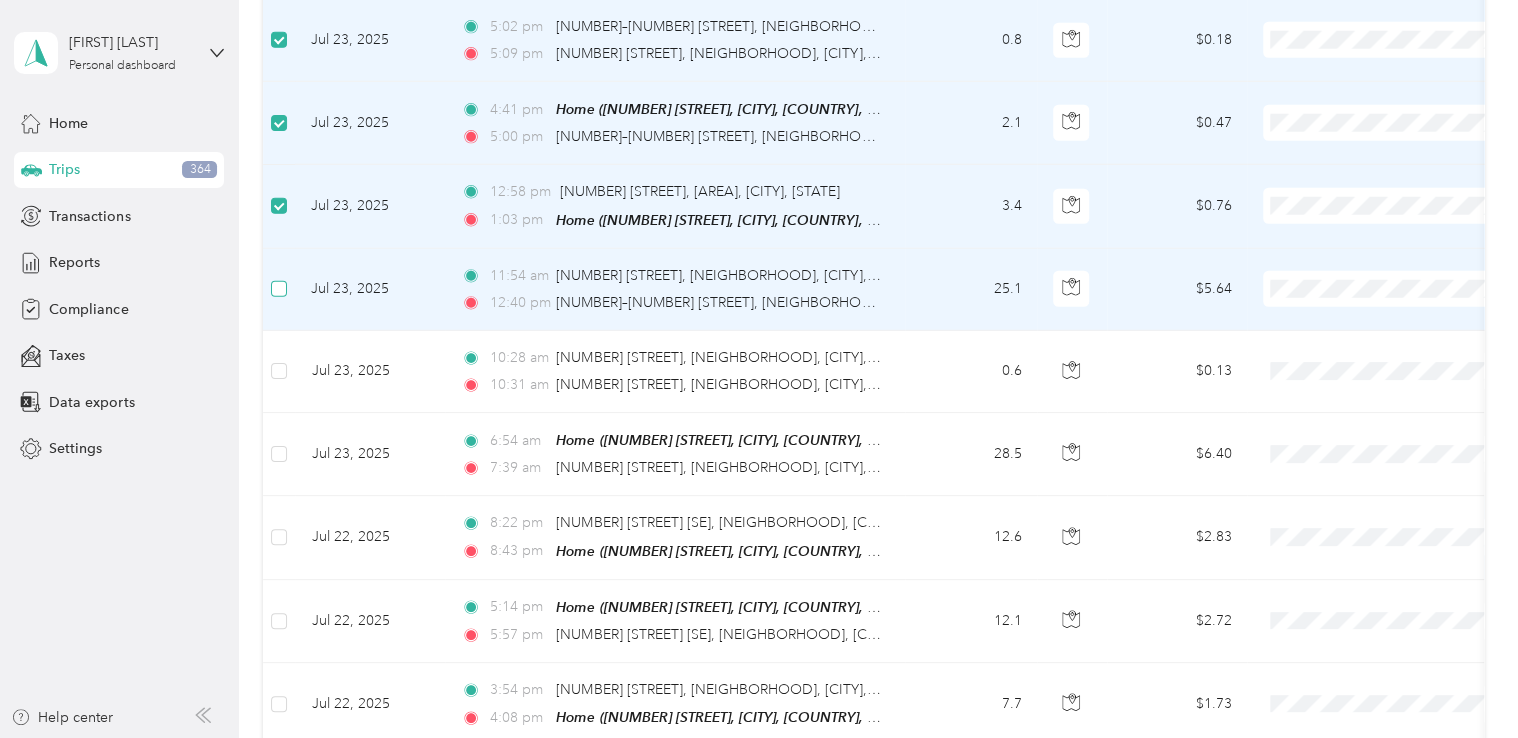 click at bounding box center (279, 289) 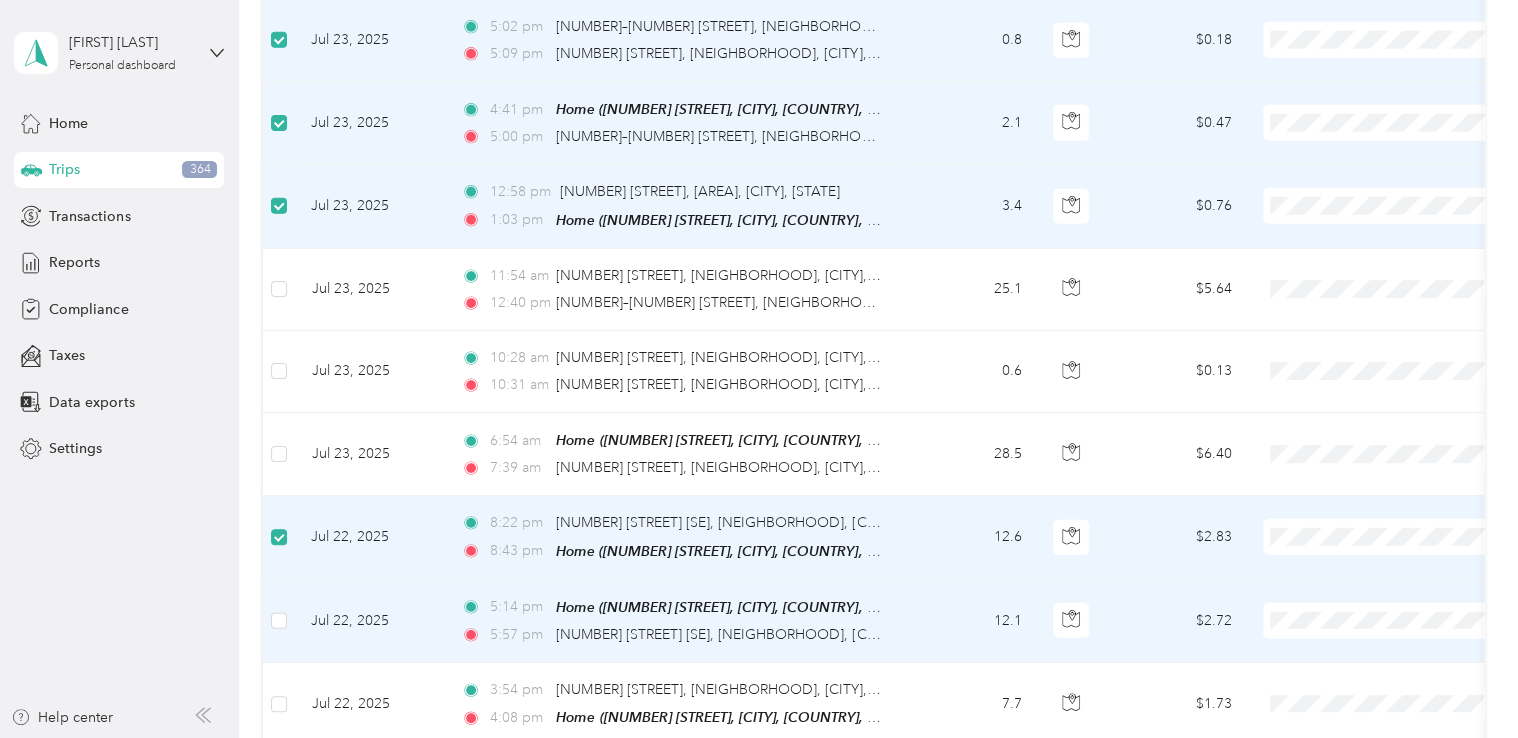 click at bounding box center [279, 621] 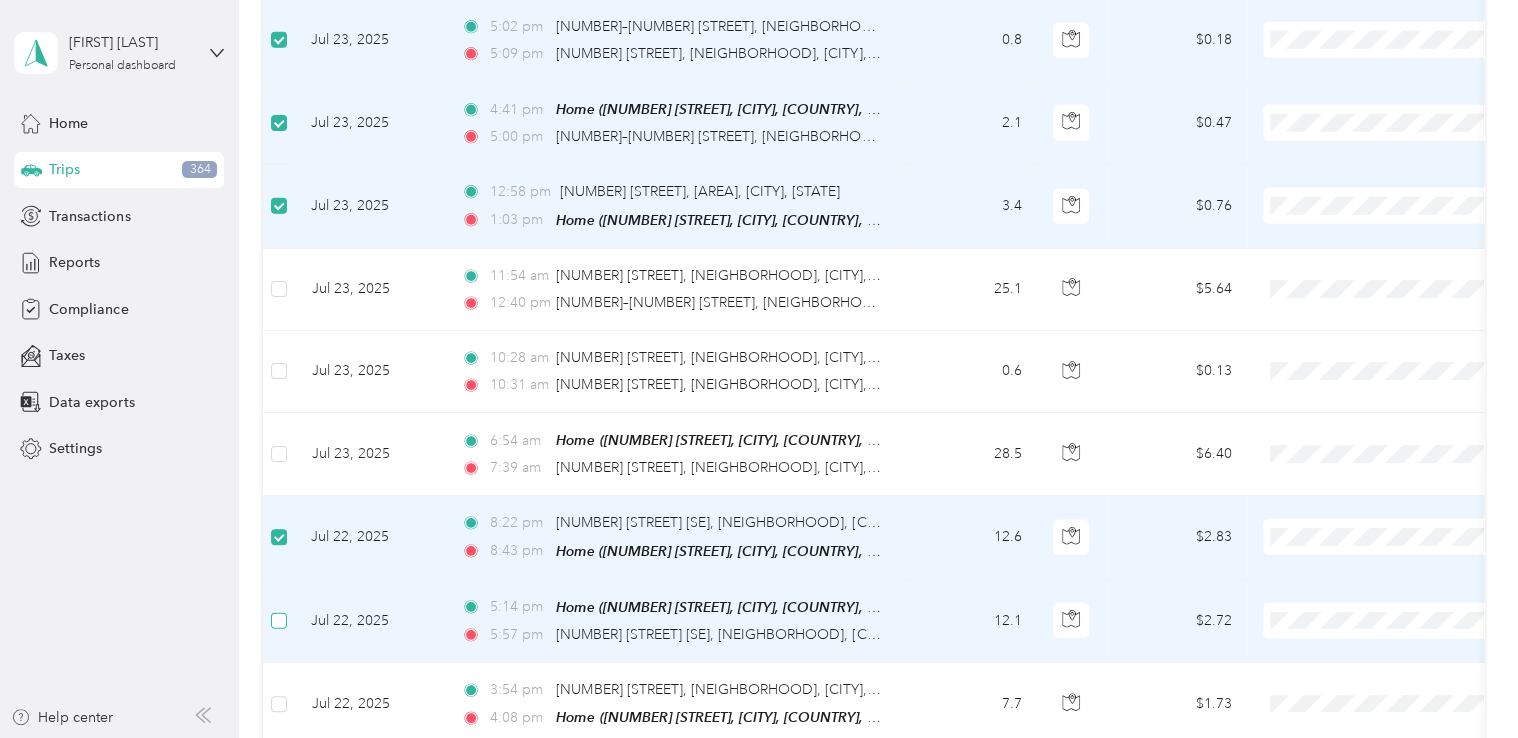 click at bounding box center (279, 621) 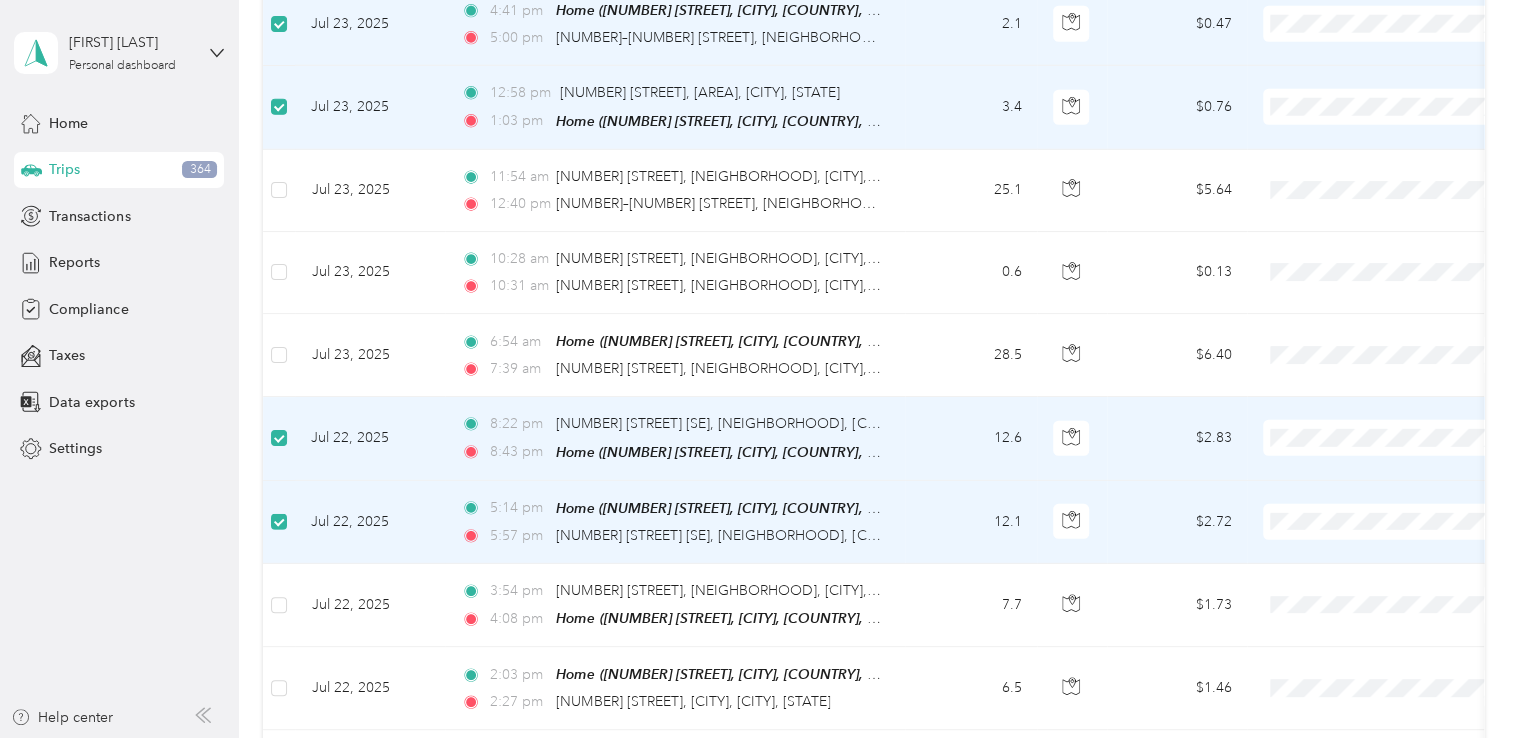 scroll, scrollTop: 3009, scrollLeft: 0, axis: vertical 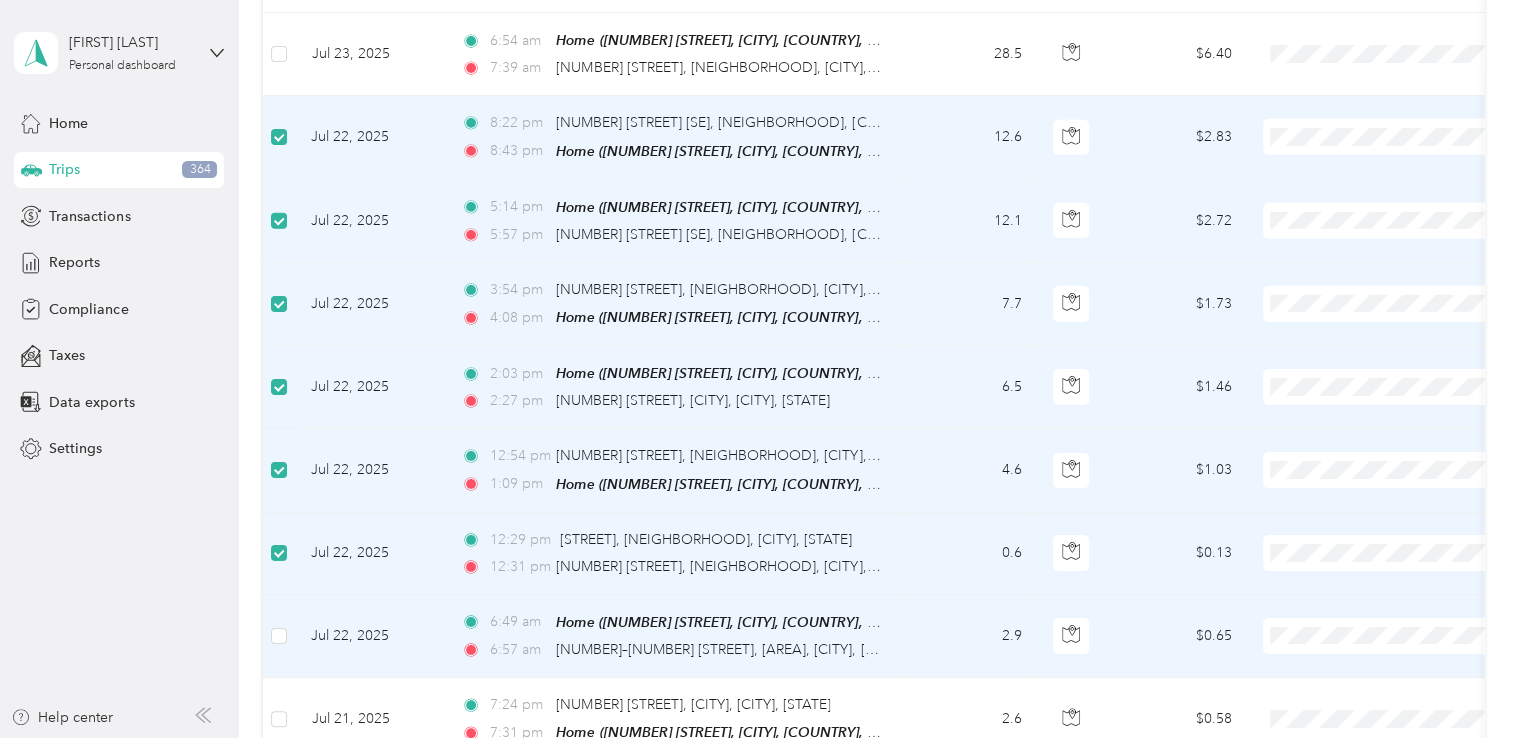 click at bounding box center (279, 636) 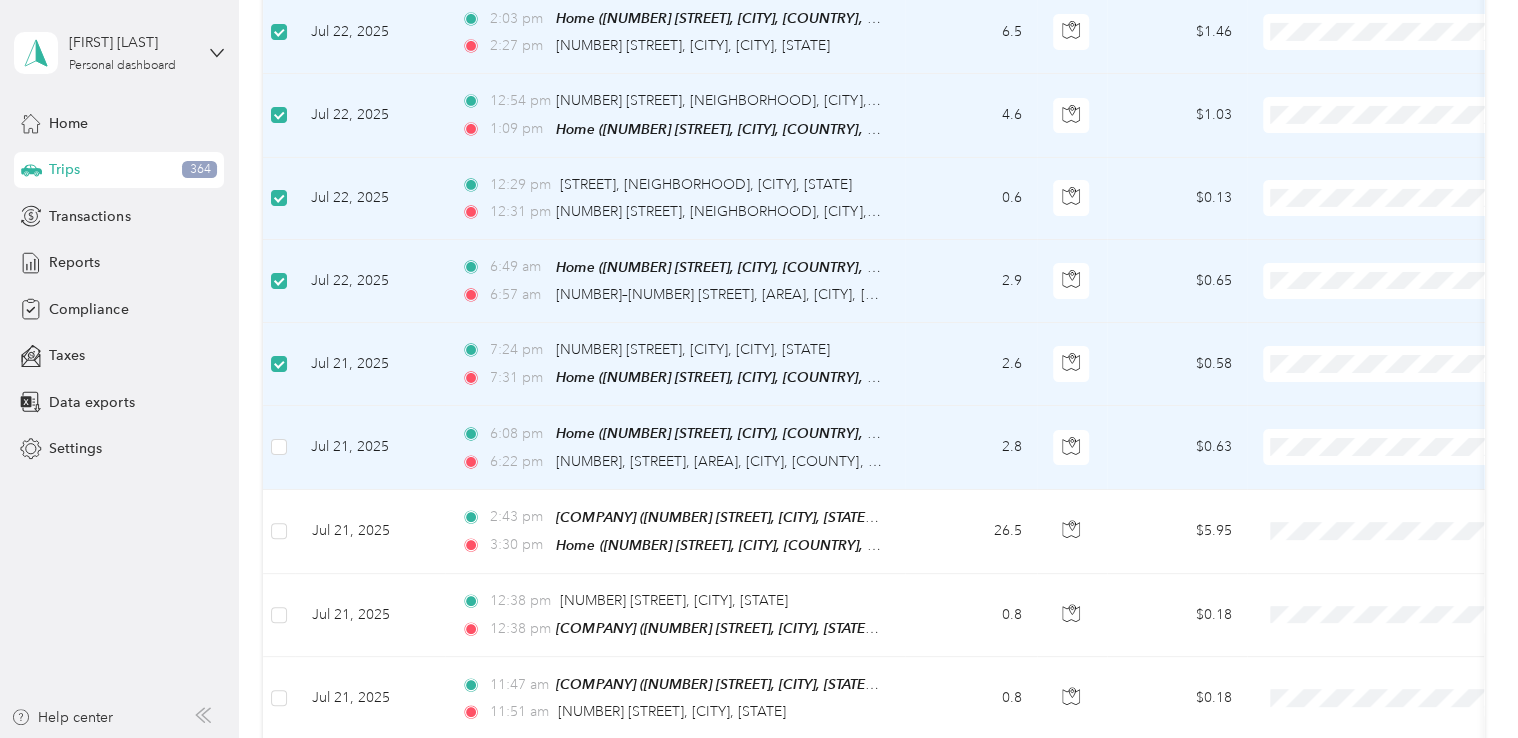 scroll, scrollTop: 3709, scrollLeft: 0, axis: vertical 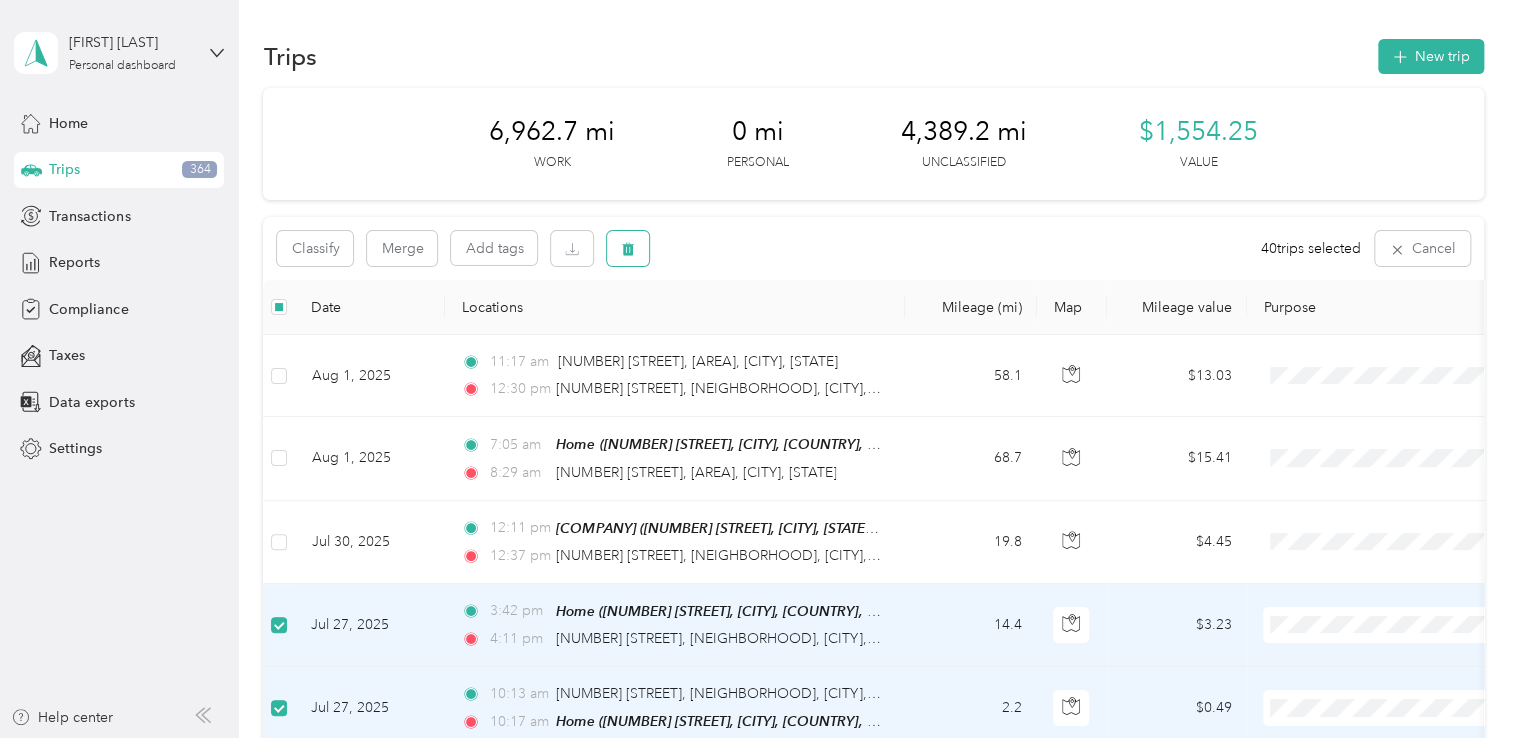 click 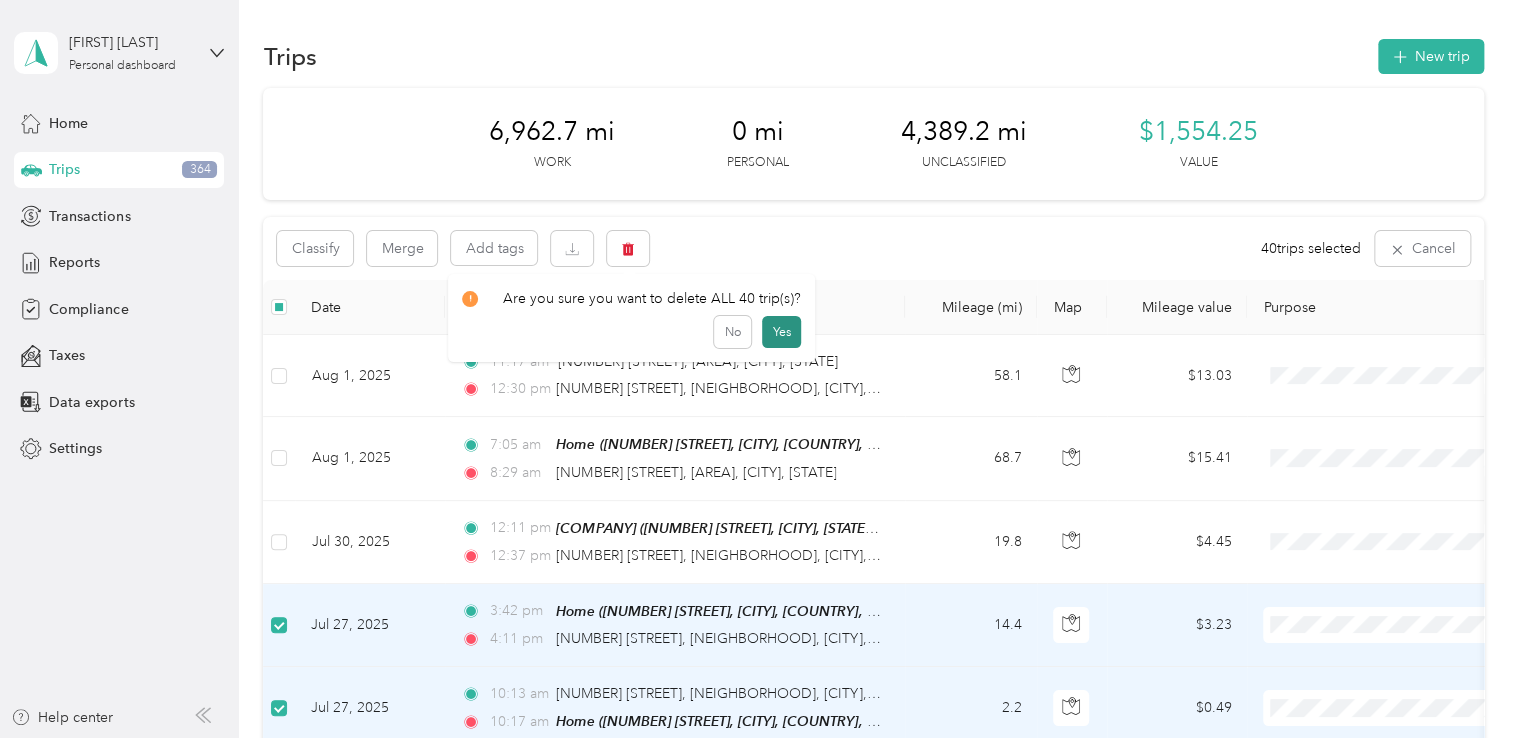 click on "Yes" at bounding box center [781, 332] 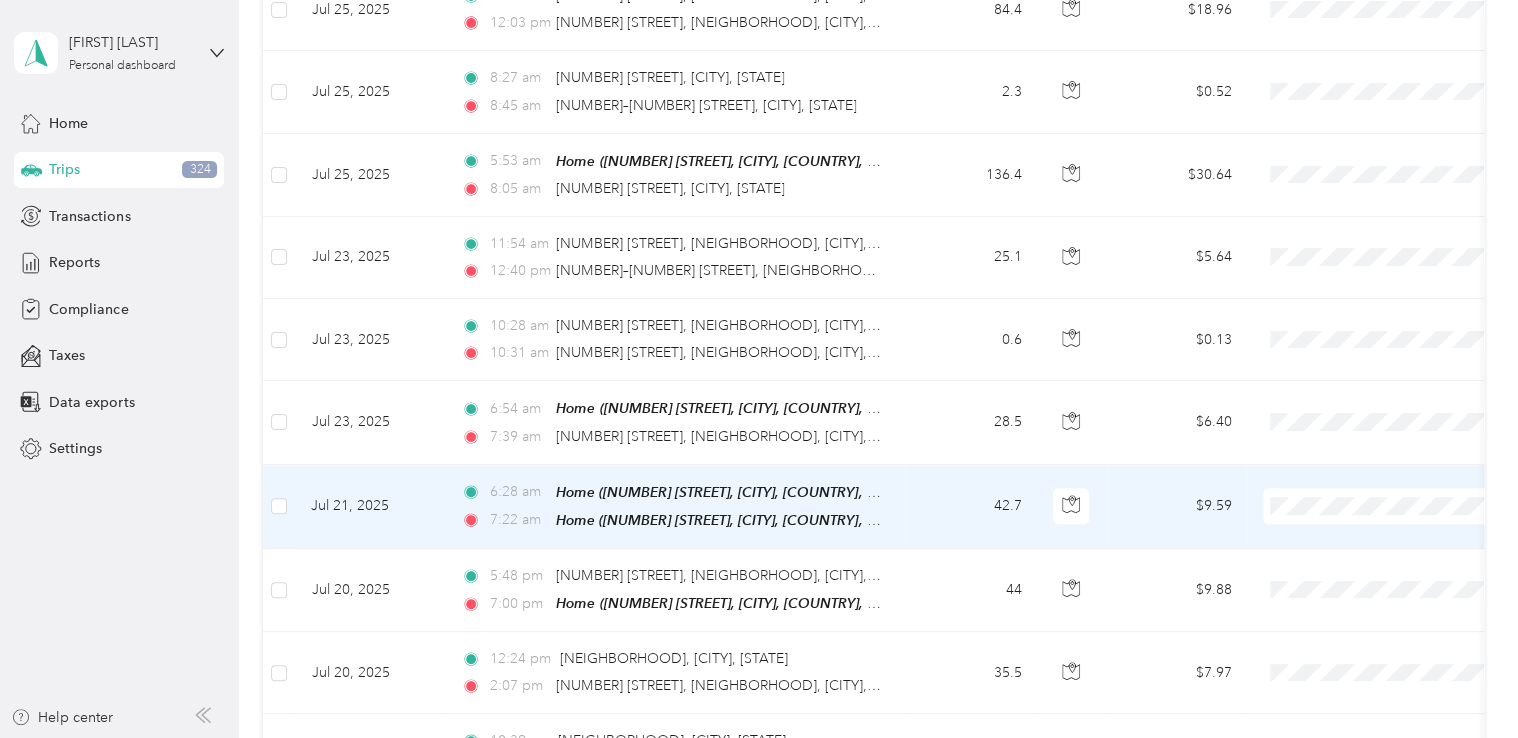 scroll, scrollTop: 800, scrollLeft: 0, axis: vertical 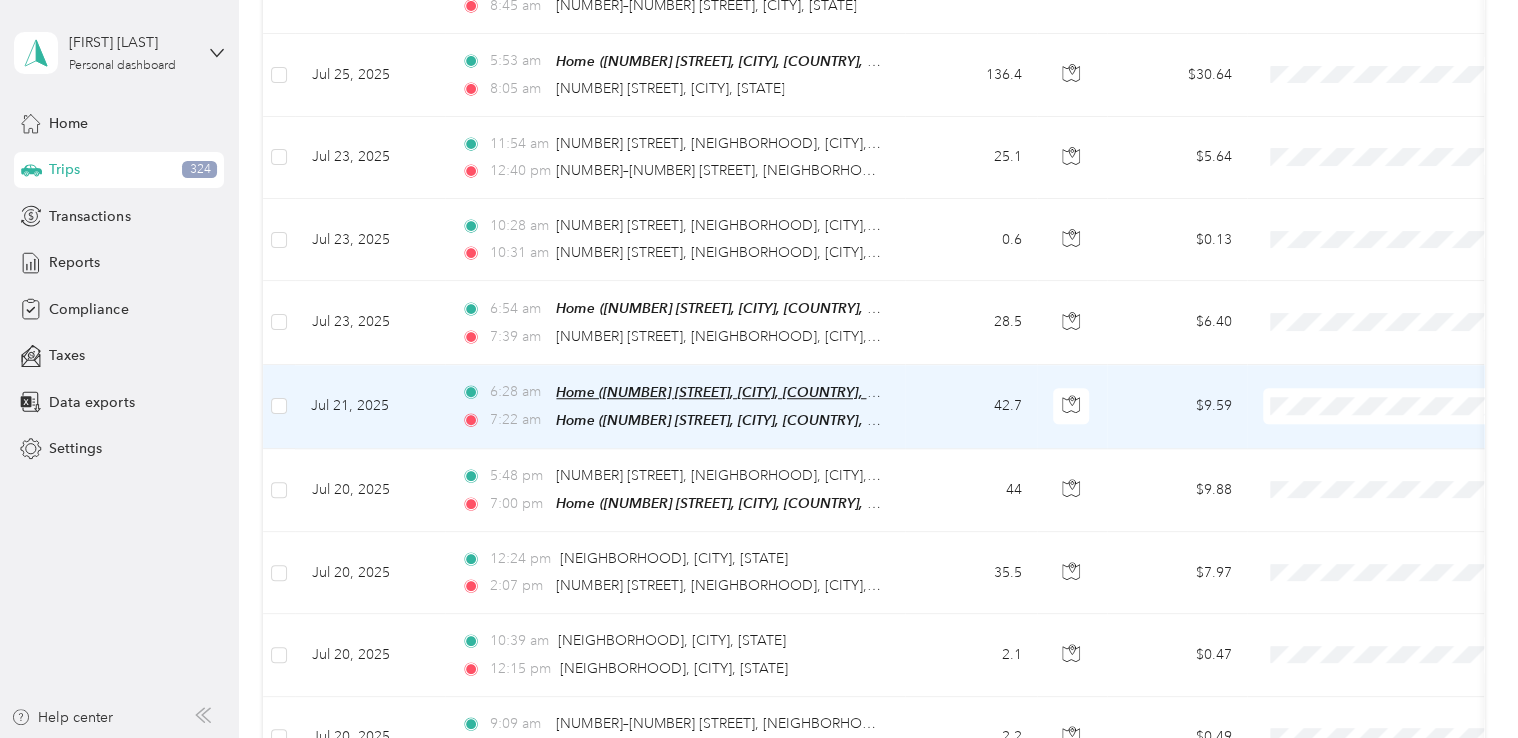 click on "Home ([NUMBER] [STREET], [CITY], [COUNTRY], [CITY], [STATE])" at bounding box center (758, 392) 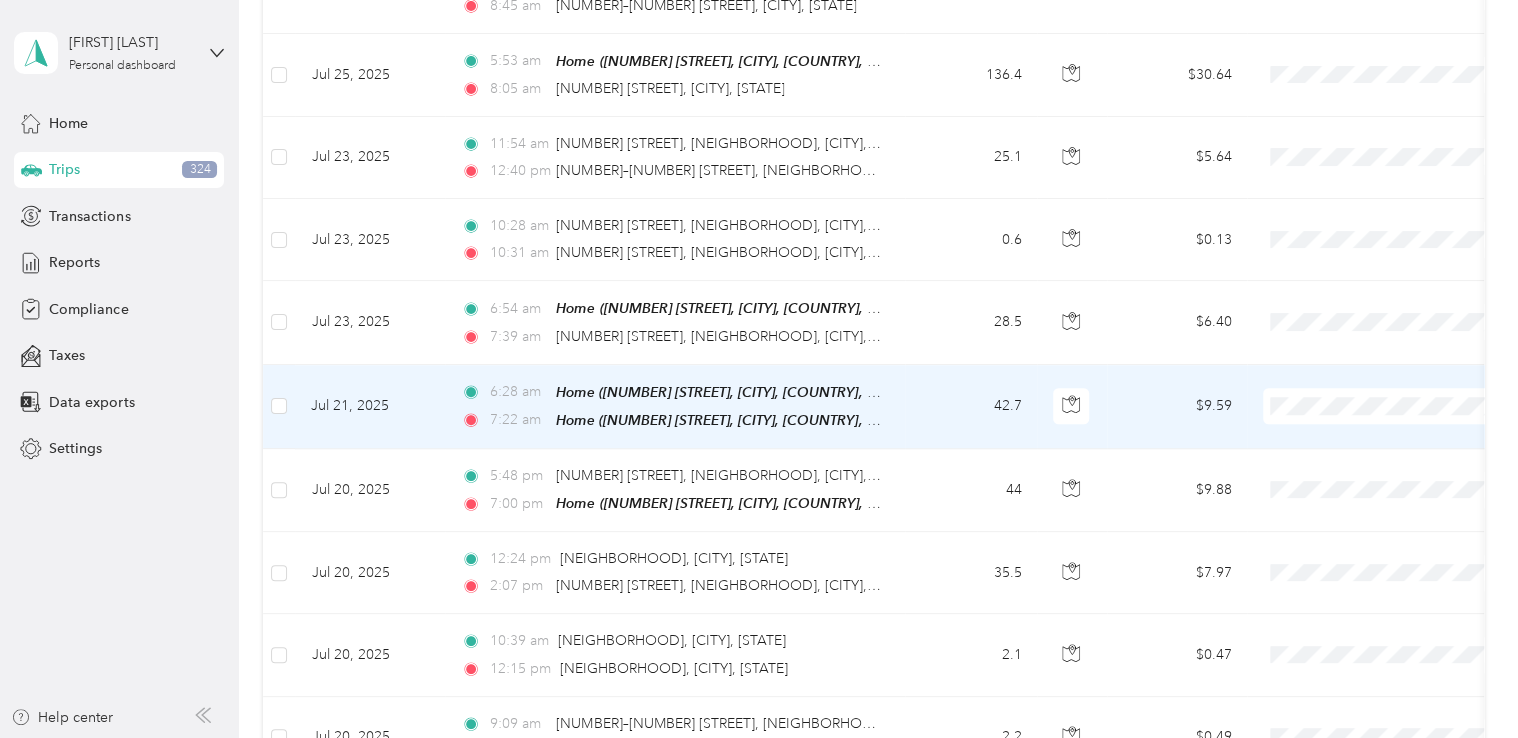 click on "7:22 am" at bounding box center [518, 420] 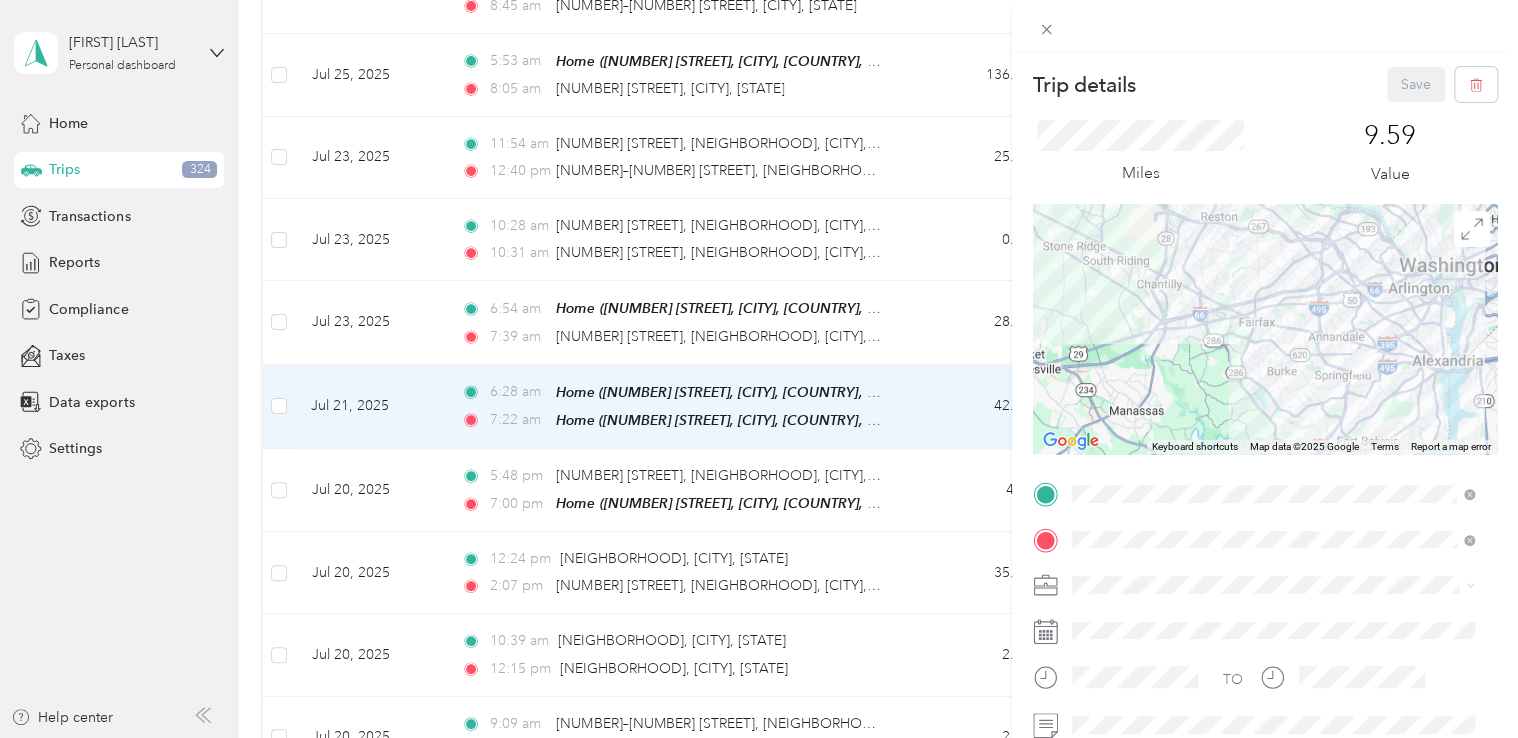 drag, startPoint x: 235, startPoint y: 426, endPoint x: 276, endPoint y: 404, distance: 46.52956 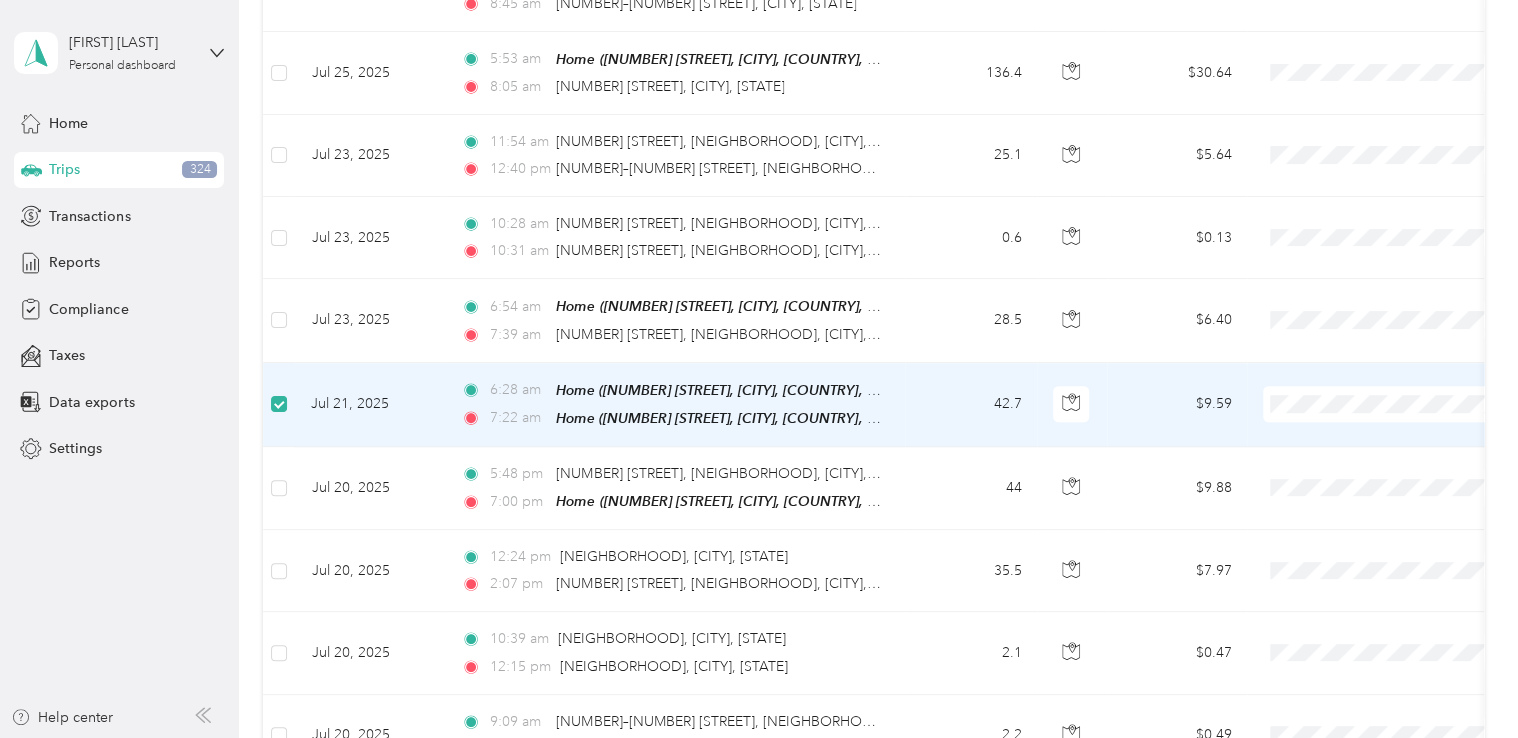 scroll, scrollTop: 798, scrollLeft: 0, axis: vertical 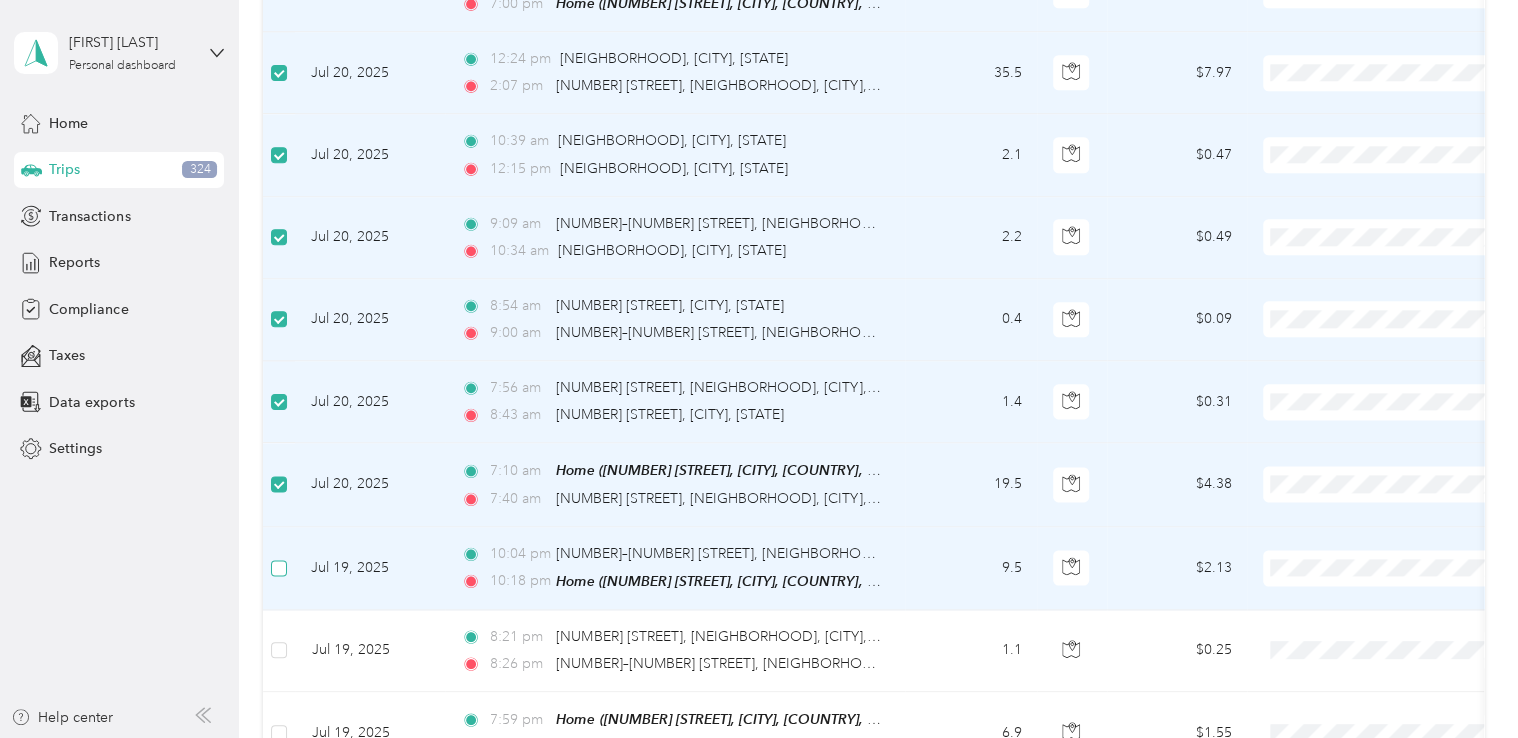 click at bounding box center [279, 568] 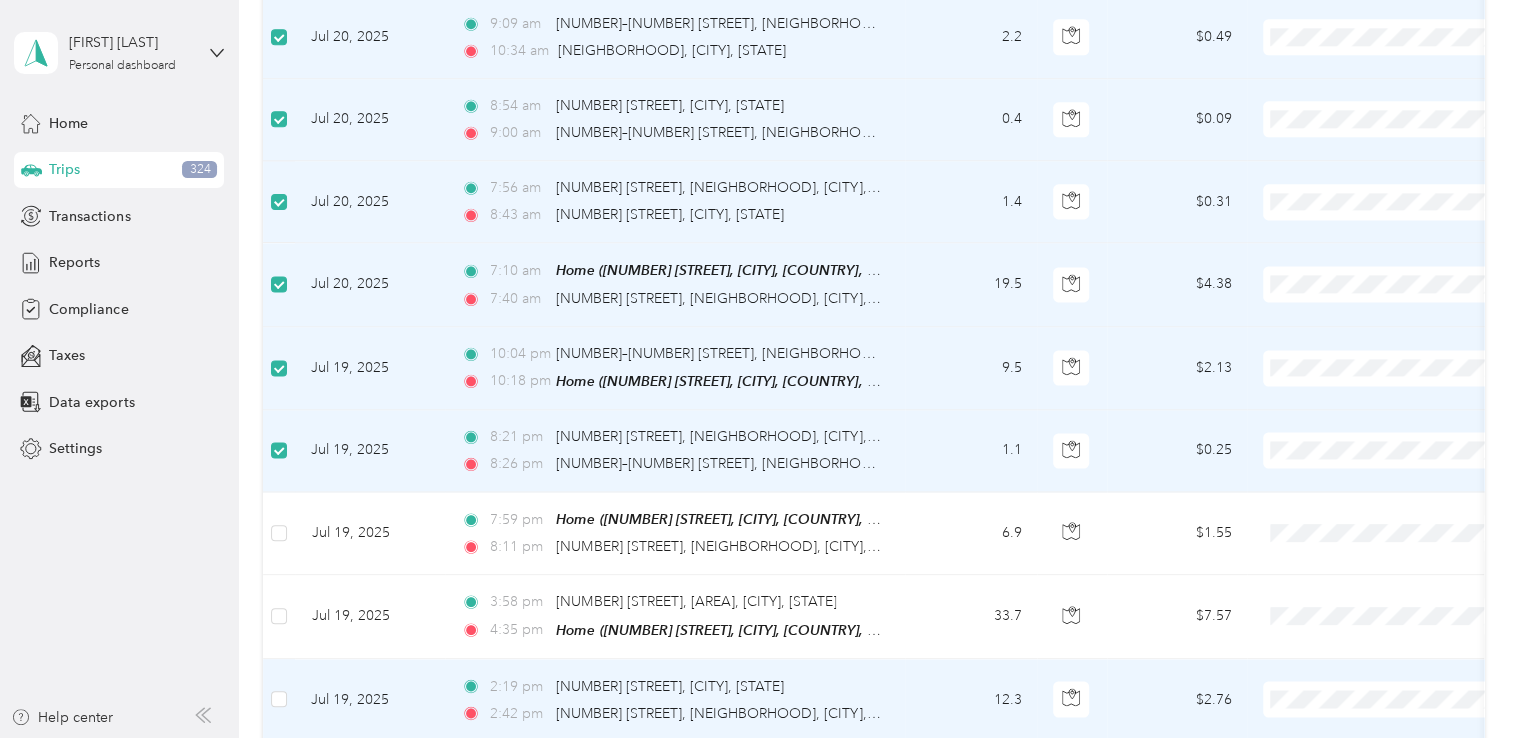 scroll, scrollTop: 1798, scrollLeft: 0, axis: vertical 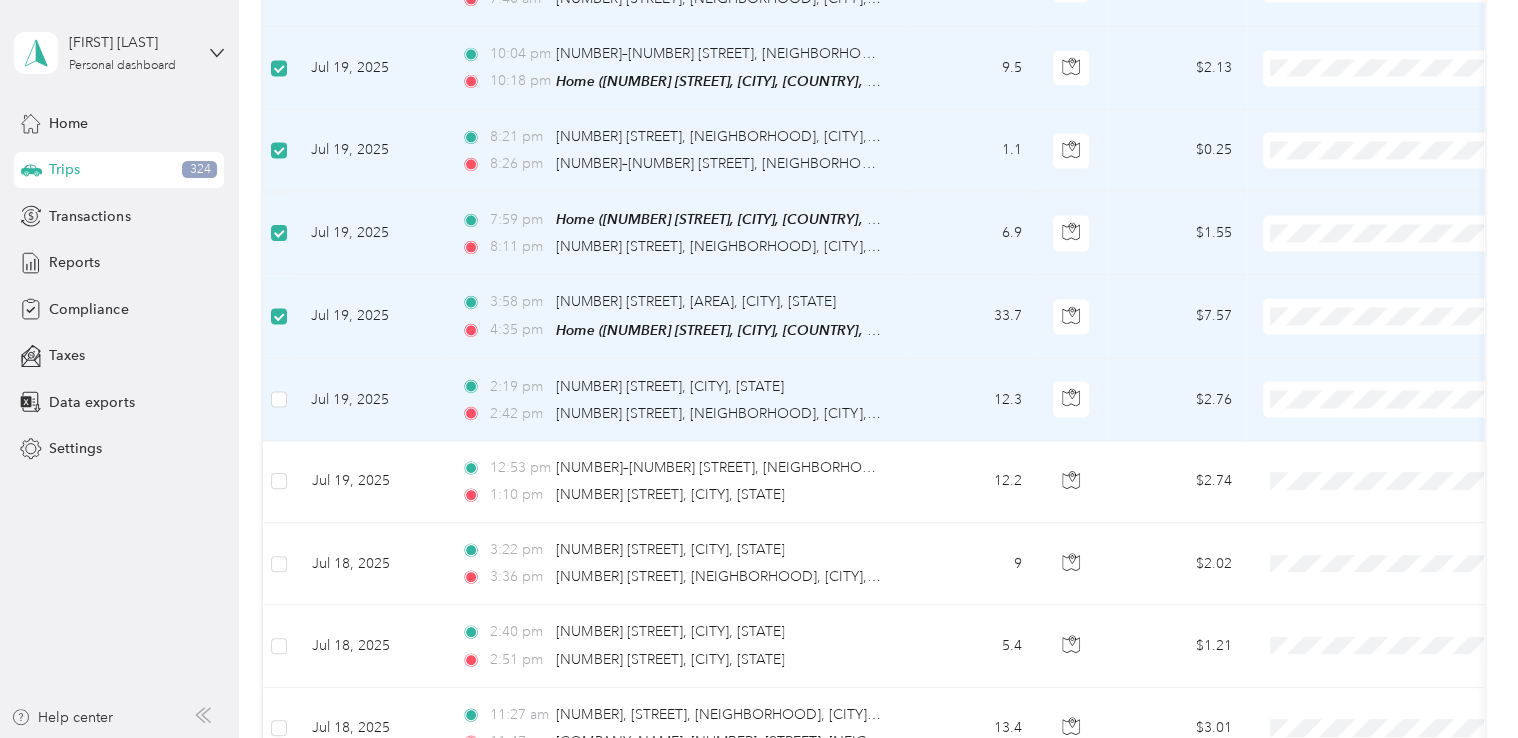 click at bounding box center (279, 400) 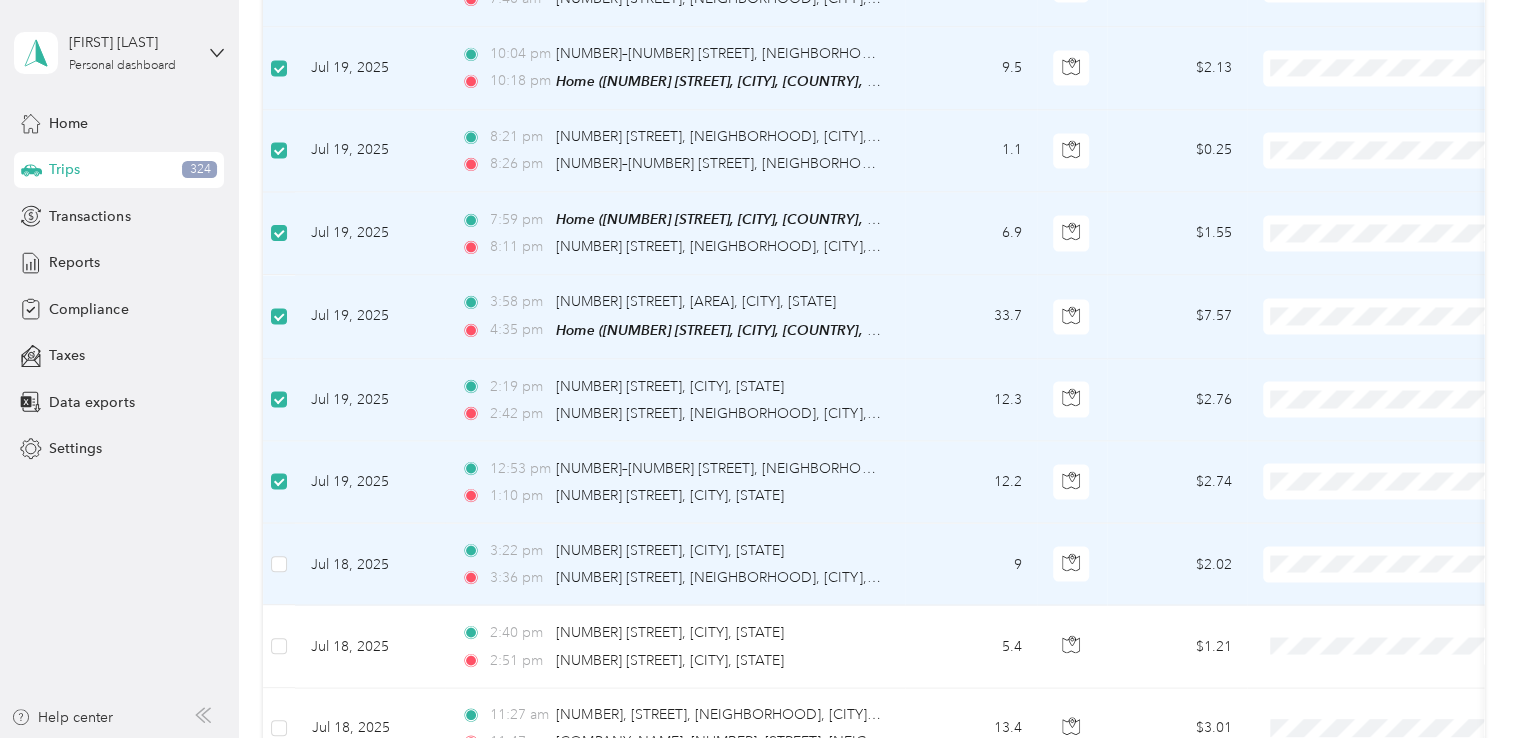 scroll, scrollTop: 1898, scrollLeft: 0, axis: vertical 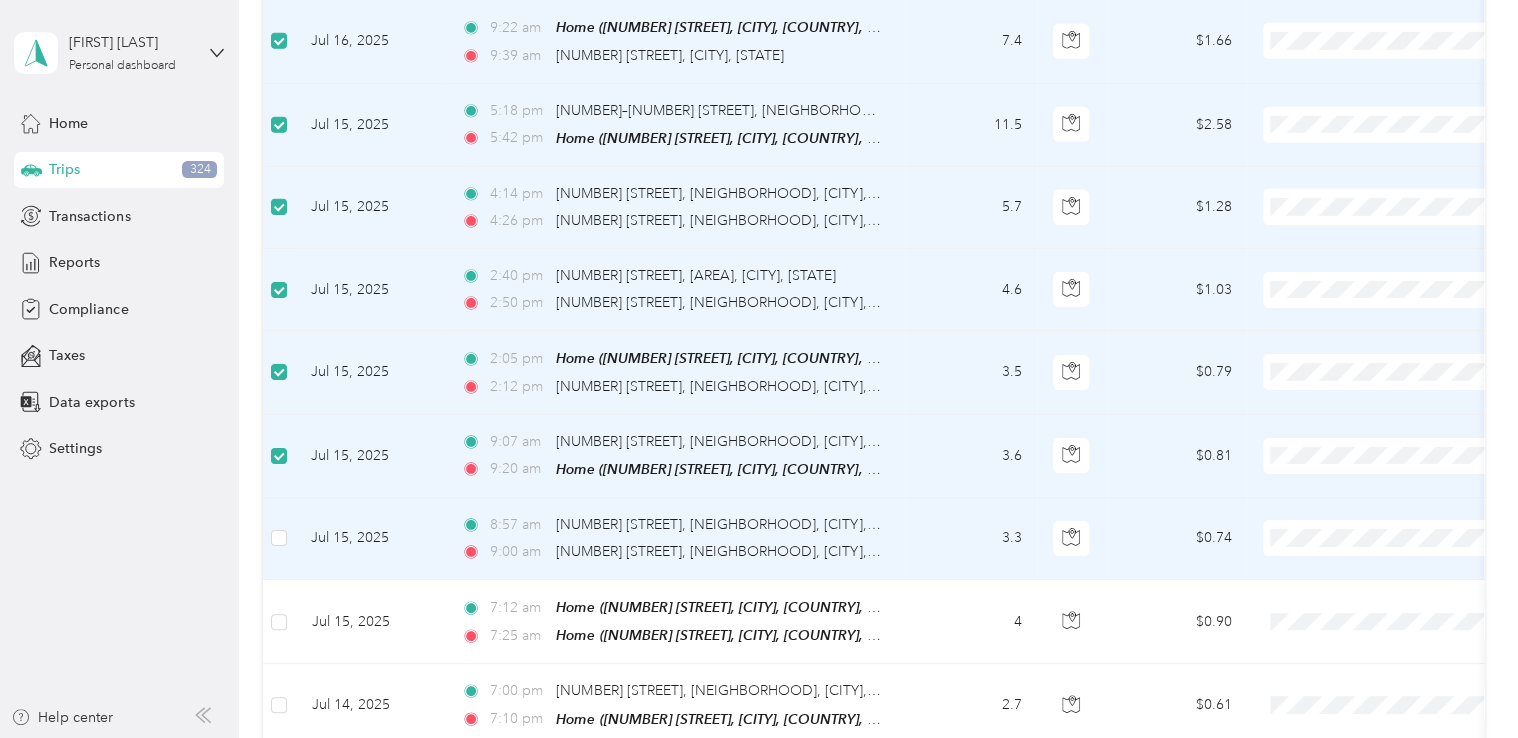 click at bounding box center [279, 539] 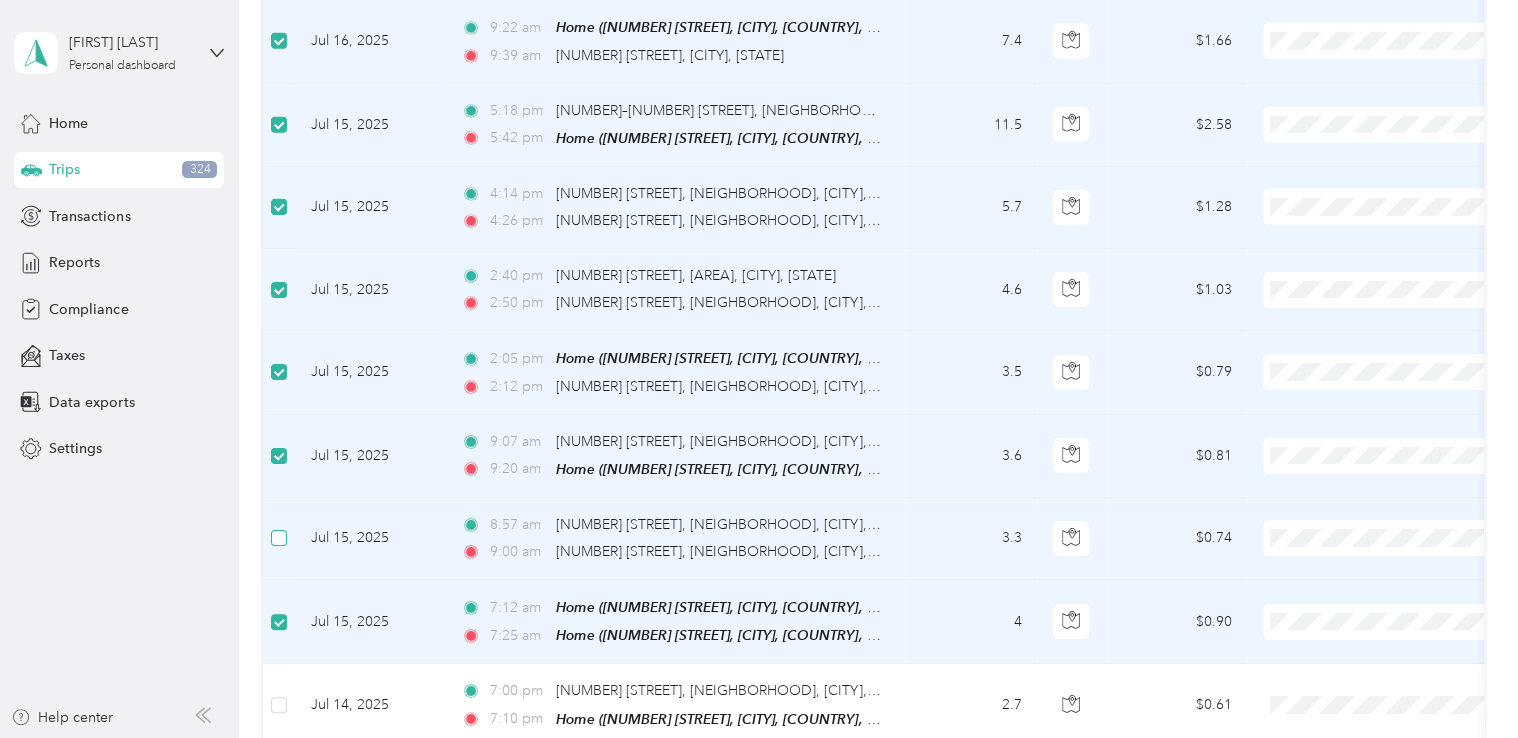 click at bounding box center [279, 538] 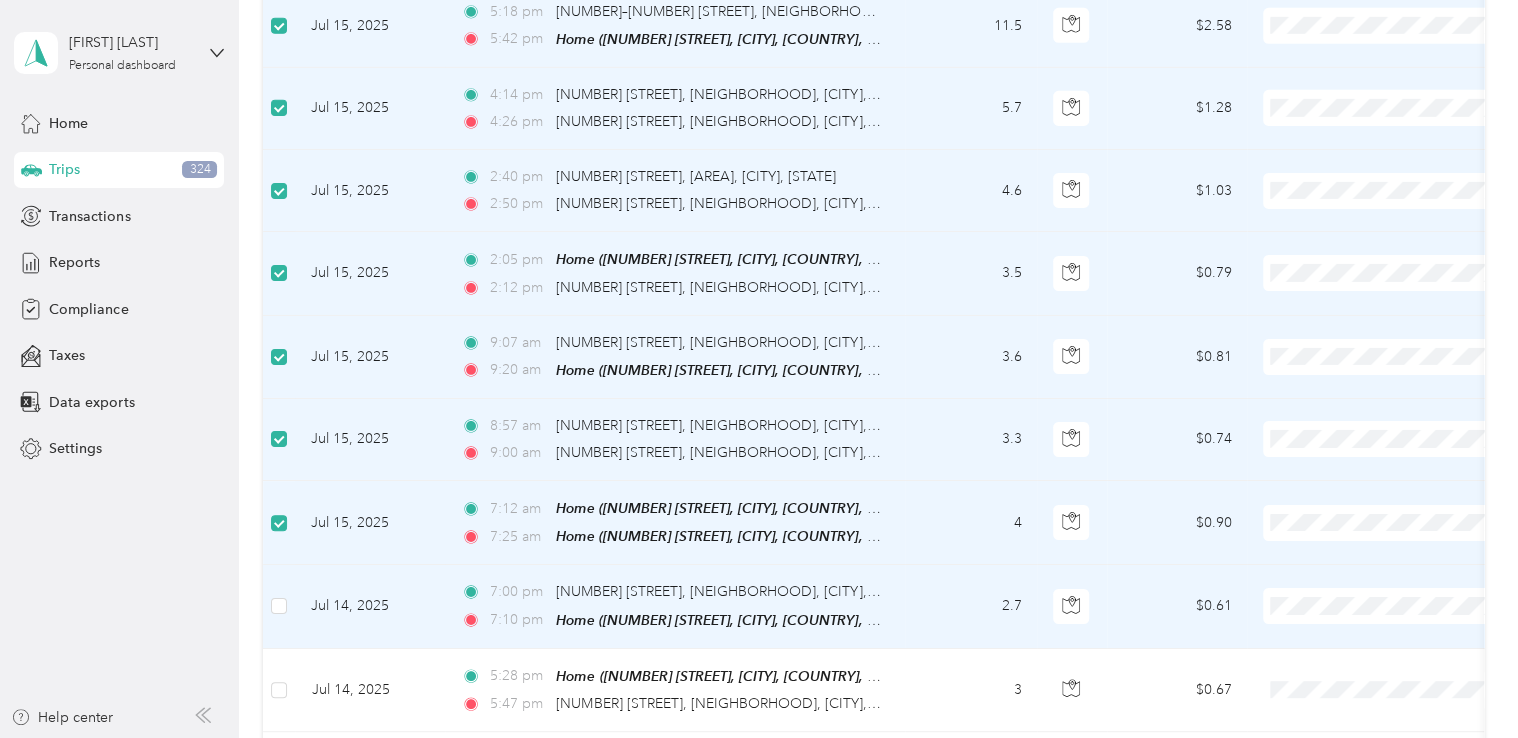 scroll, scrollTop: 3498, scrollLeft: 0, axis: vertical 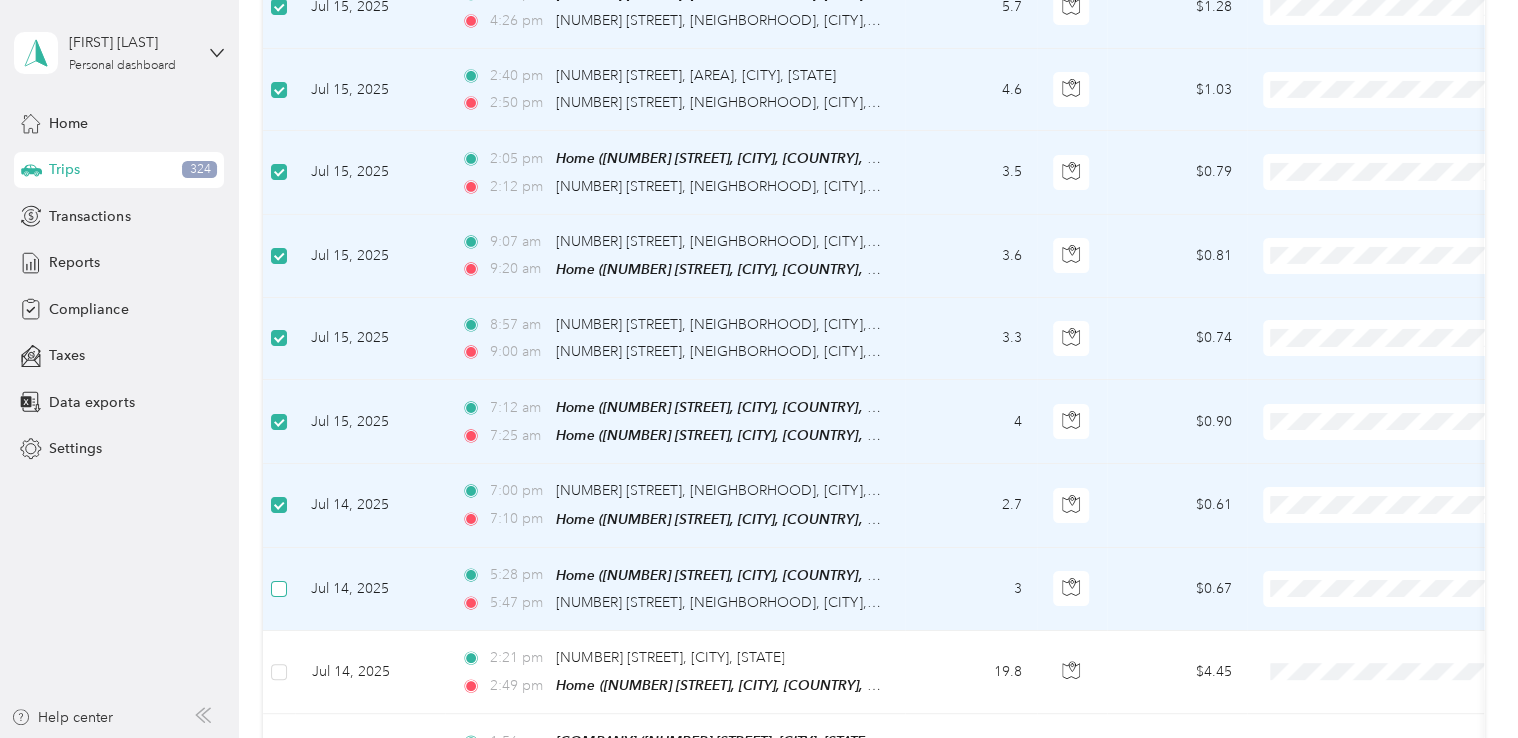click at bounding box center [279, 589] 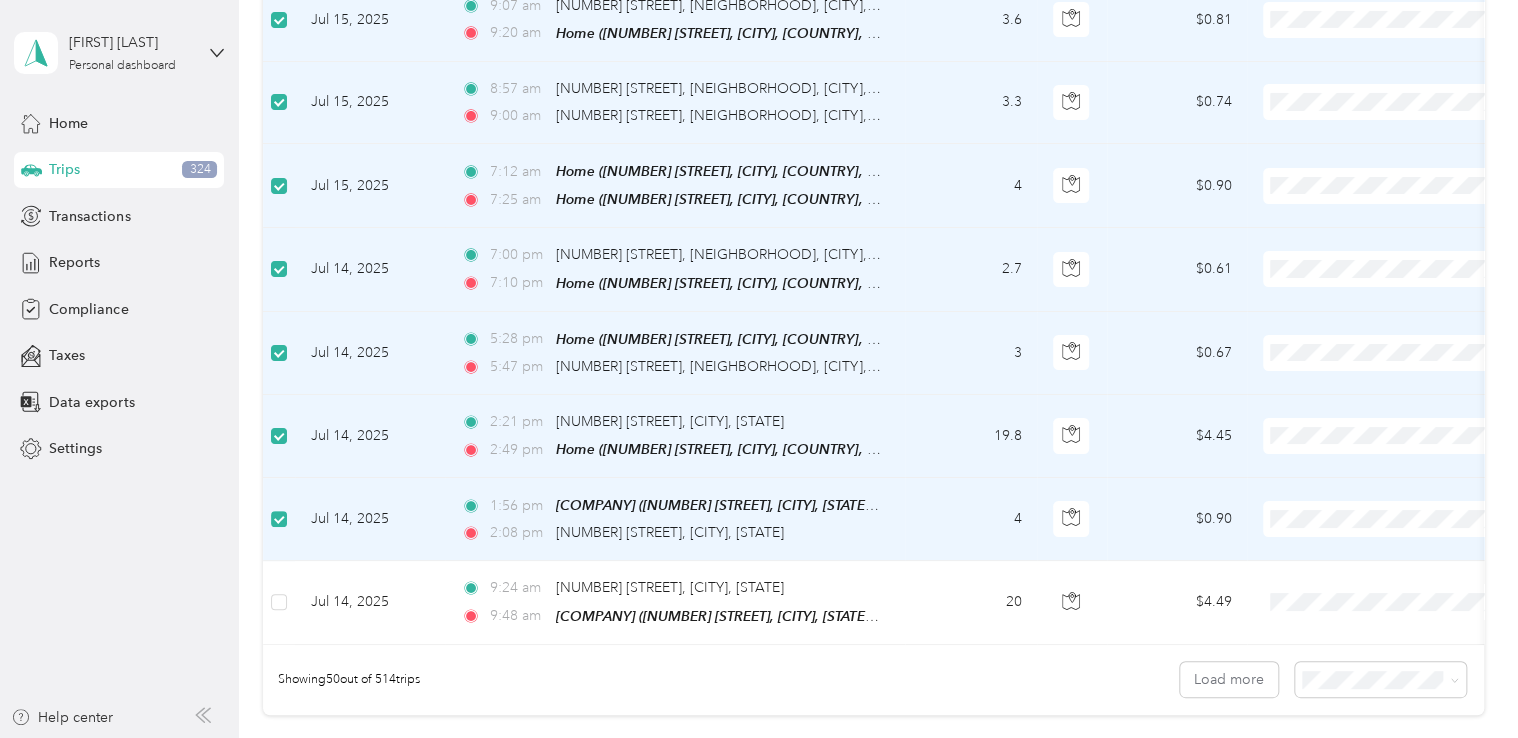 scroll, scrollTop: 3898, scrollLeft: 0, axis: vertical 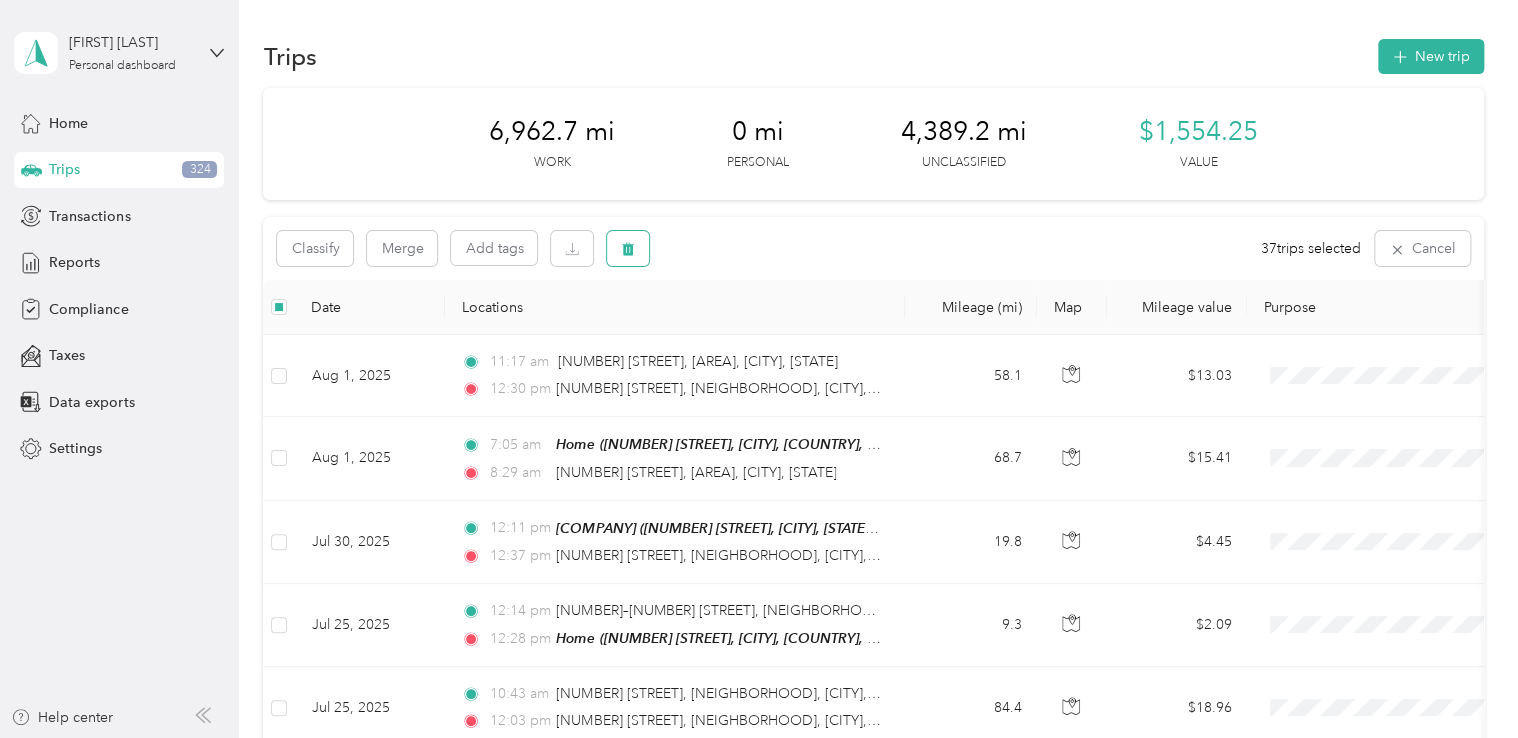 click at bounding box center [628, 248] 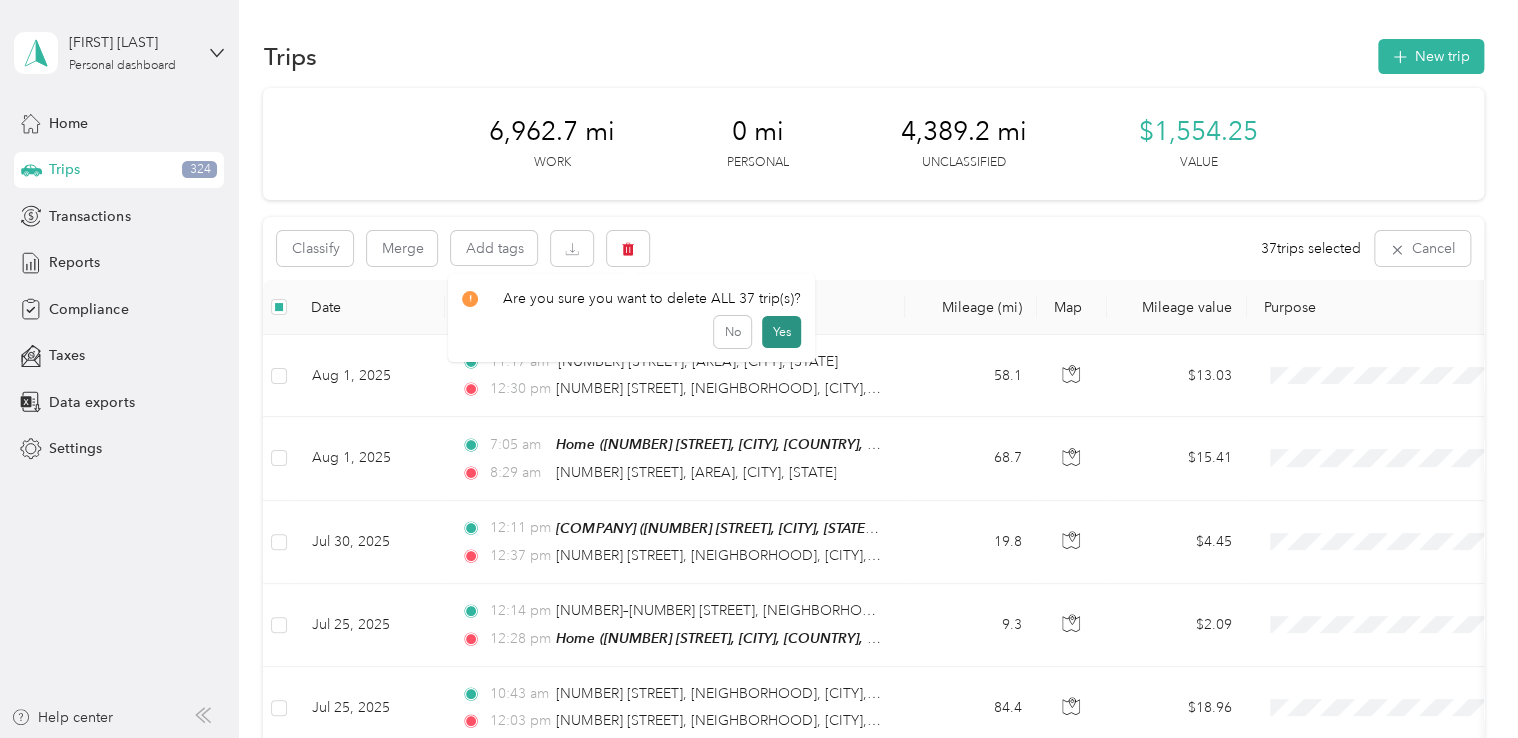 click on "Yes" at bounding box center (781, 332) 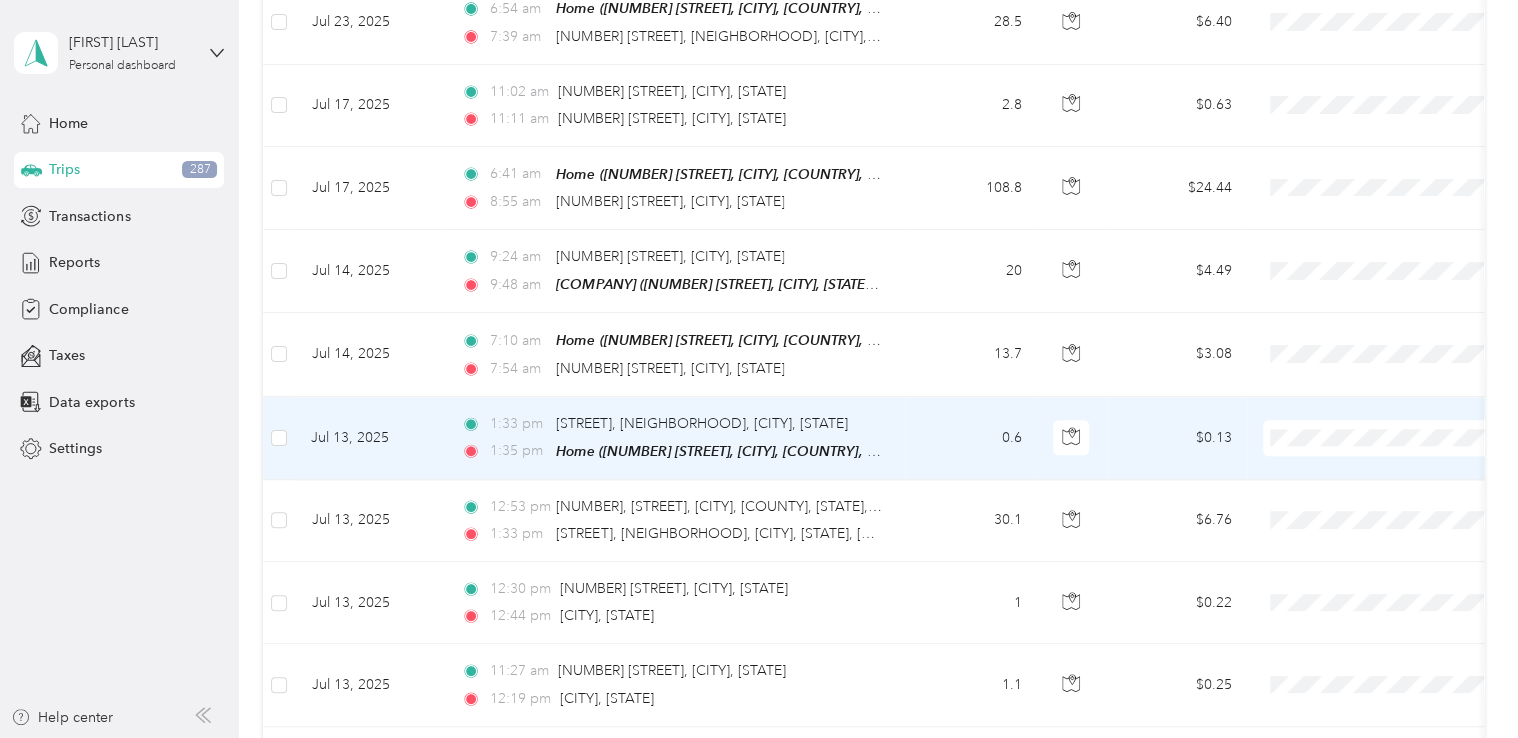 scroll, scrollTop: 1000, scrollLeft: 0, axis: vertical 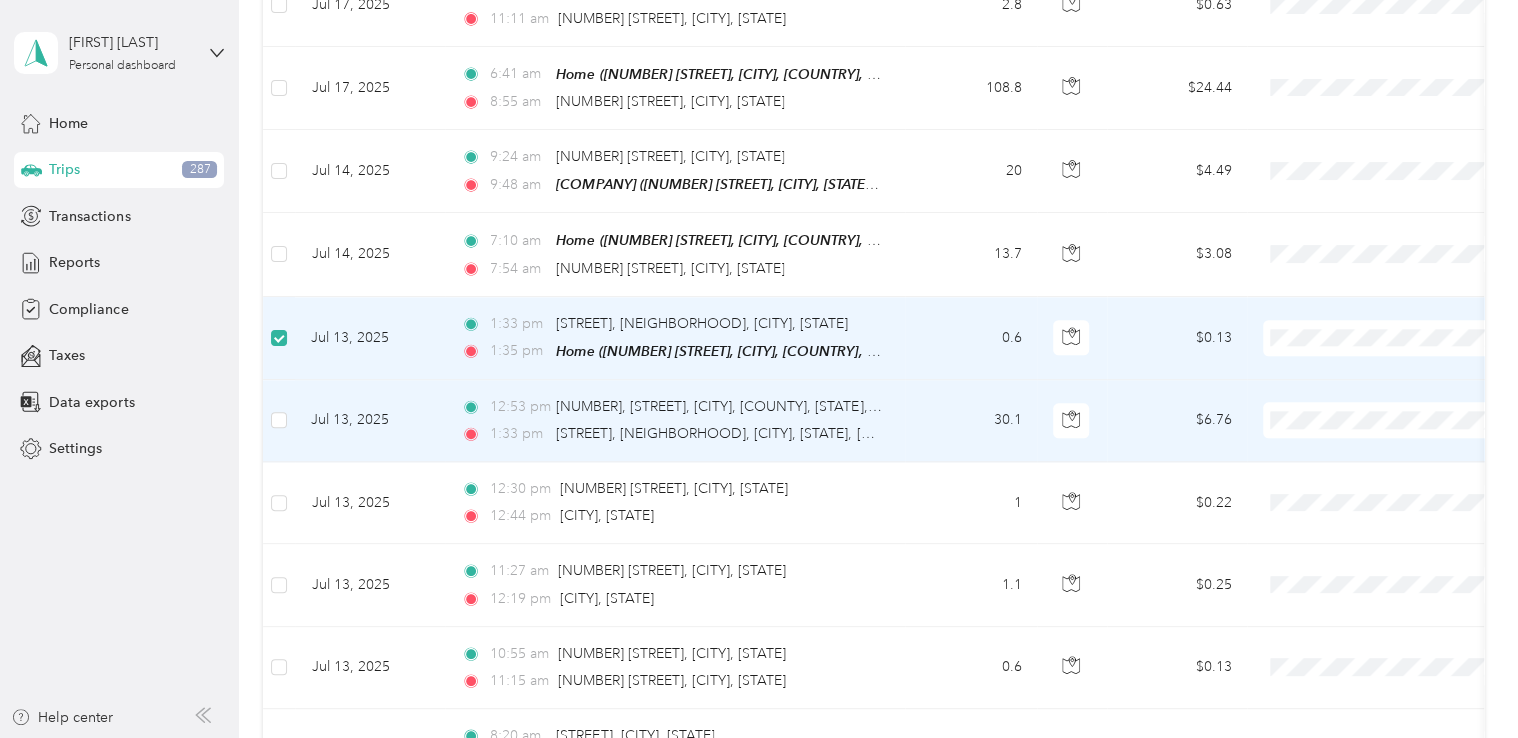 click at bounding box center [279, 421] 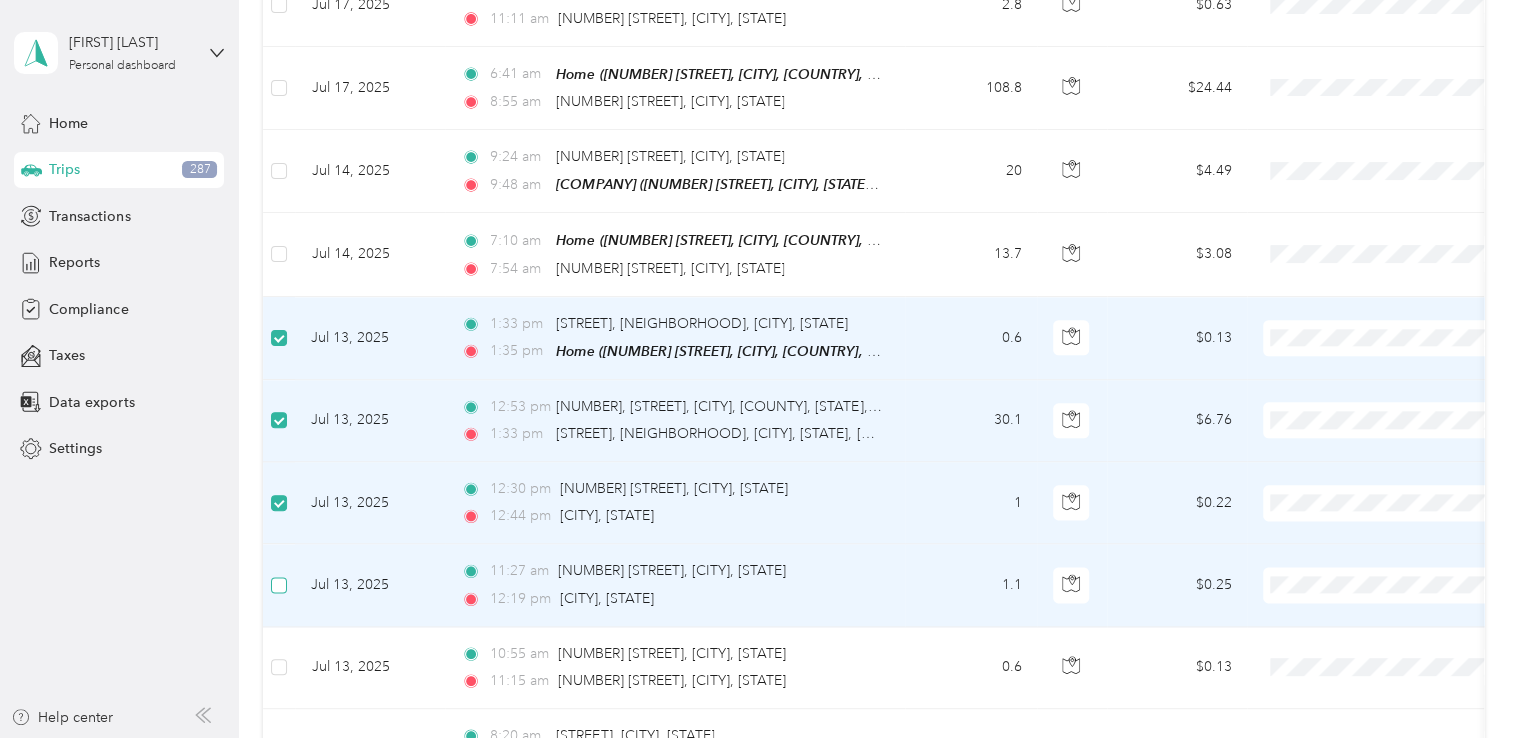 click at bounding box center (279, 585) 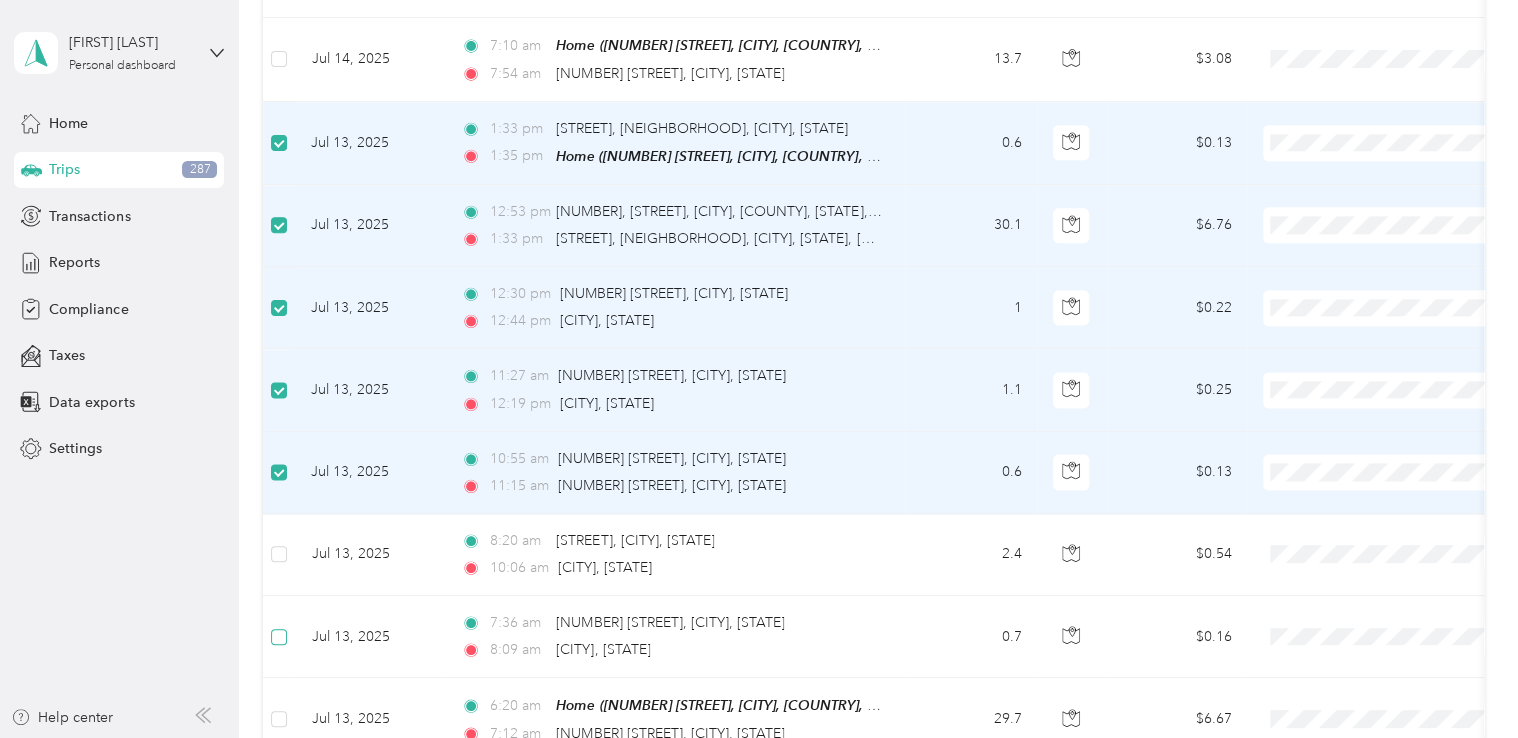 scroll, scrollTop: 1398, scrollLeft: 0, axis: vertical 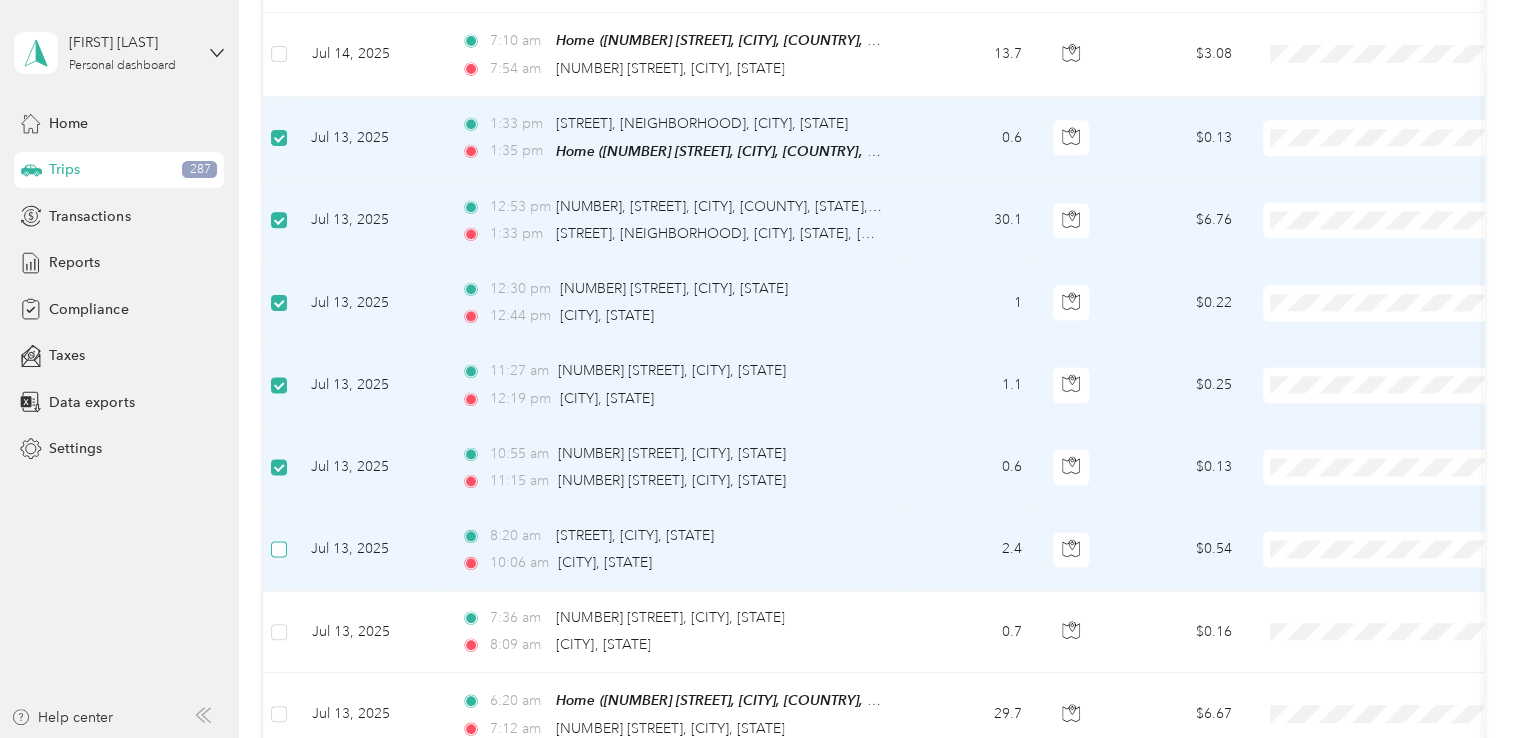 click at bounding box center [279, 549] 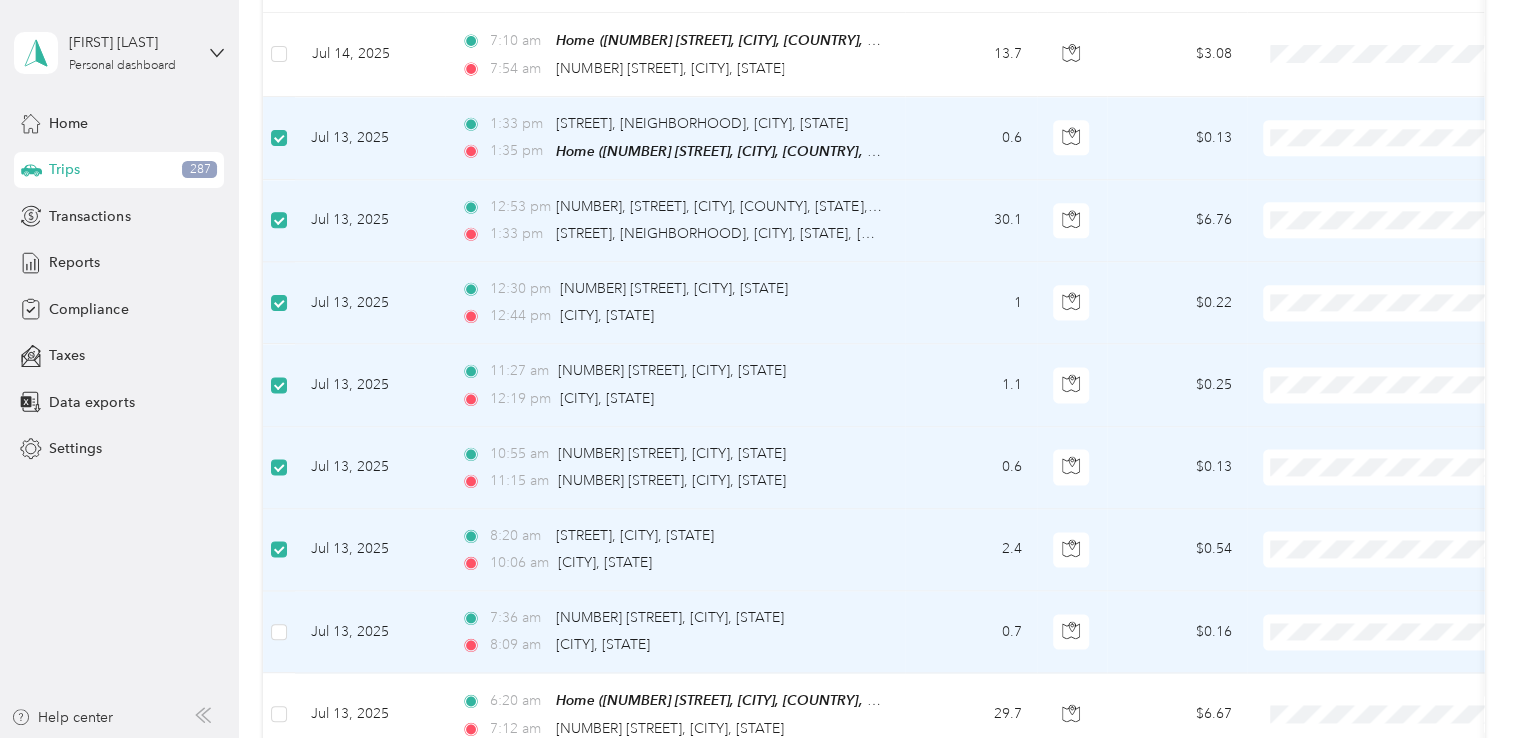 click at bounding box center (279, 632) 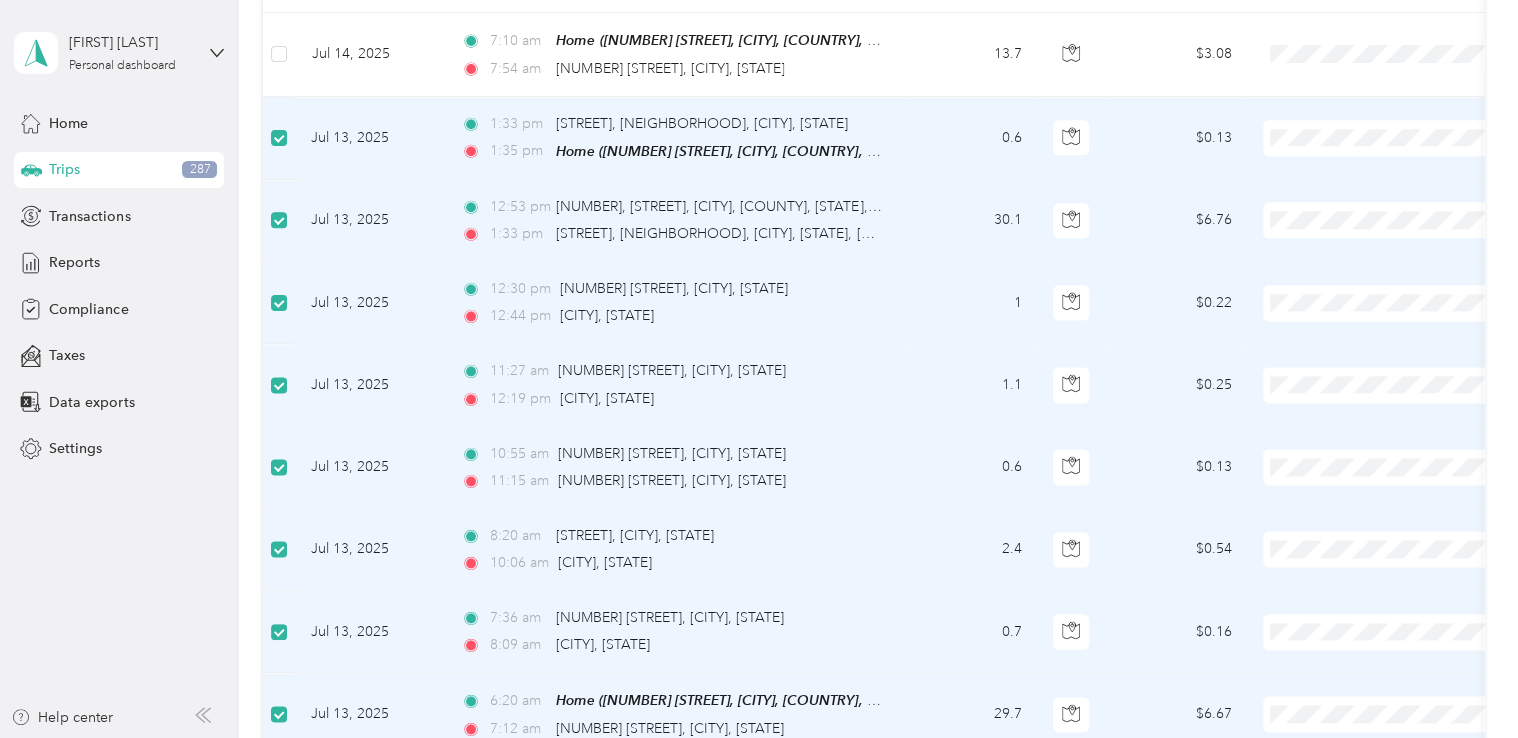 scroll, scrollTop: 1798, scrollLeft: 0, axis: vertical 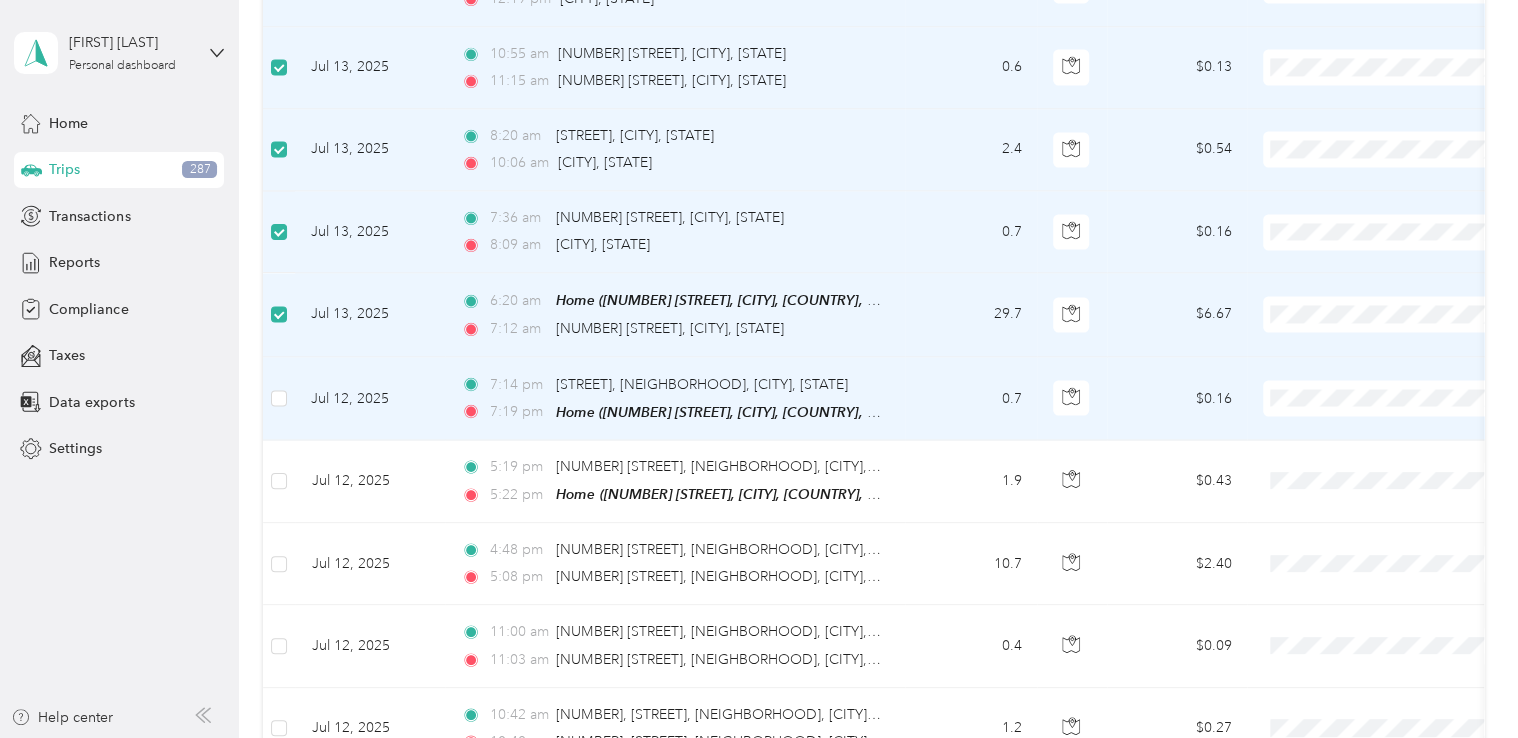click at bounding box center (279, 398) 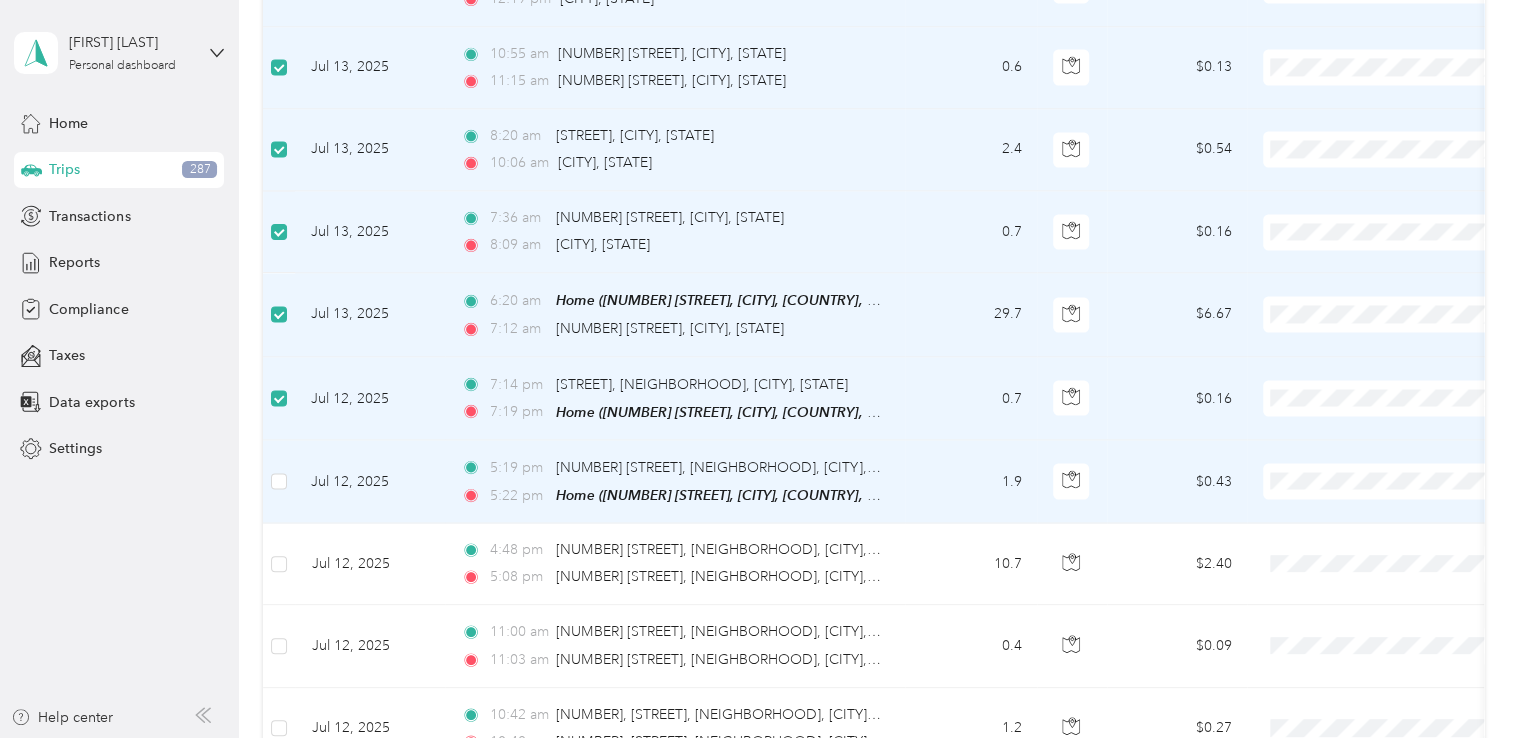 click at bounding box center [279, 481] 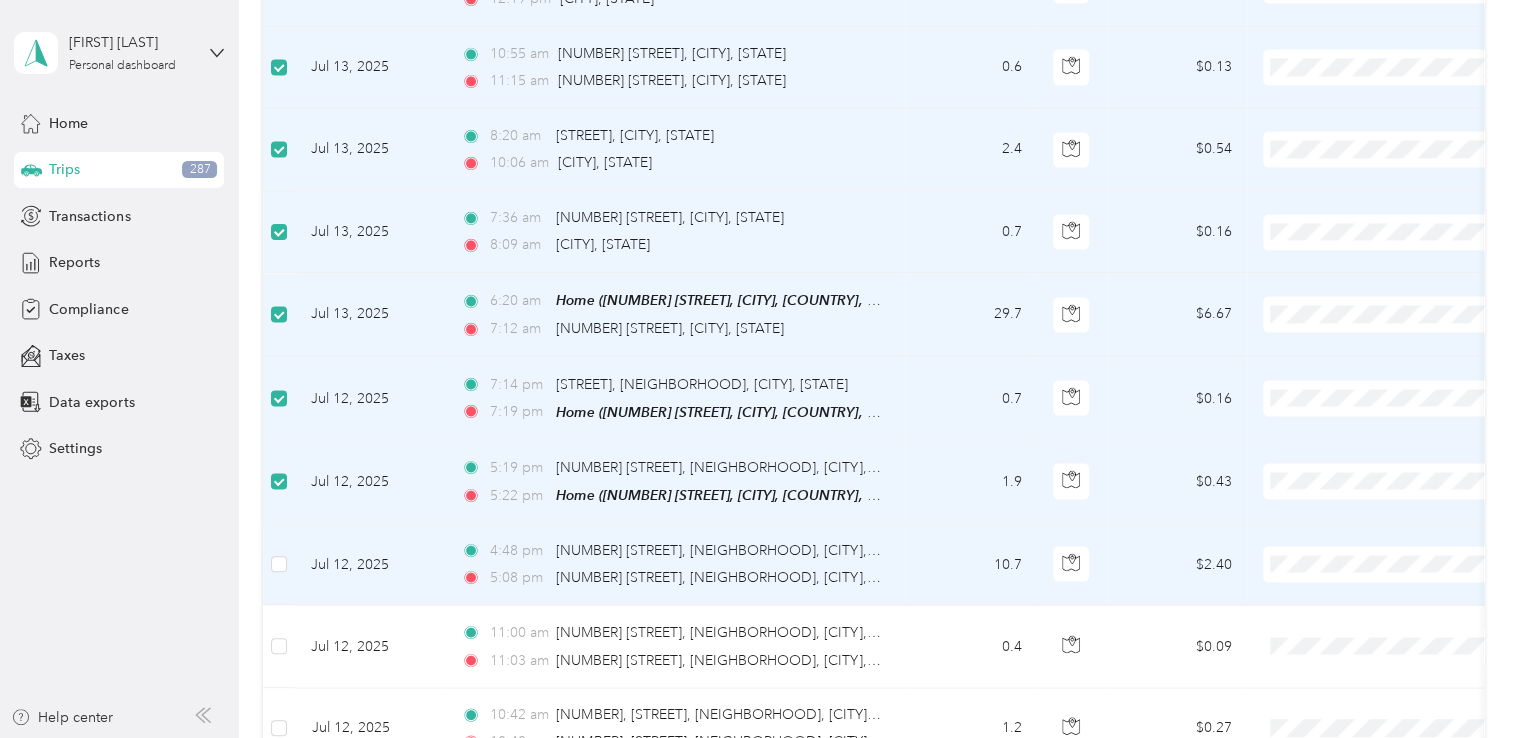 click at bounding box center (279, 564) 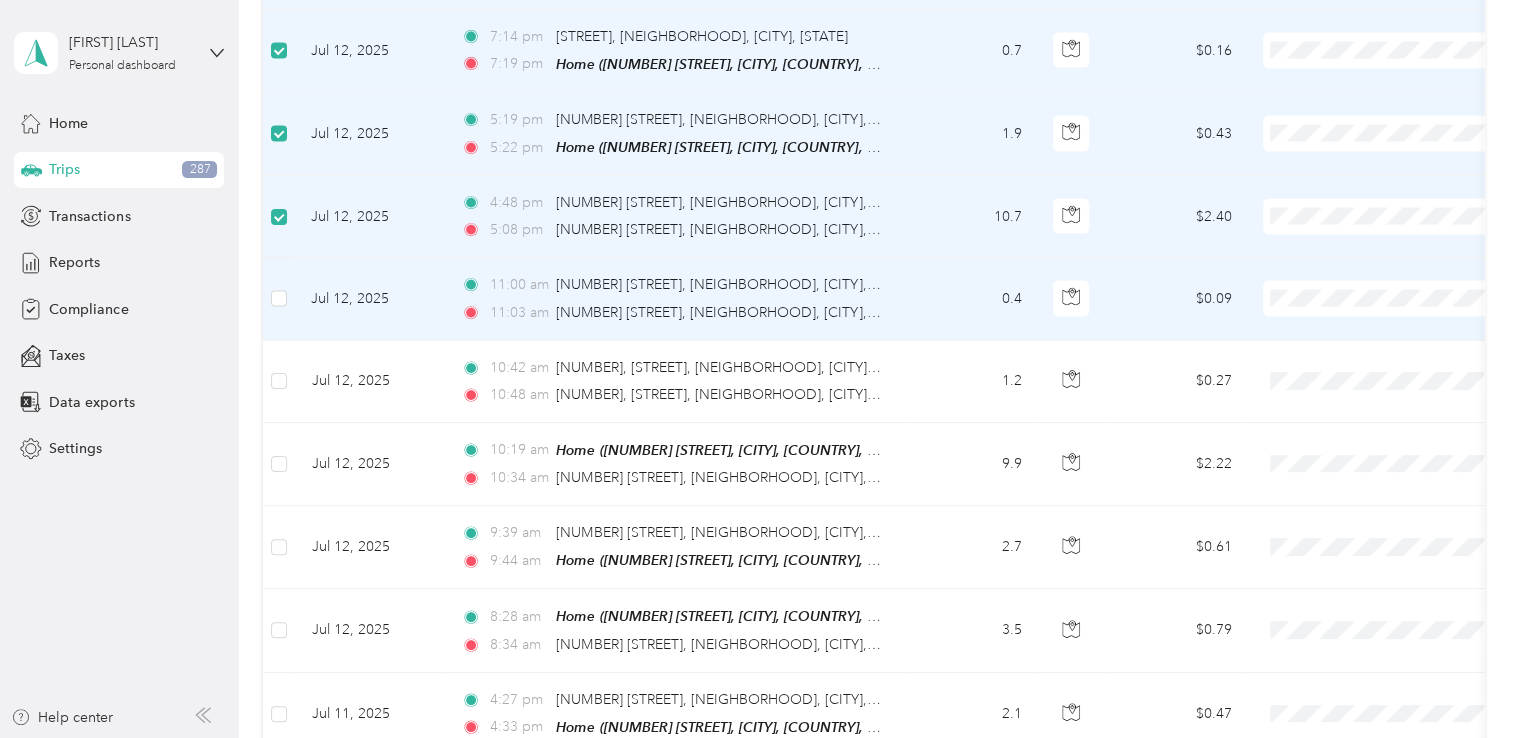 scroll, scrollTop: 2198, scrollLeft: 0, axis: vertical 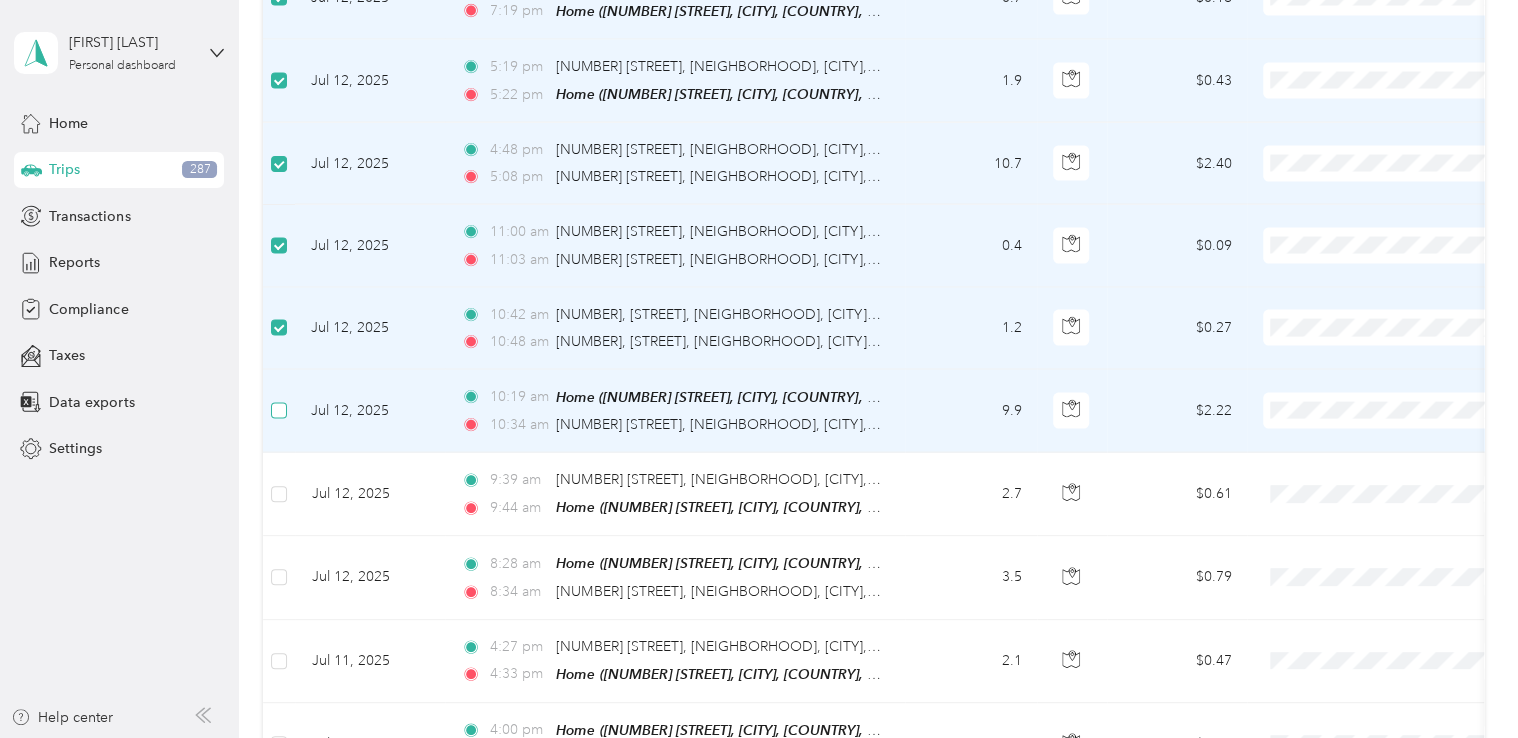 click at bounding box center (279, 411) 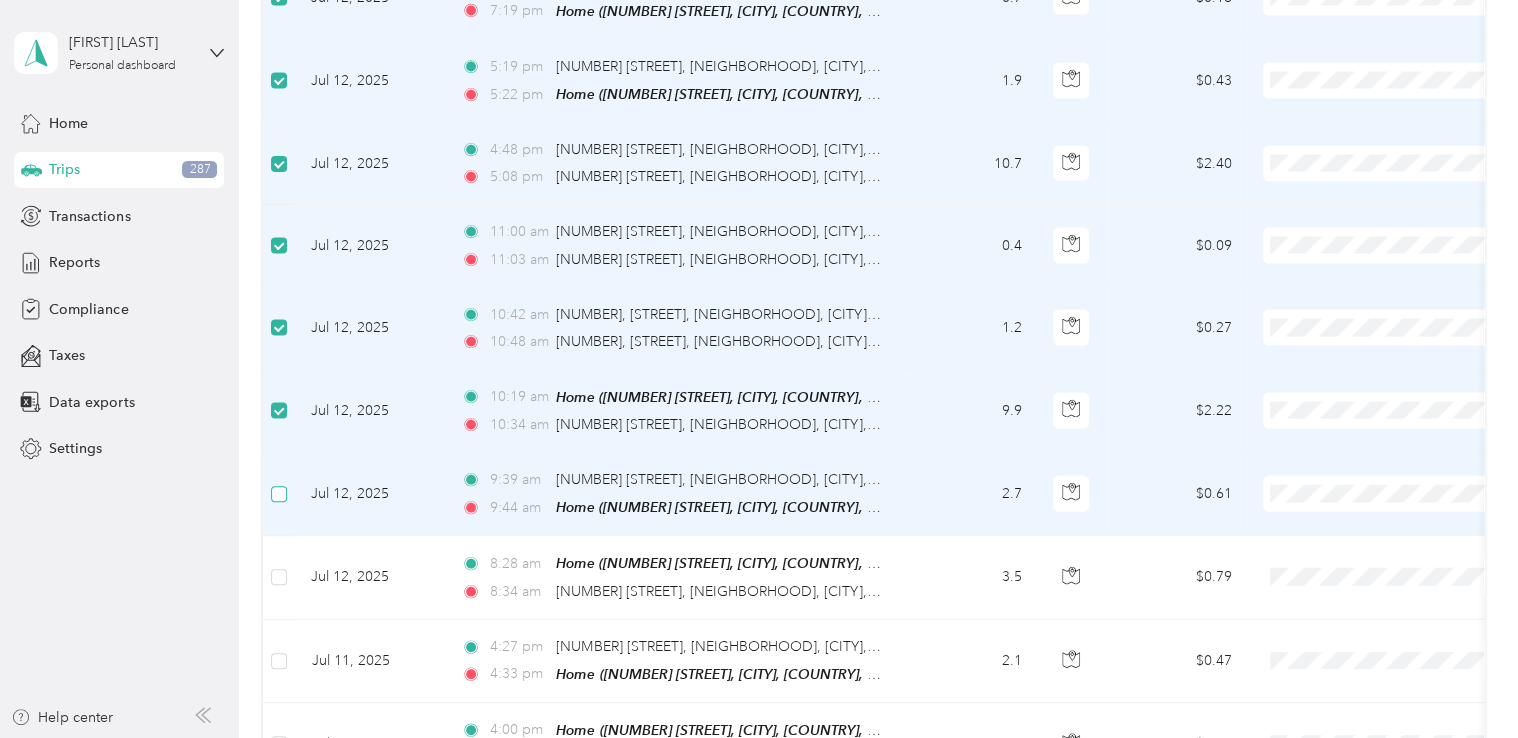 click at bounding box center [279, 494] 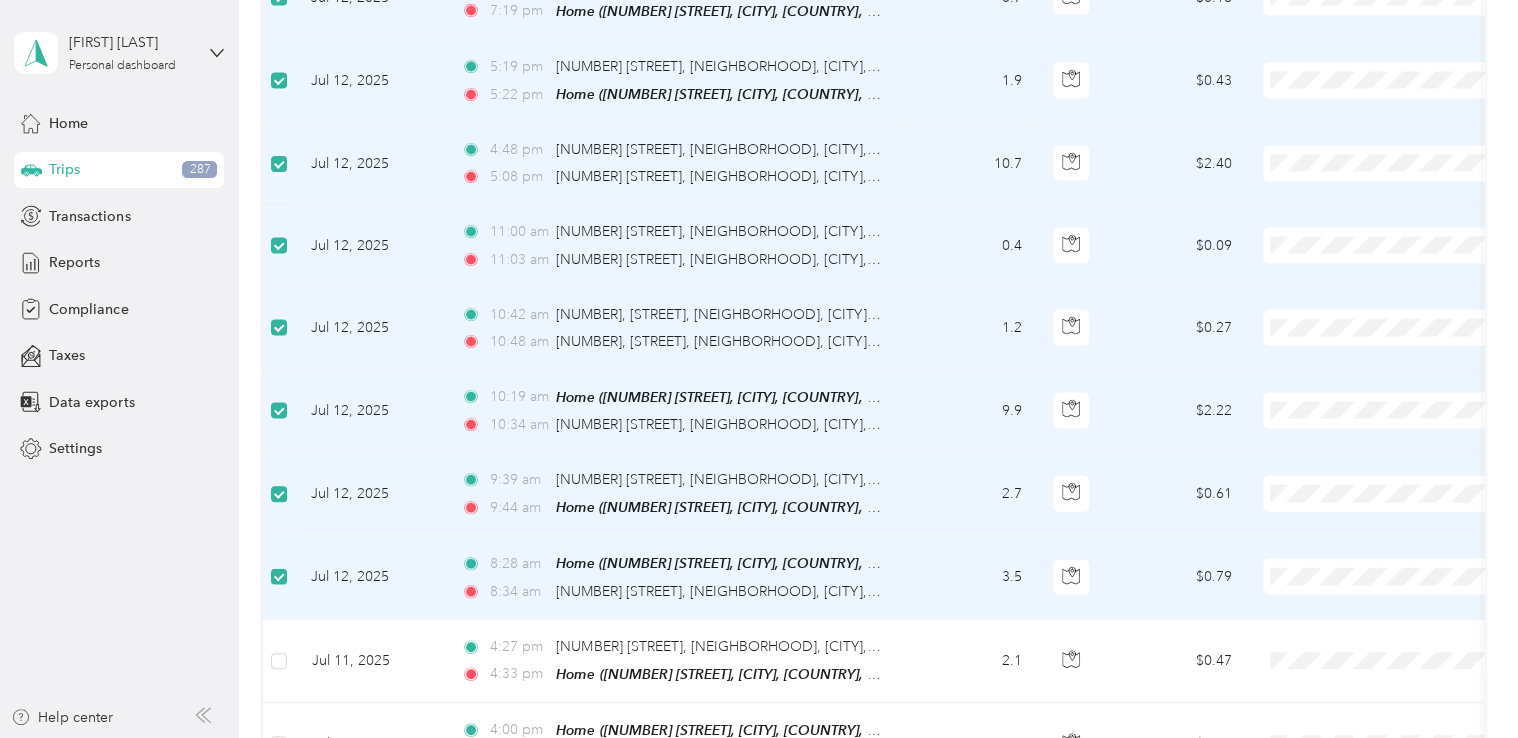 scroll, scrollTop: 2298, scrollLeft: 0, axis: vertical 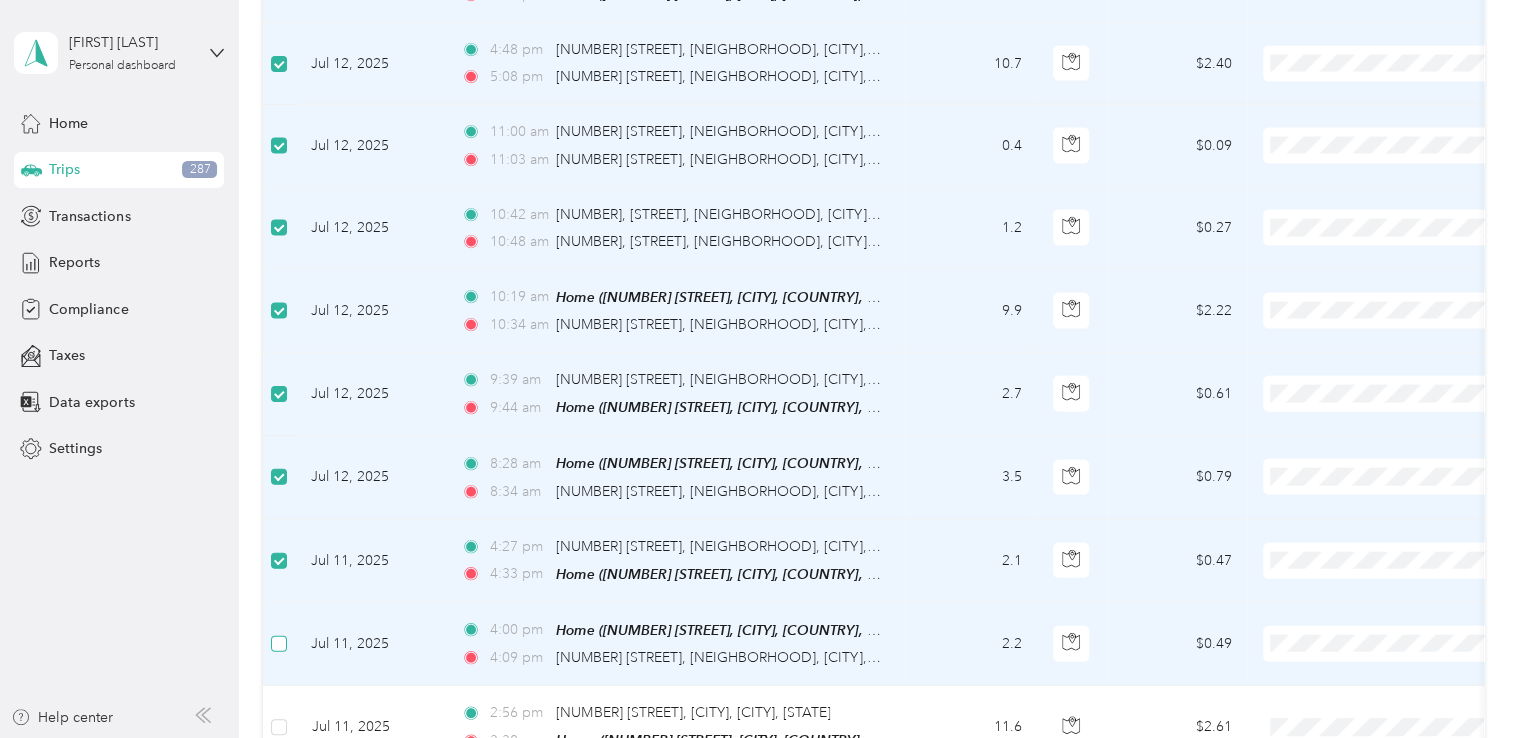 click at bounding box center [279, 644] 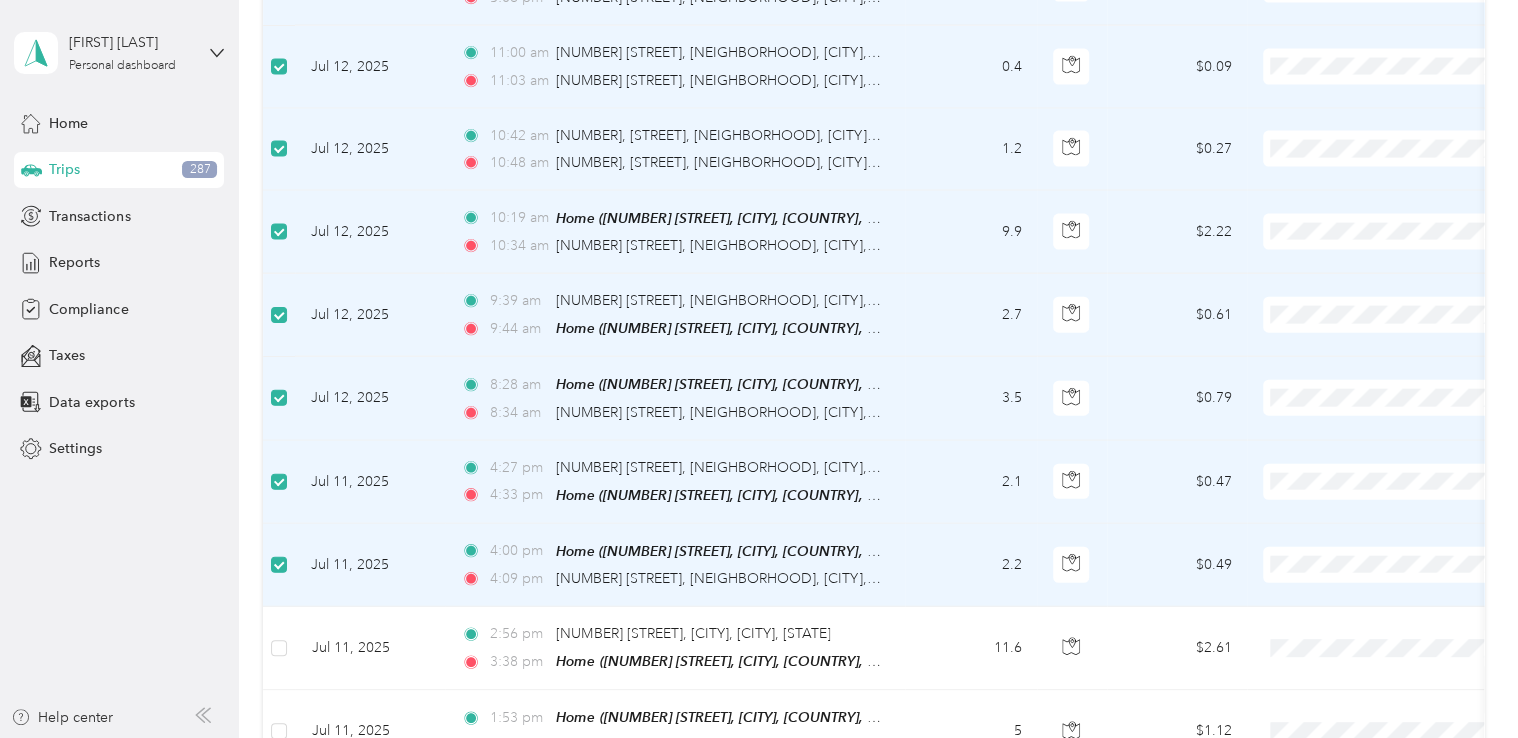 scroll, scrollTop: 2498, scrollLeft: 0, axis: vertical 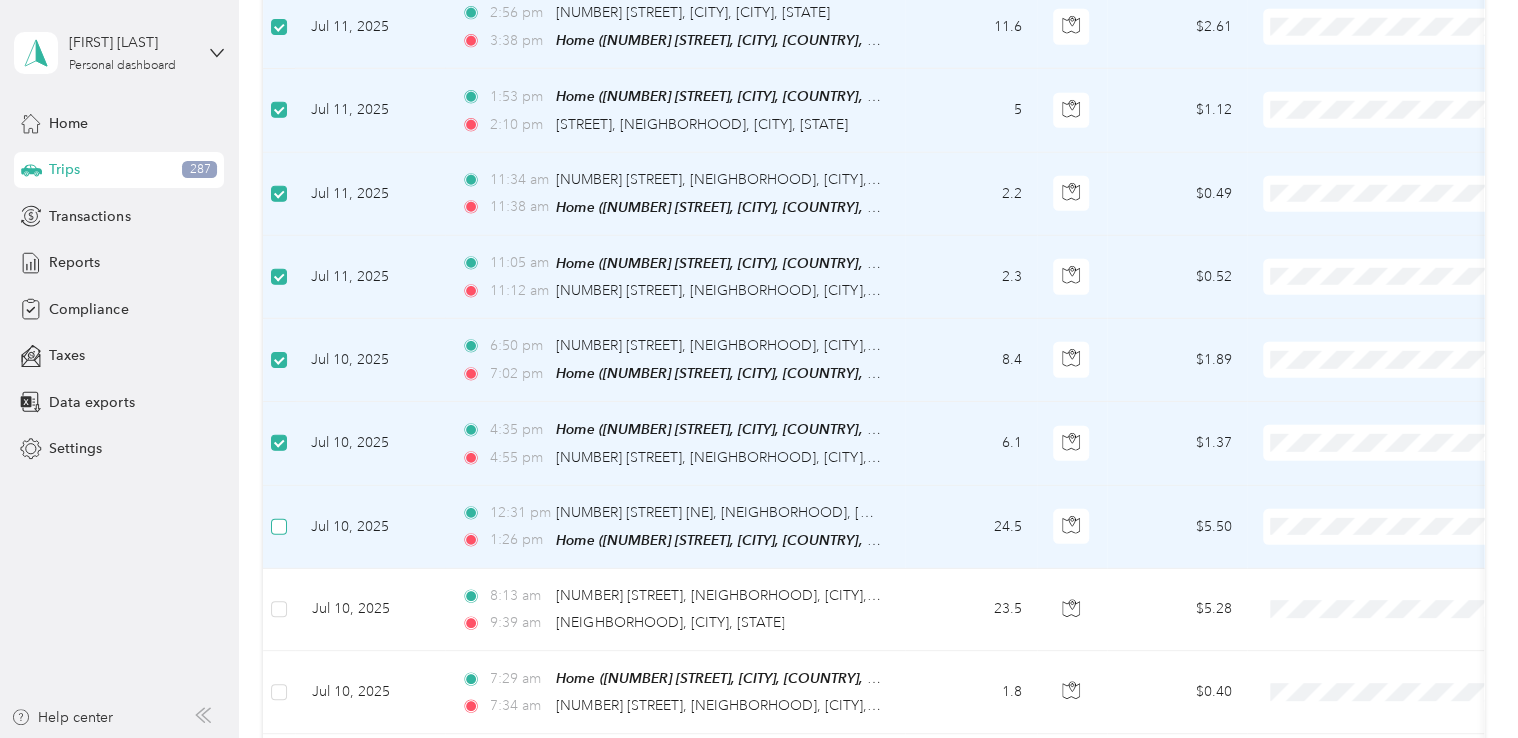 click at bounding box center (279, 527) 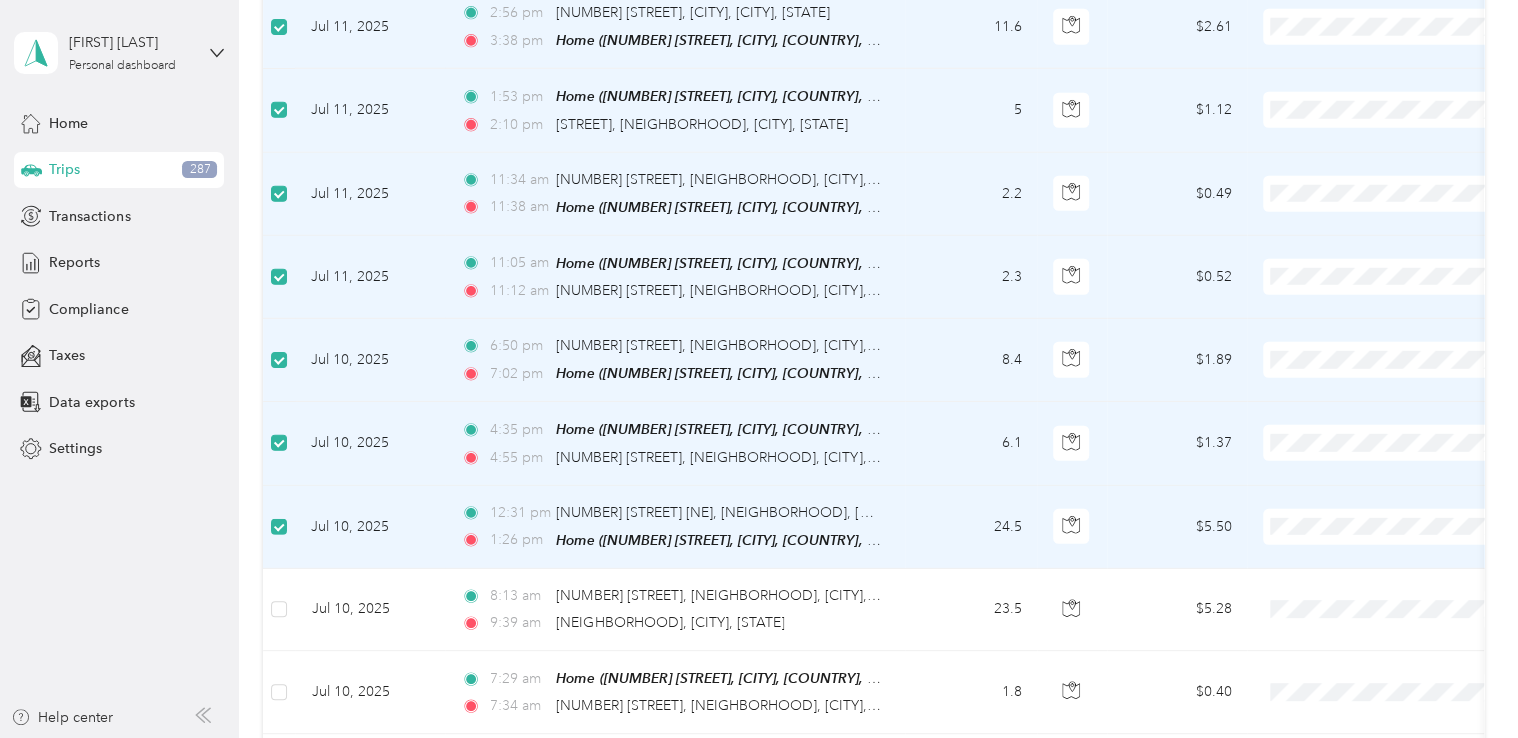 click at bounding box center (279, 527) 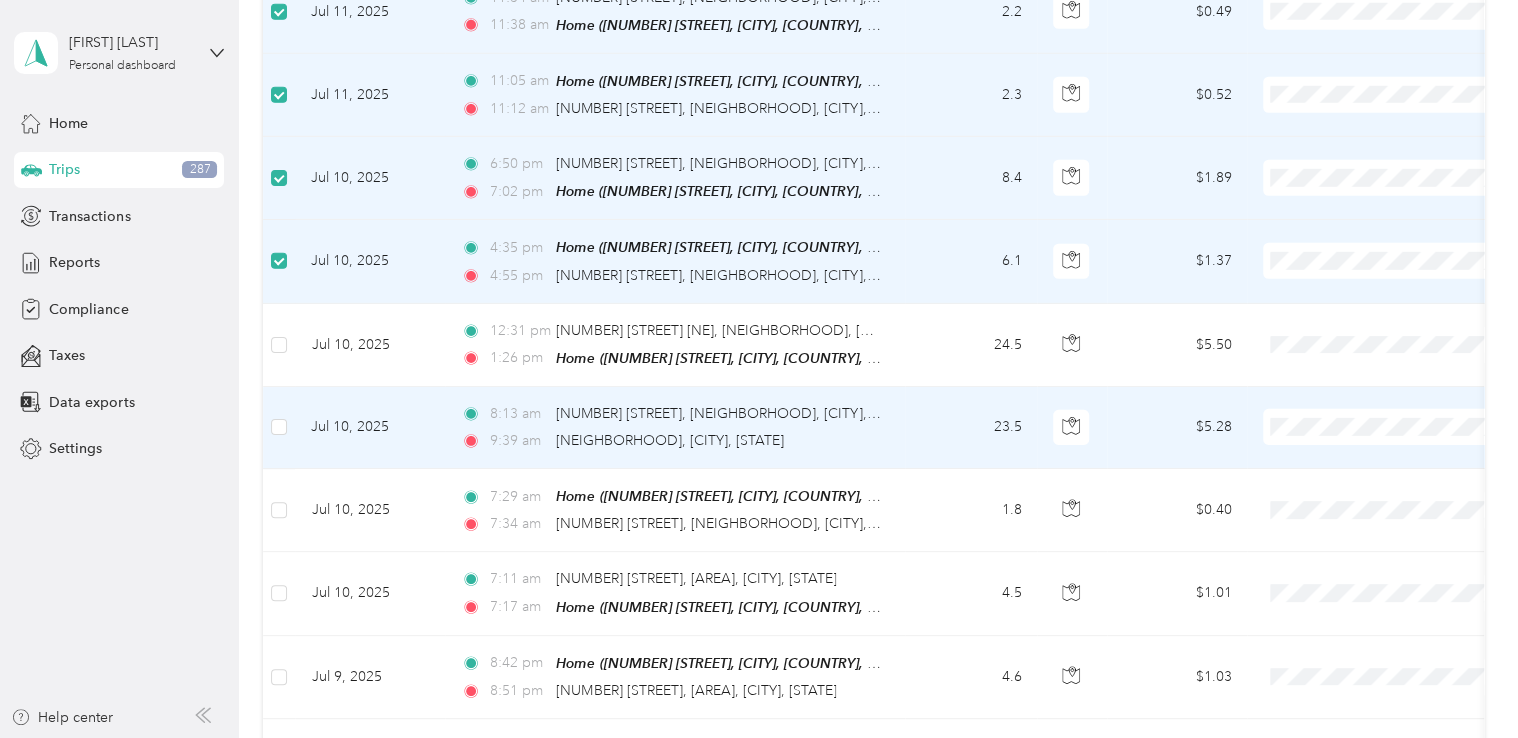 scroll, scrollTop: 3198, scrollLeft: 0, axis: vertical 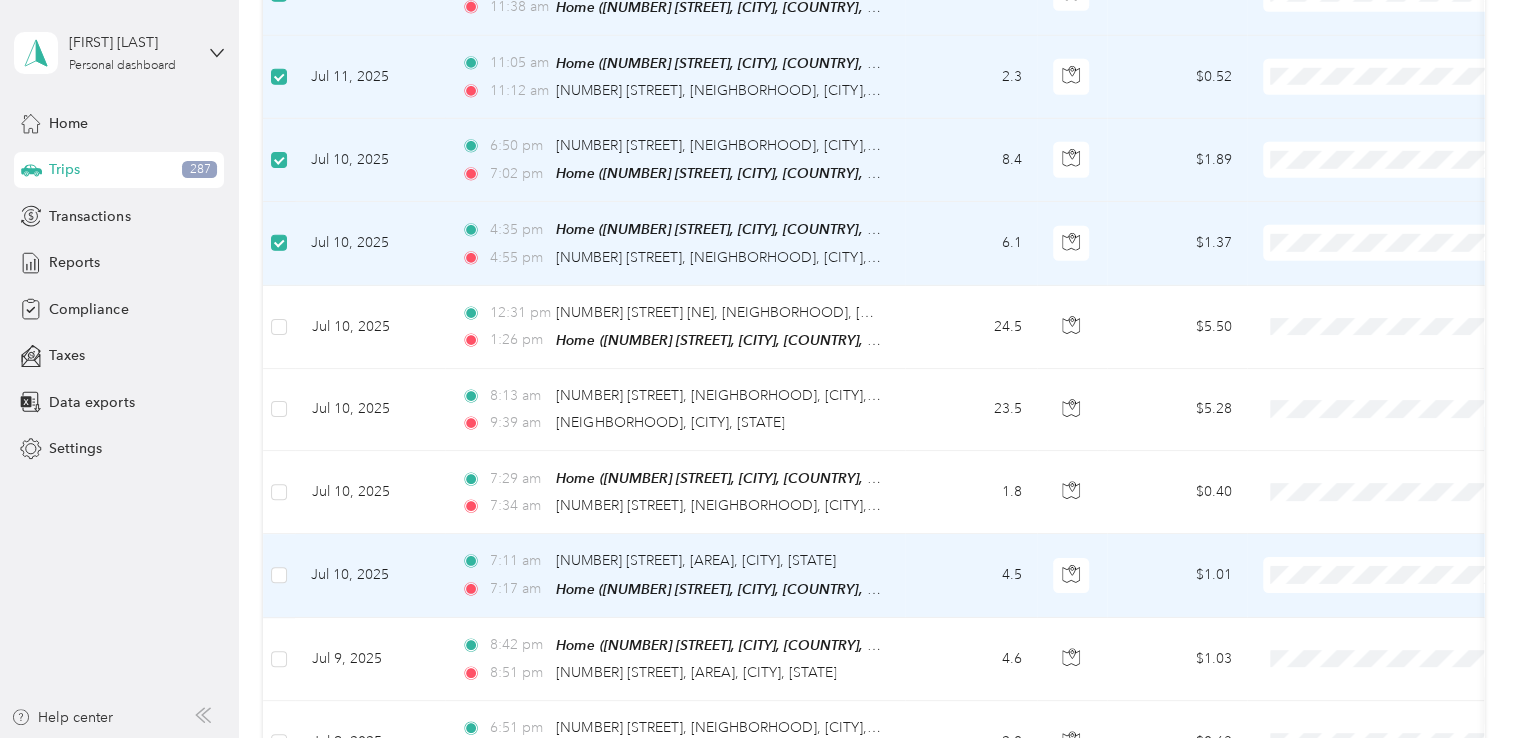 click at bounding box center [279, 575] 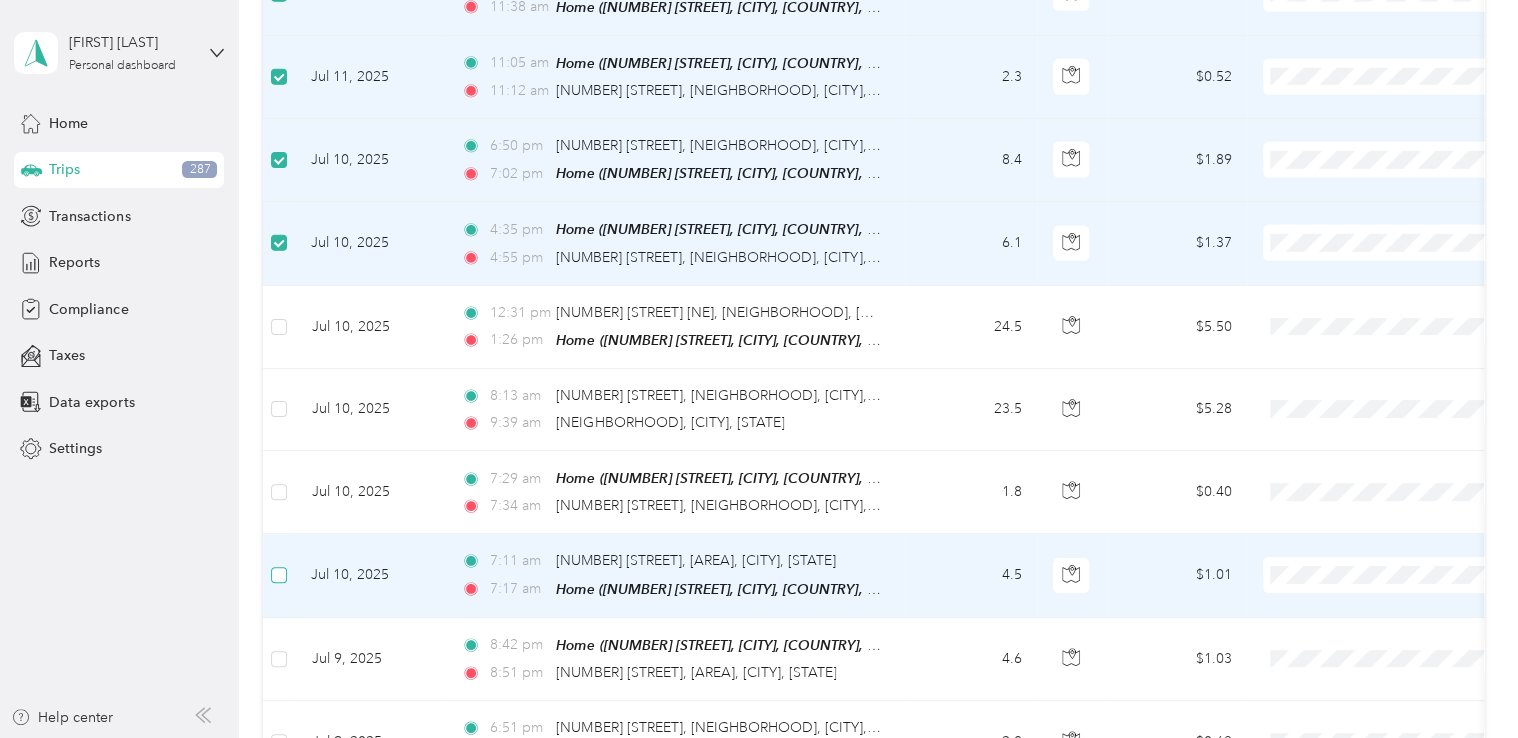 click at bounding box center (279, 575) 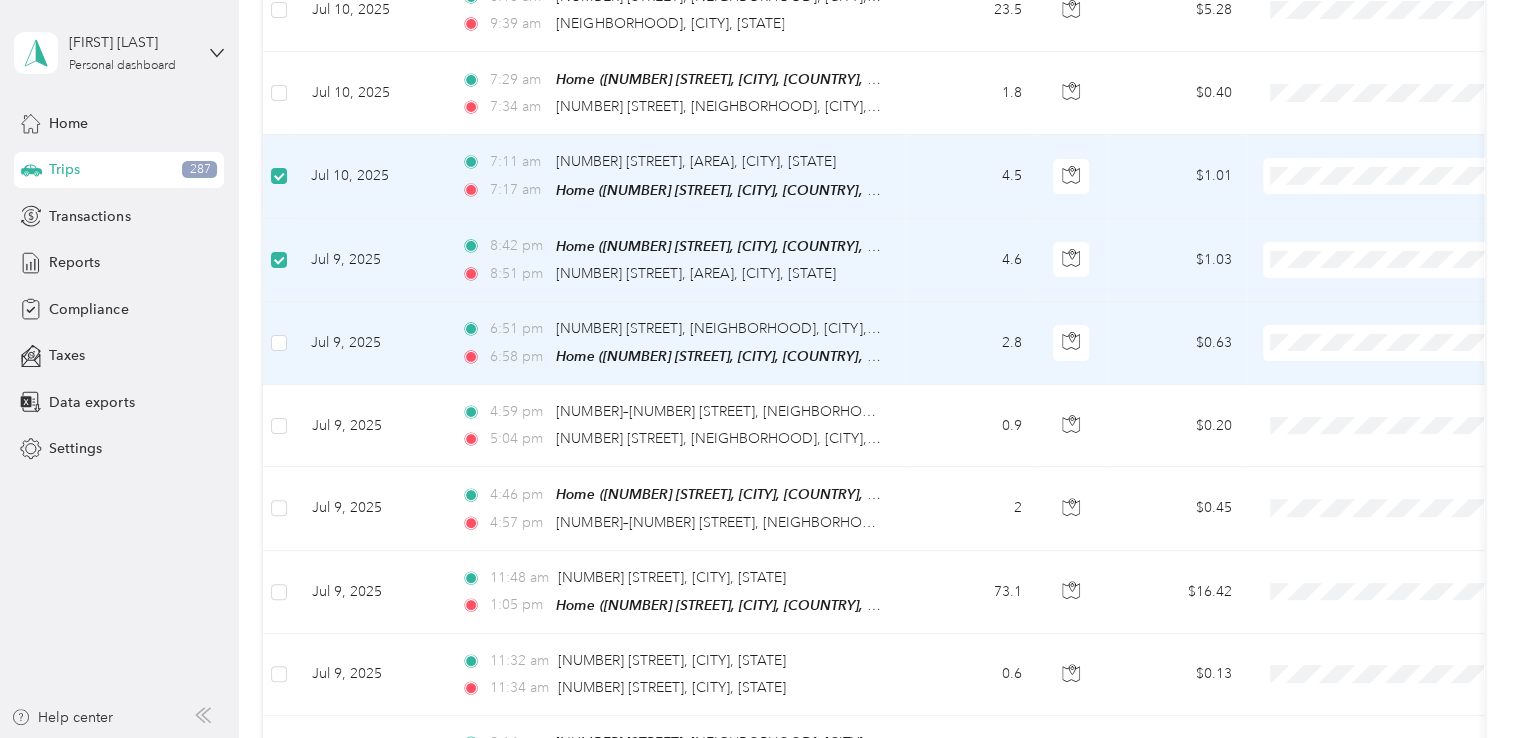 scroll, scrollTop: 3598, scrollLeft: 0, axis: vertical 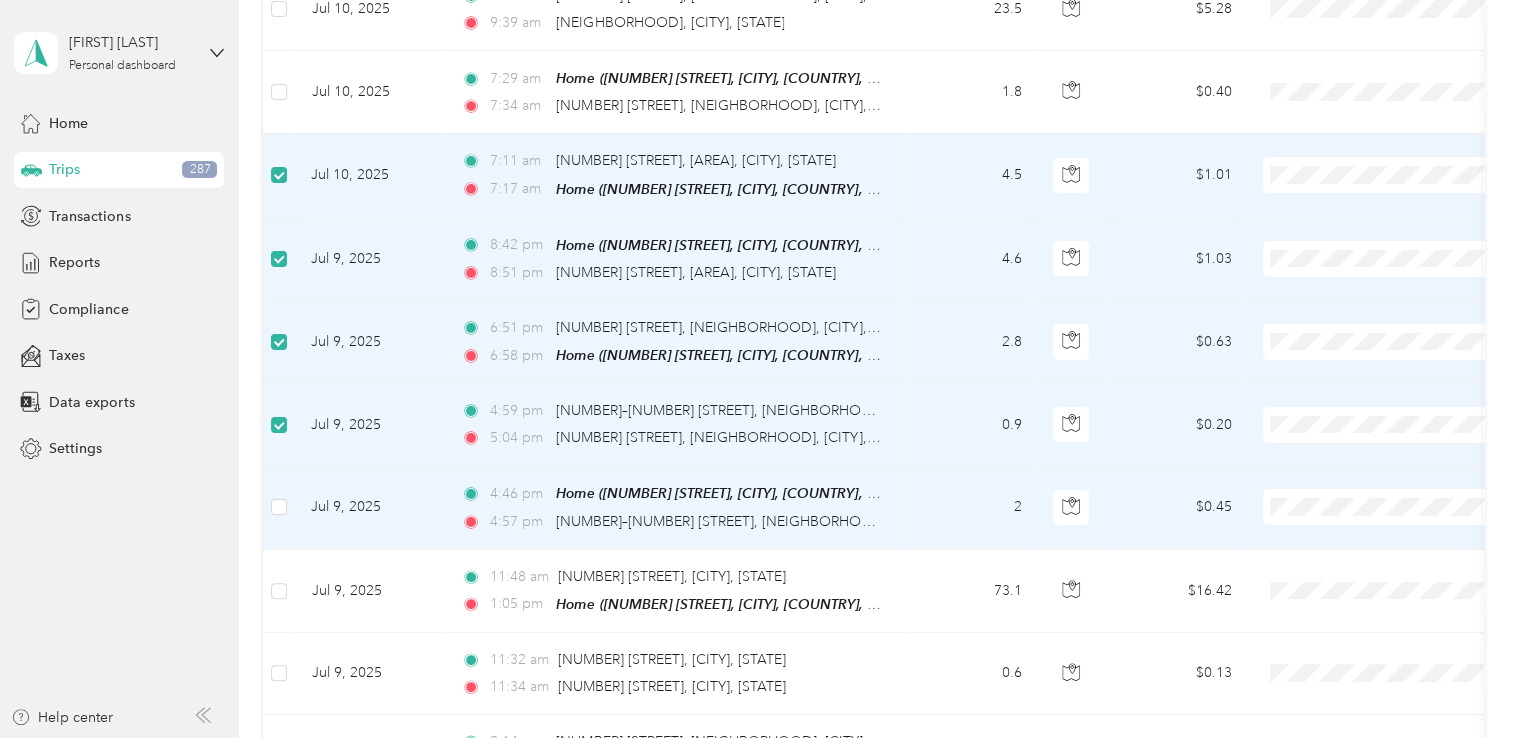 click at bounding box center [279, 507] 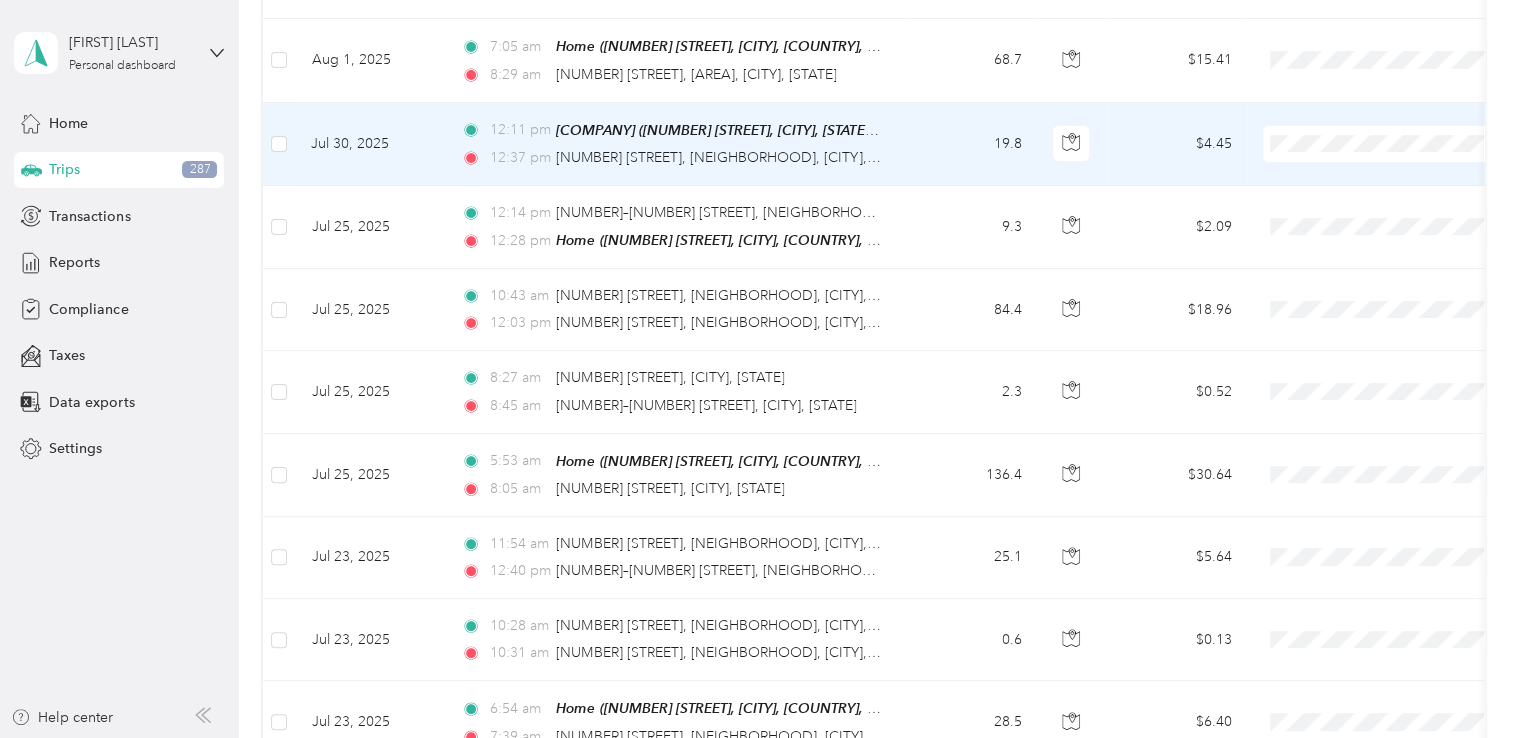 scroll, scrollTop: 0, scrollLeft: 0, axis: both 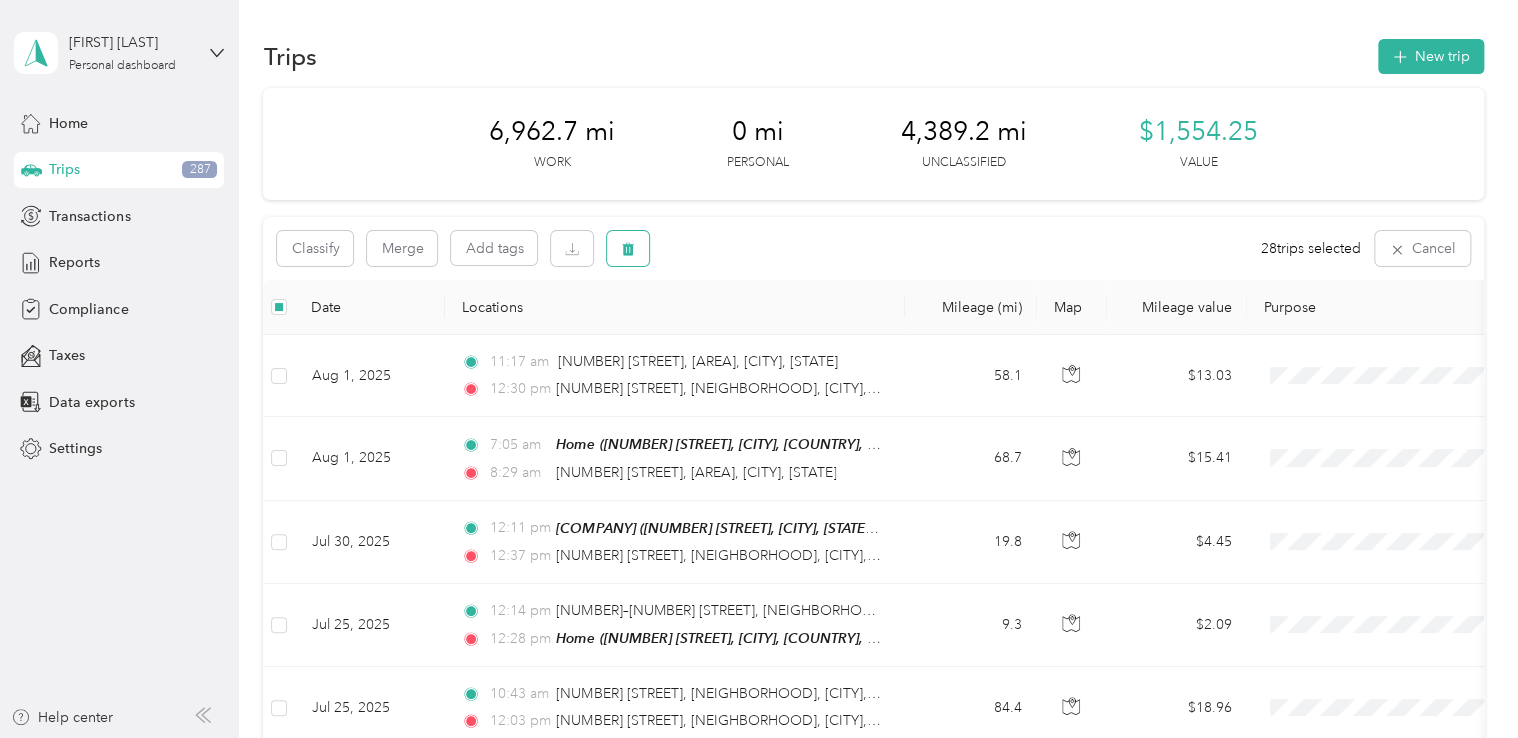 click 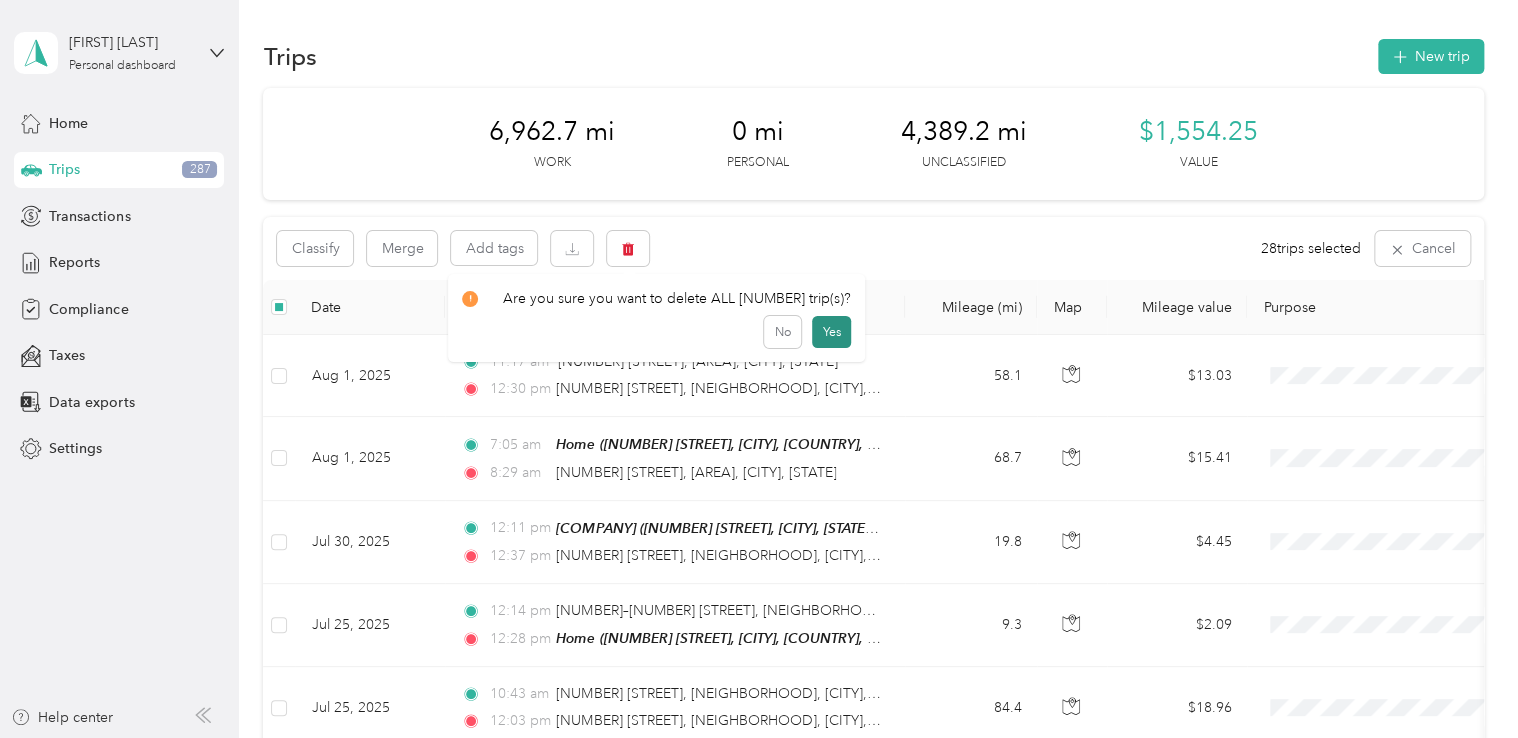 click on "Yes" at bounding box center (831, 332) 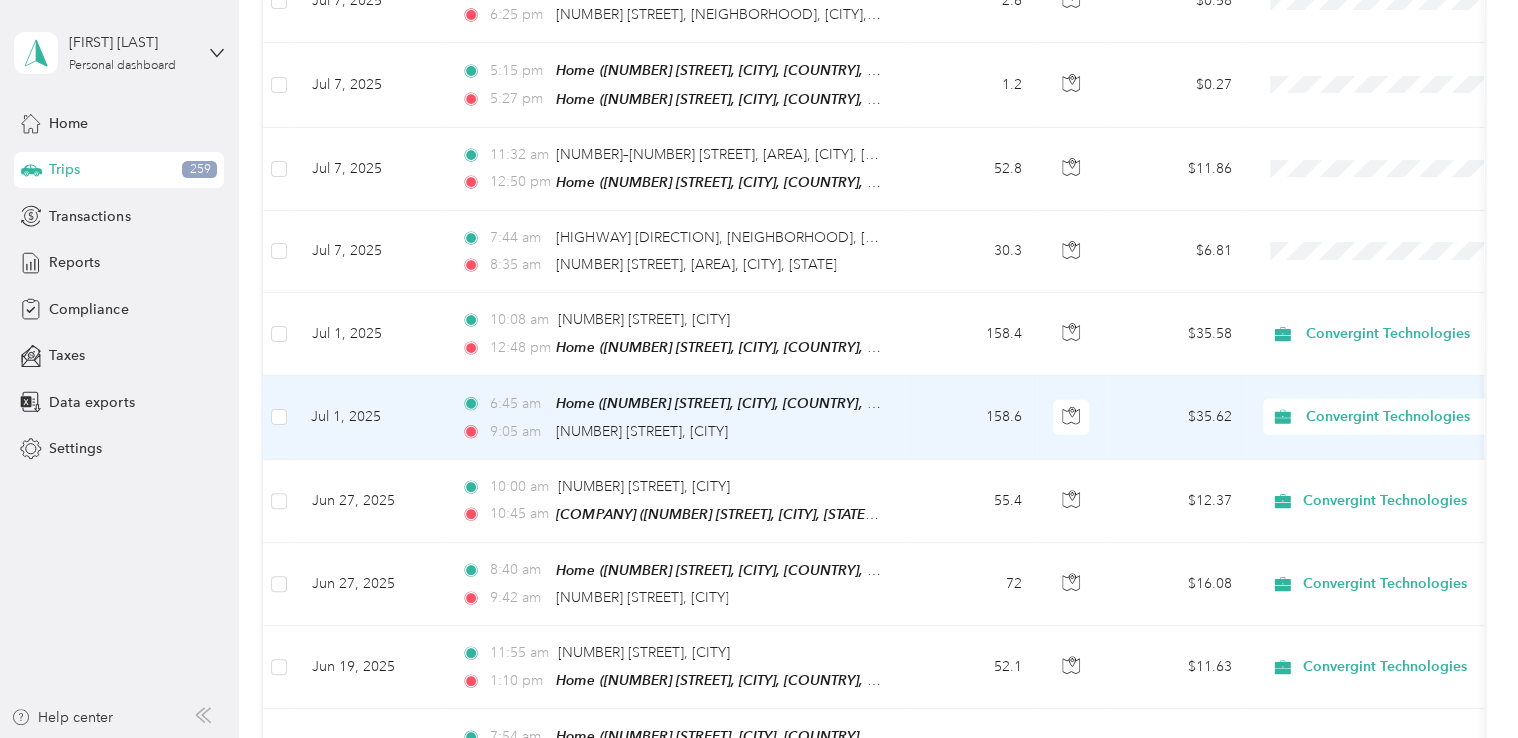 scroll, scrollTop: 1900, scrollLeft: 0, axis: vertical 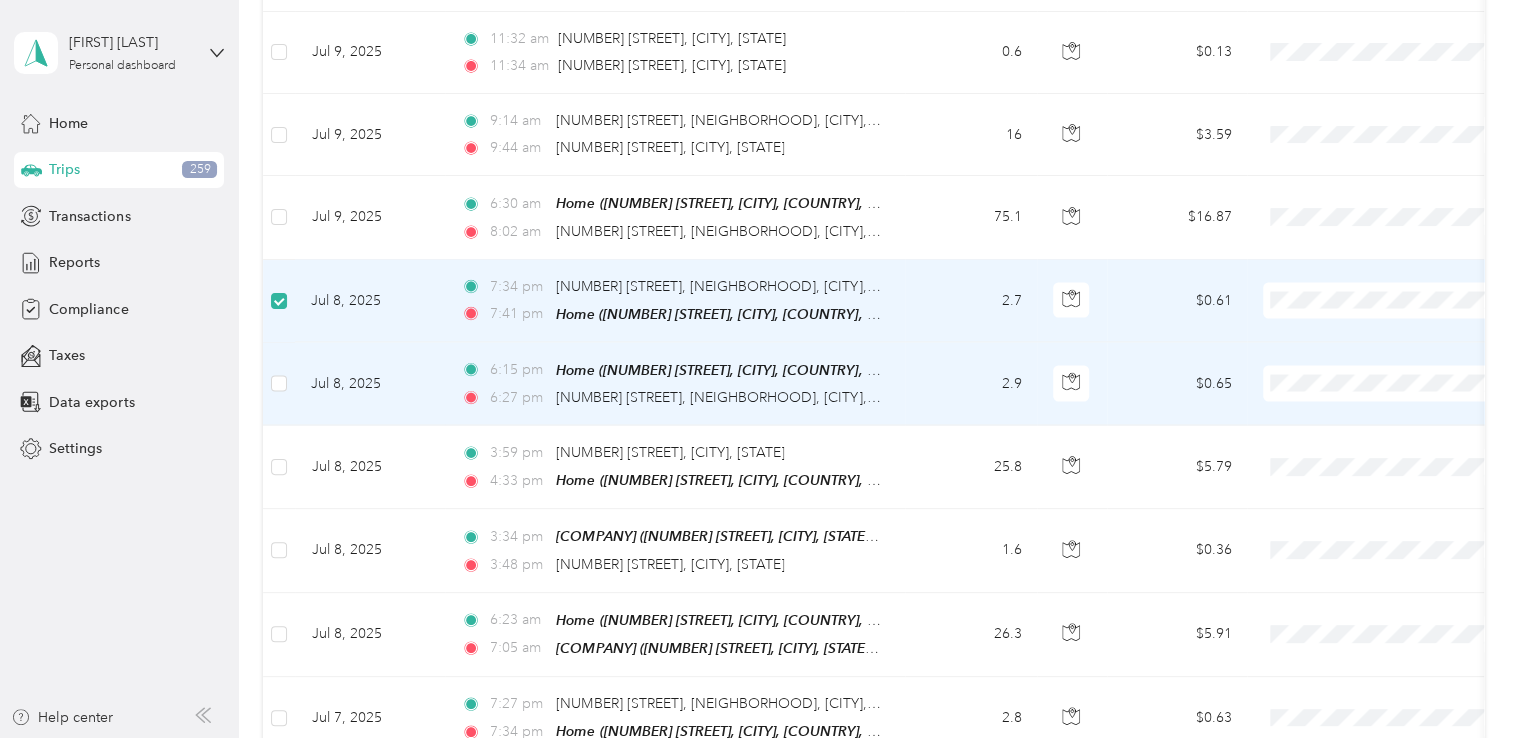 click at bounding box center [279, 384] 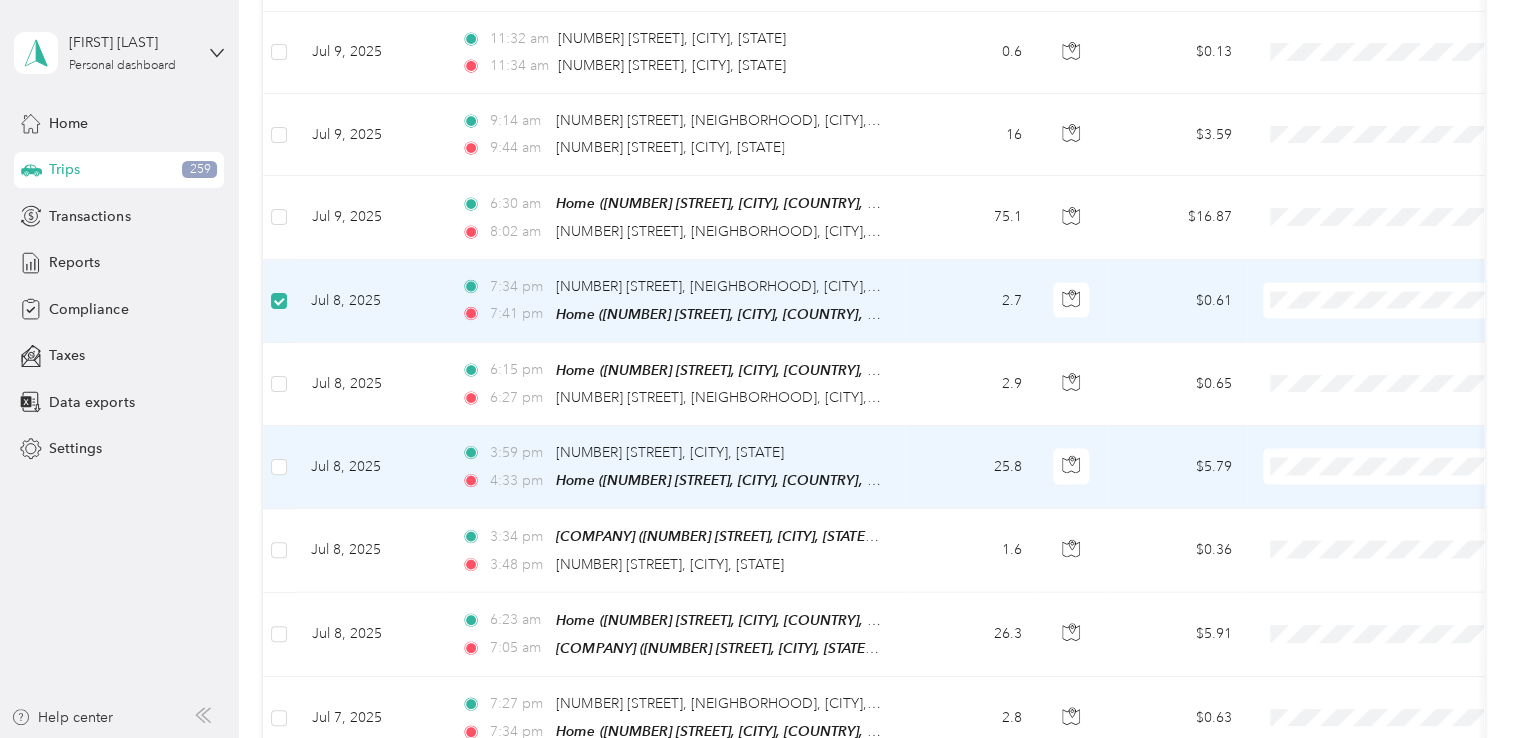 click at bounding box center [279, 467] 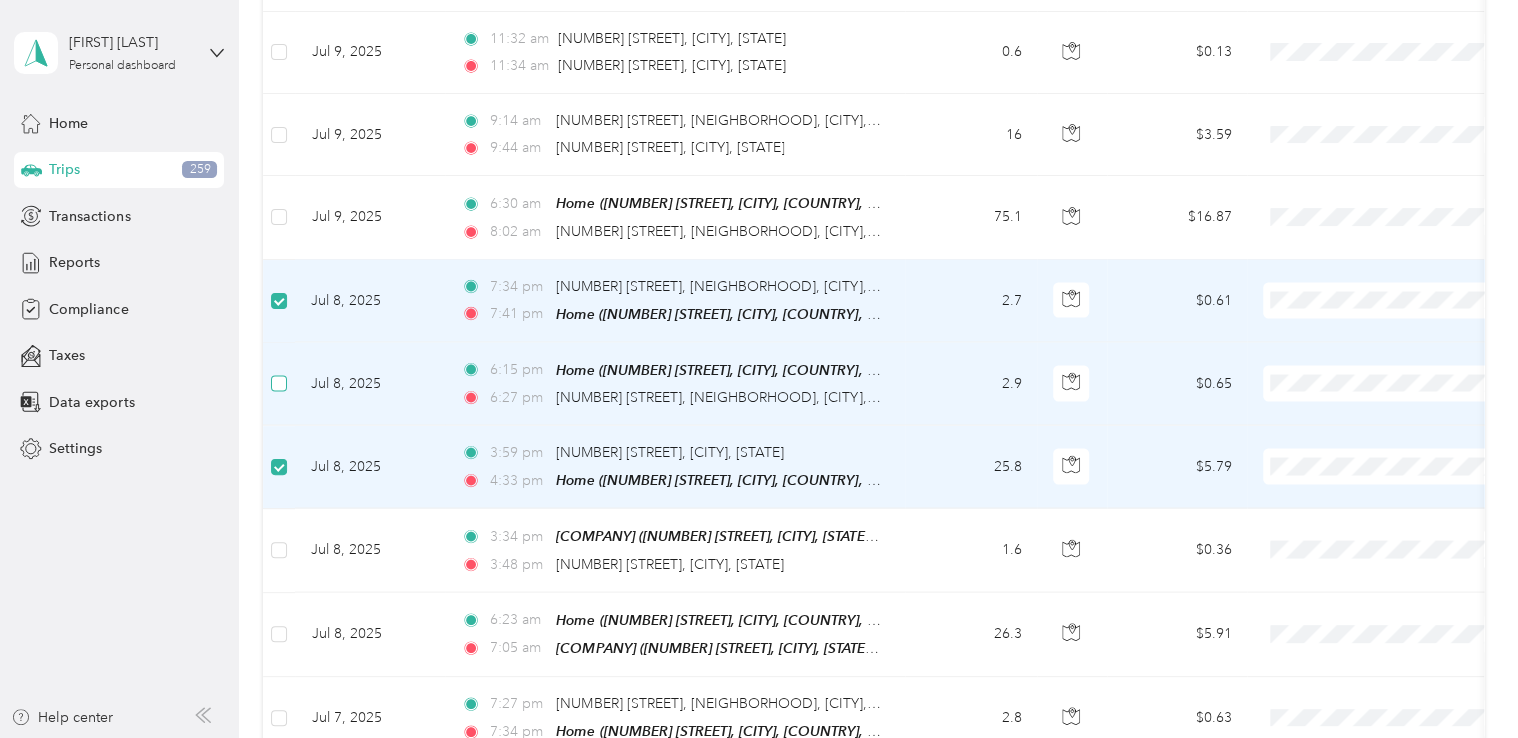 click at bounding box center [279, 384] 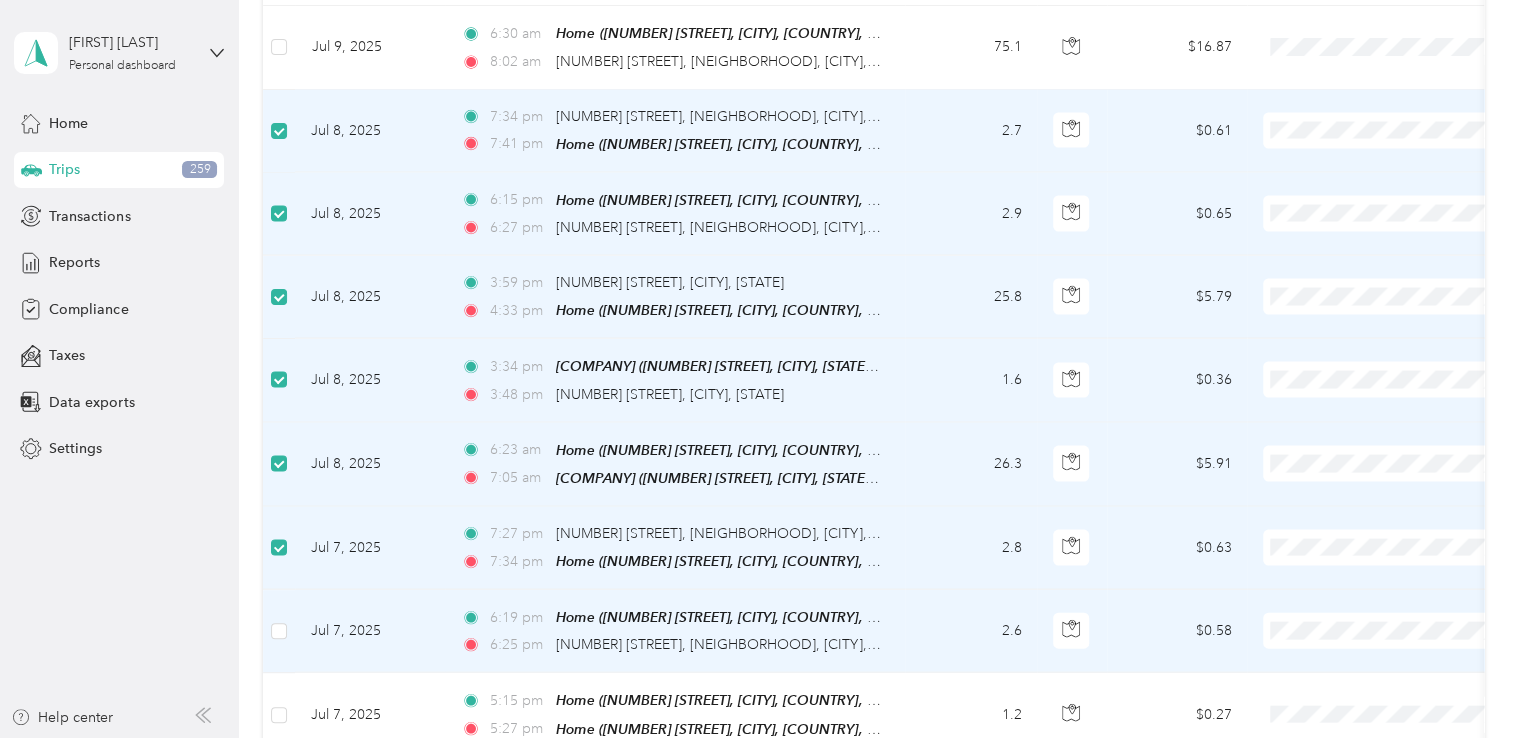 scroll, scrollTop: 2098, scrollLeft: 0, axis: vertical 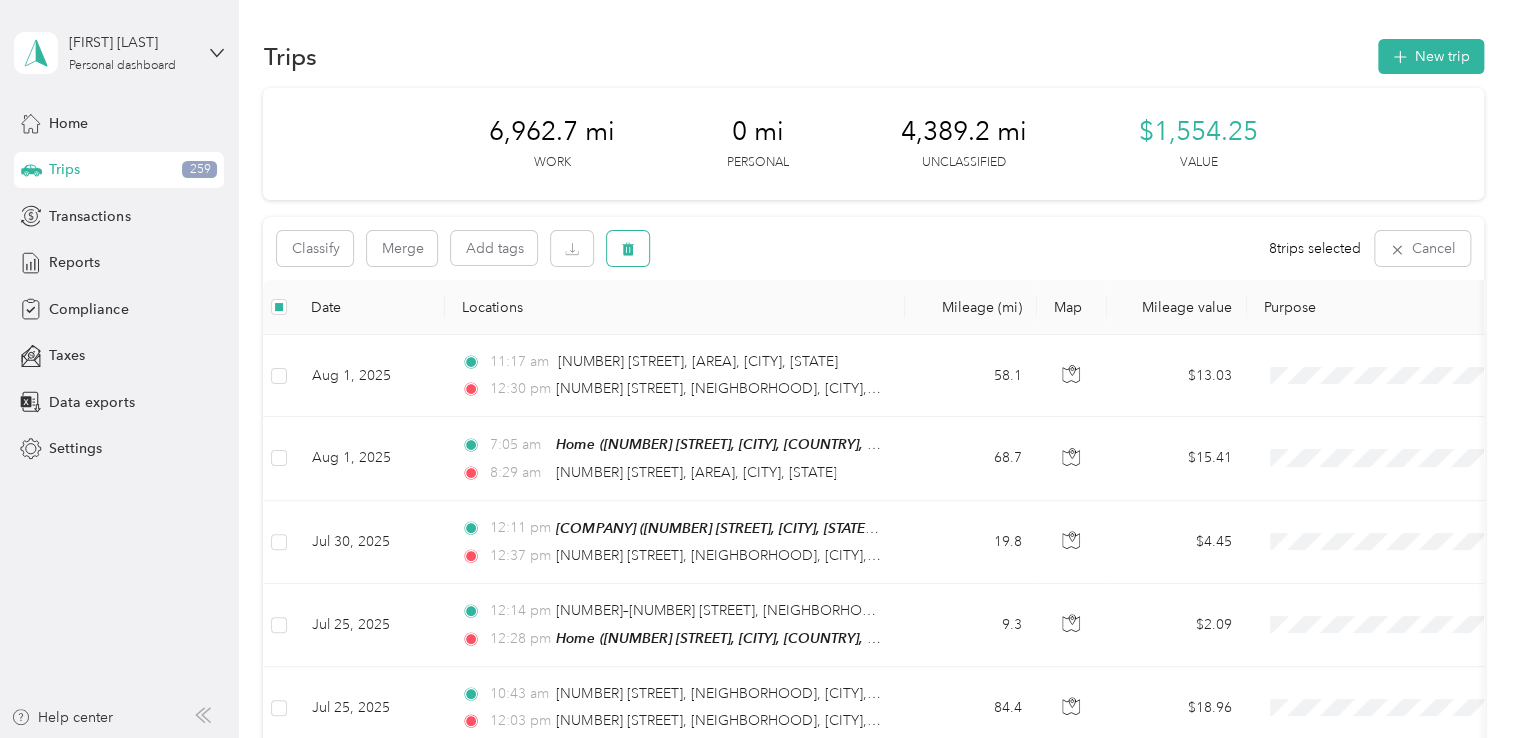 click at bounding box center [628, 248] 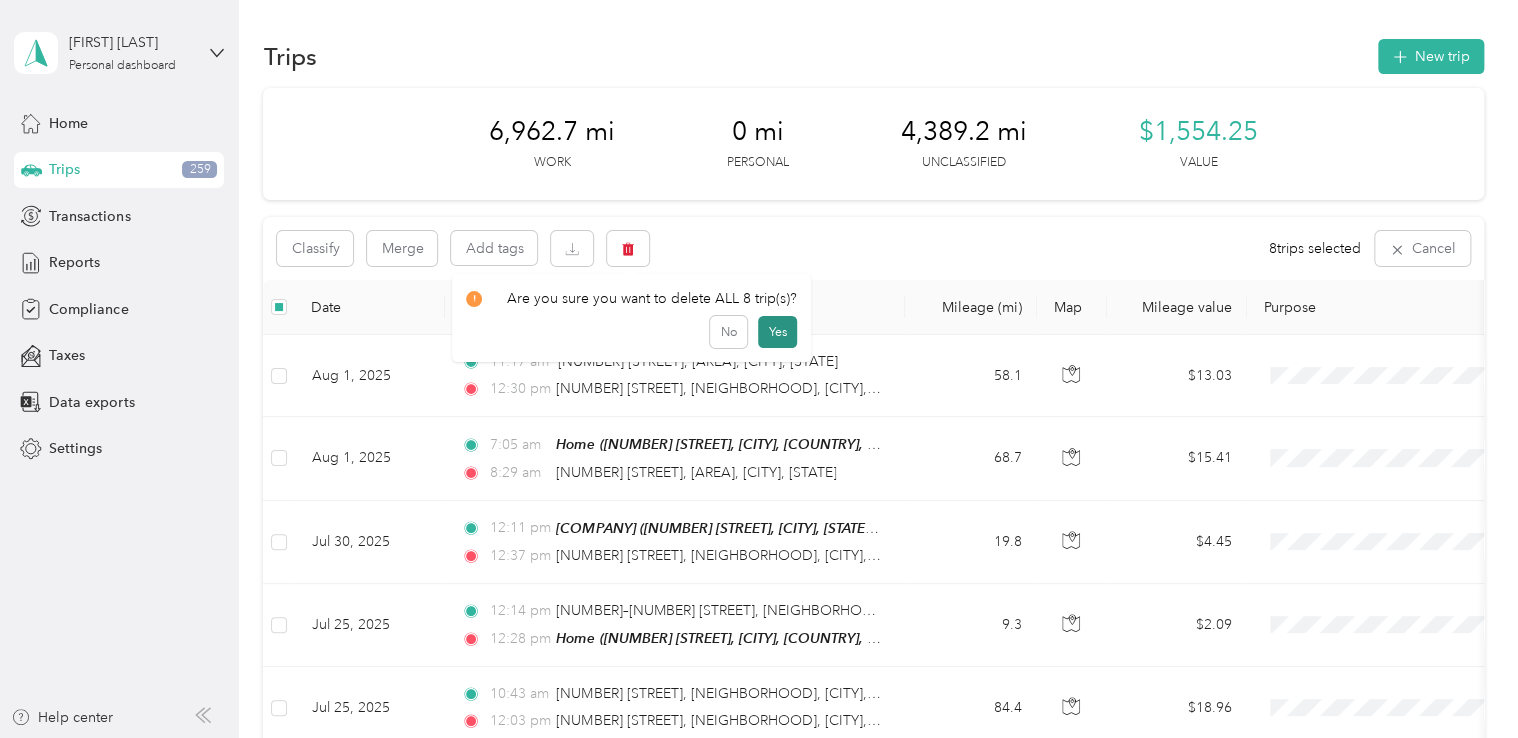 click on "Yes" at bounding box center (777, 332) 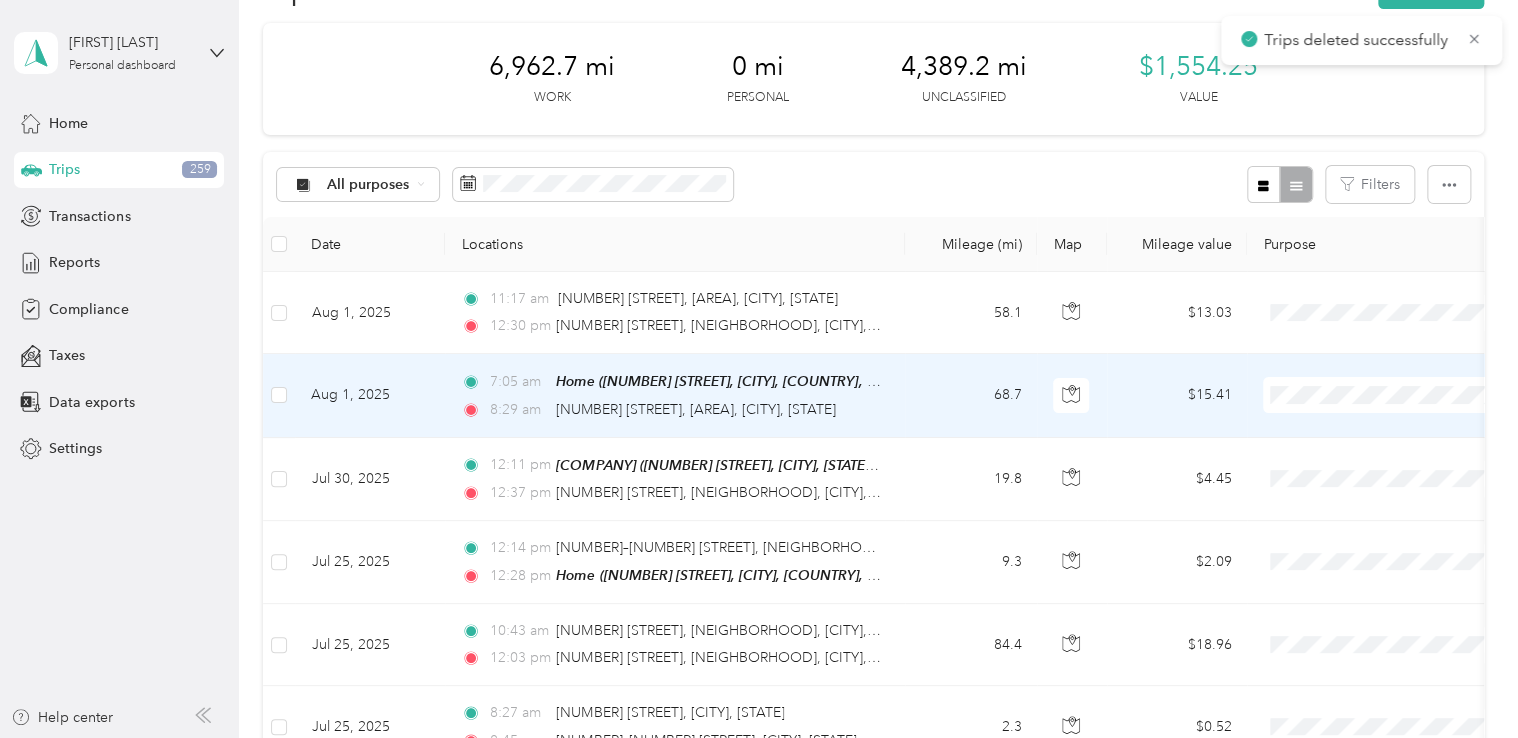 scroll, scrollTop: 100, scrollLeft: 0, axis: vertical 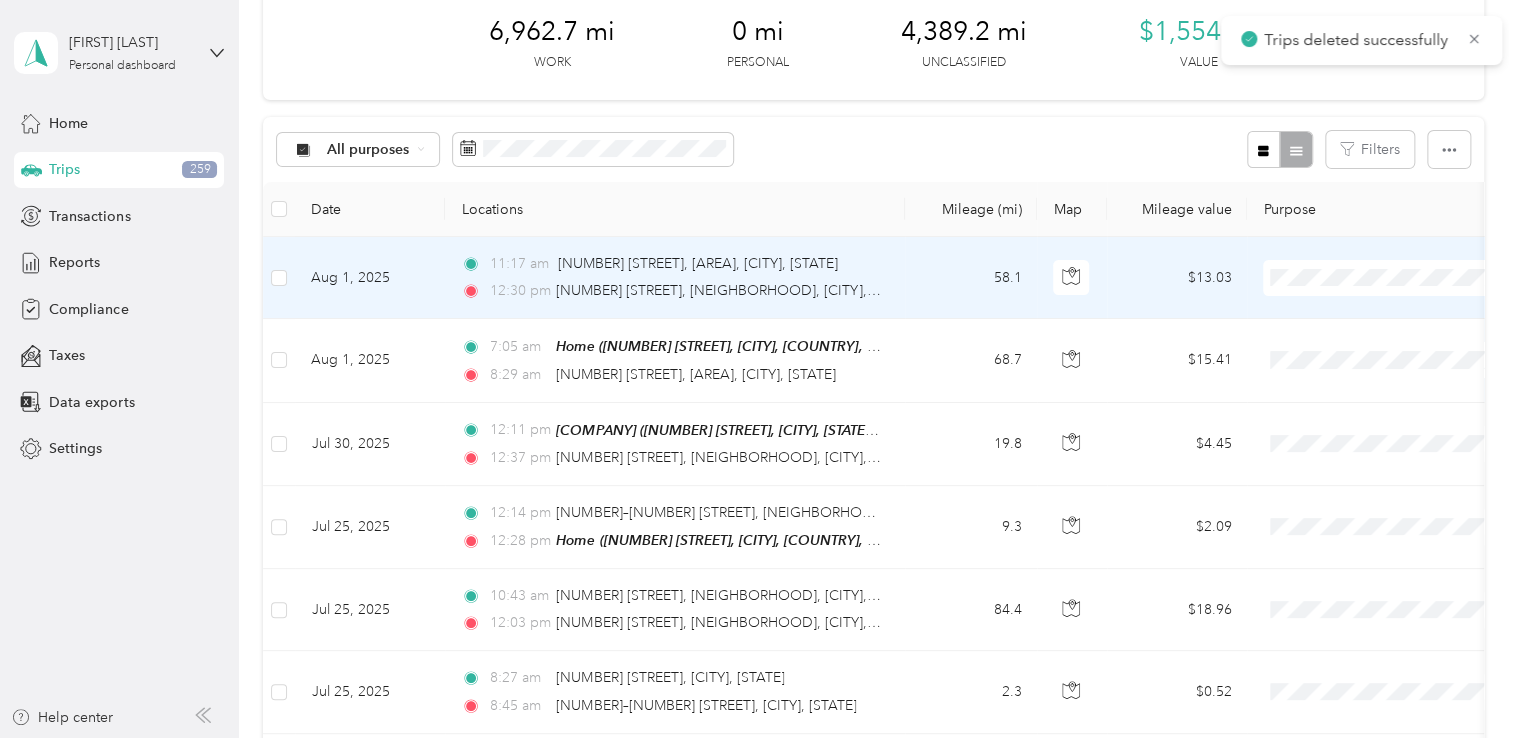 click at bounding box center [1387, 278] 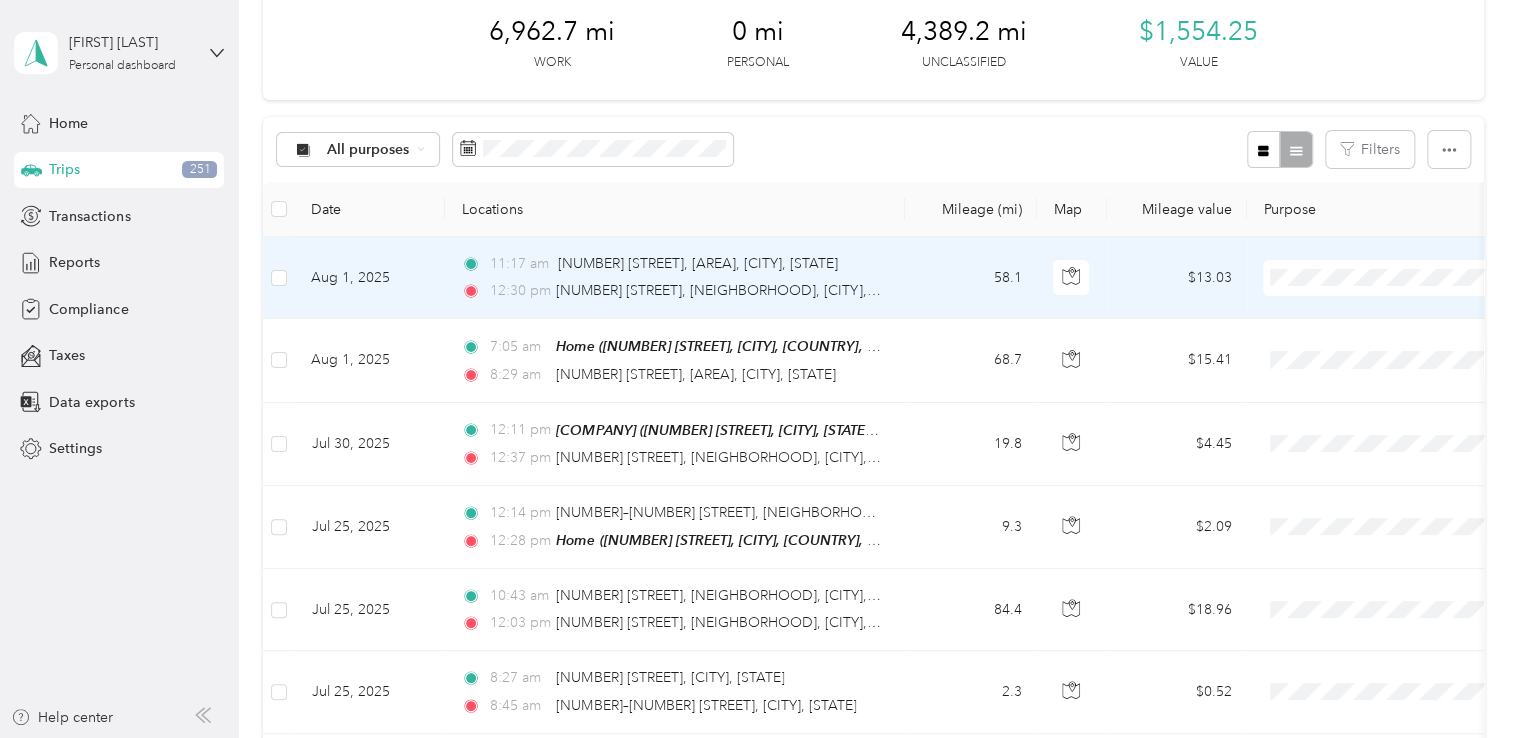 click on "Convergint Technologies" at bounding box center (1405, 310) 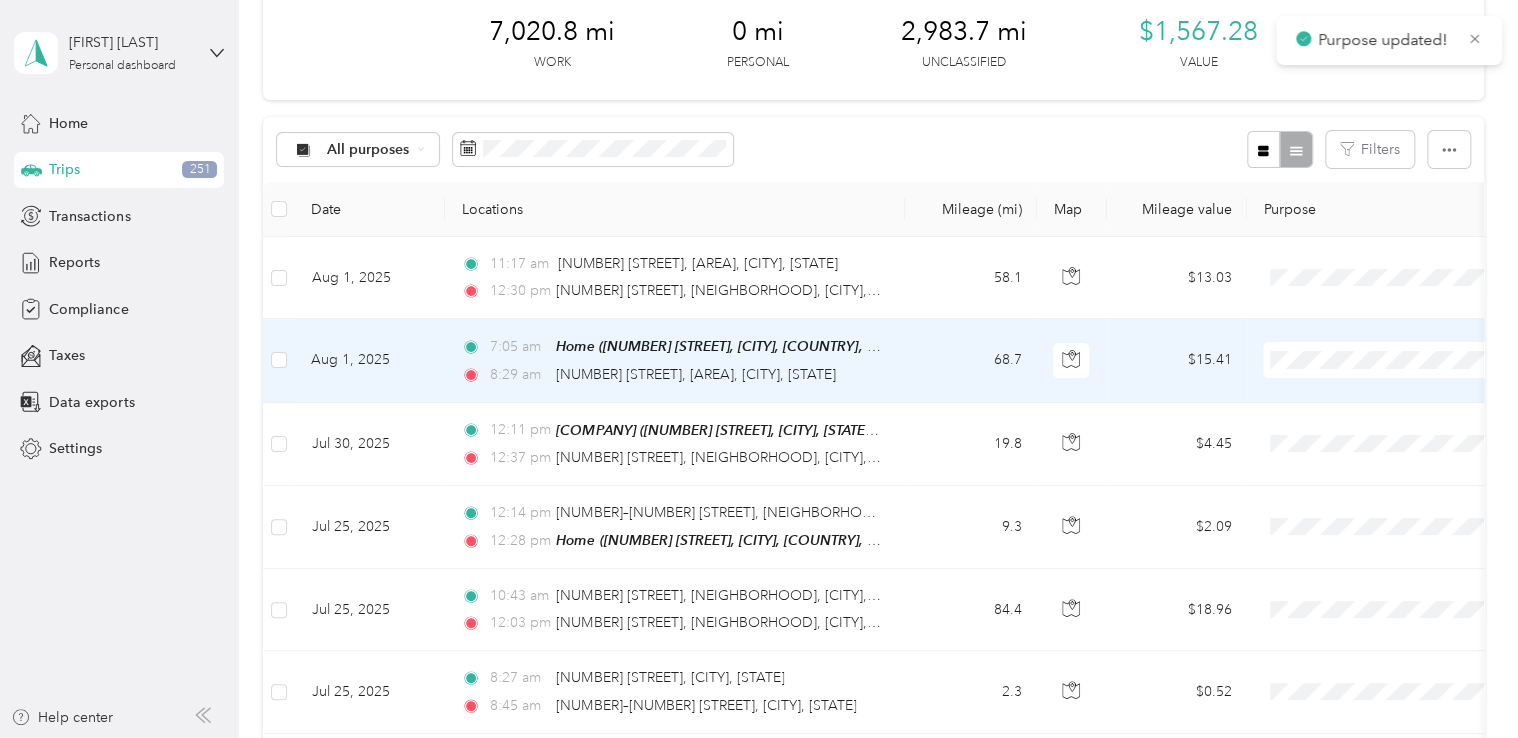 click on "Convergint Technologies" at bounding box center (1405, 396) 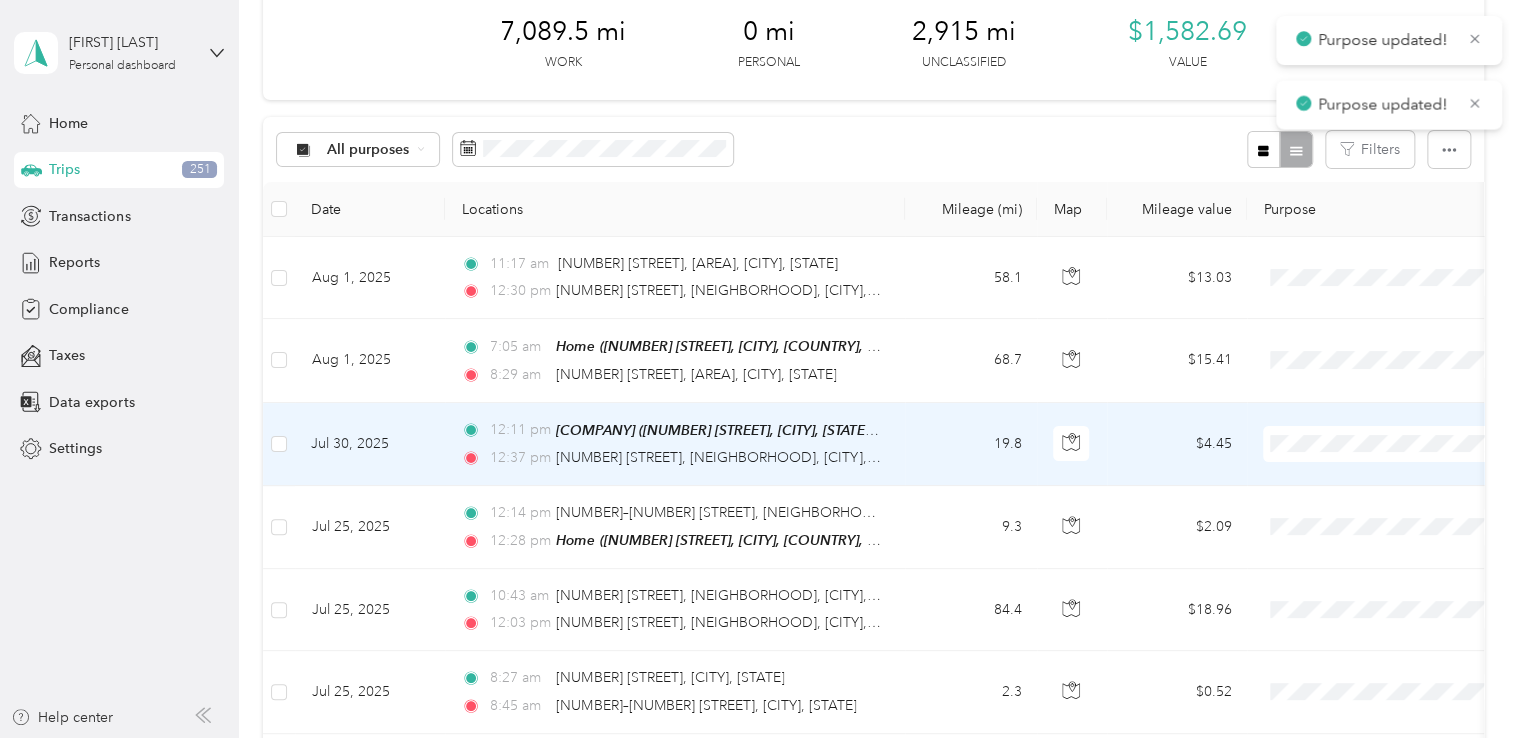 click on "Convergint Technologies" at bounding box center [1388, 478] 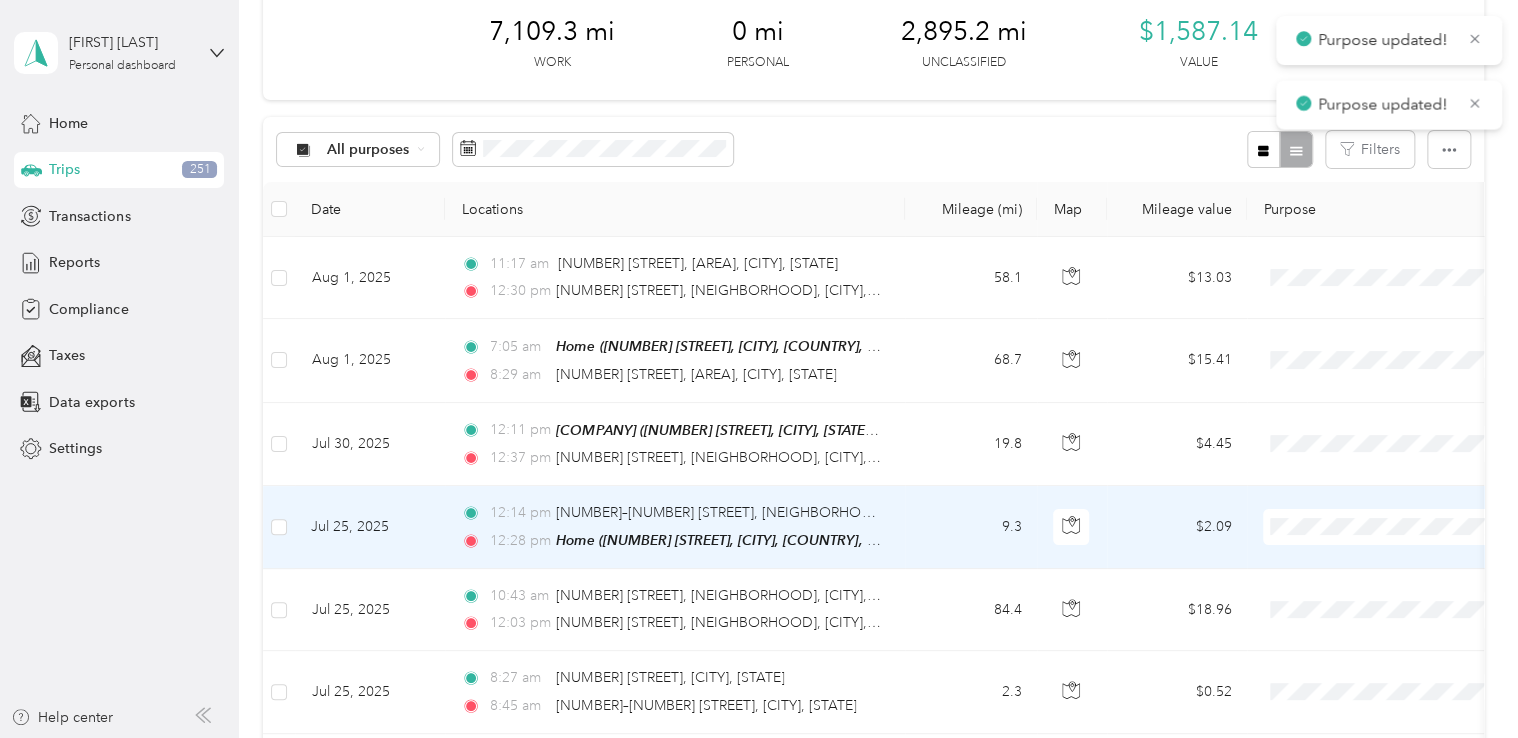 click on "Convergint Technologies" at bounding box center (1405, 560) 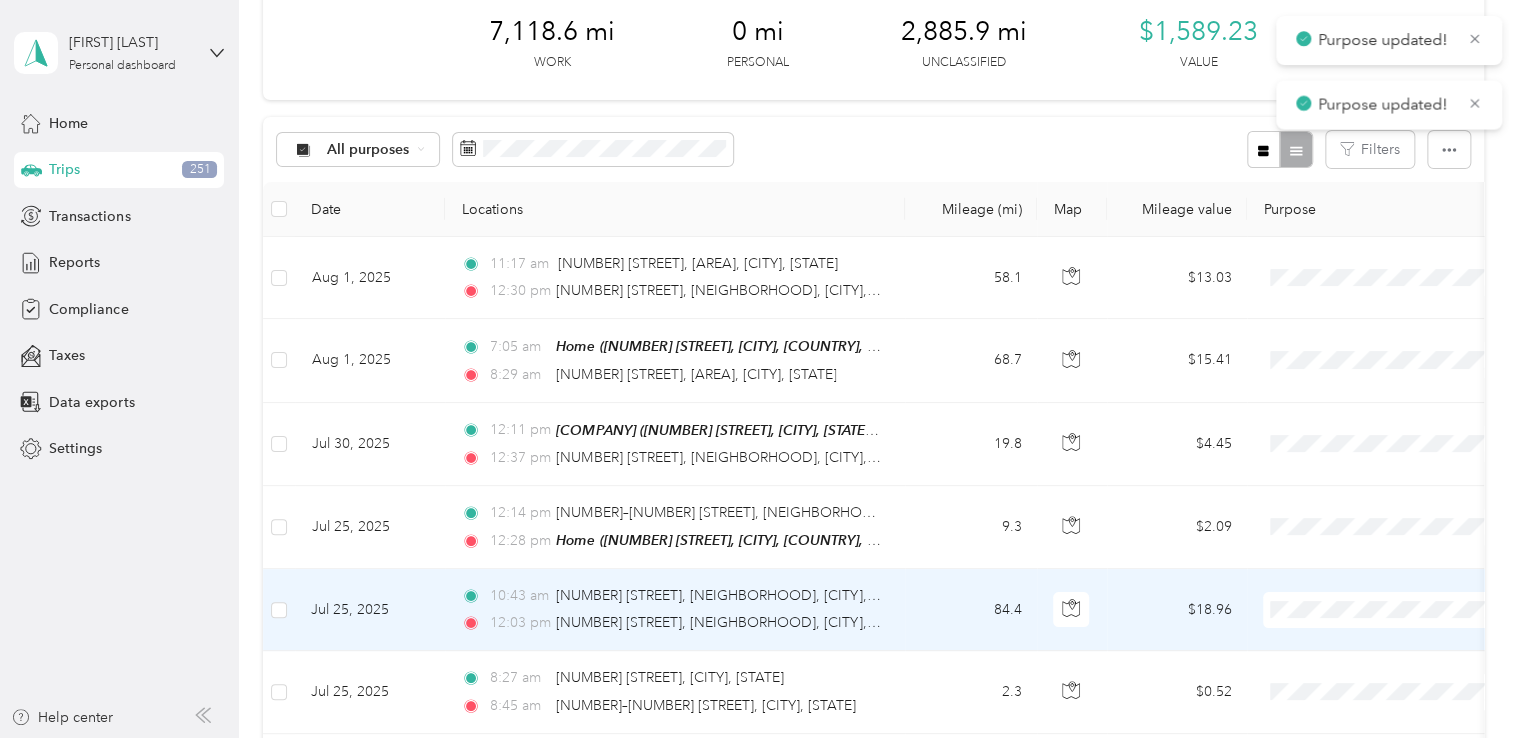 click on "Convergint Technologies" at bounding box center (1405, 642) 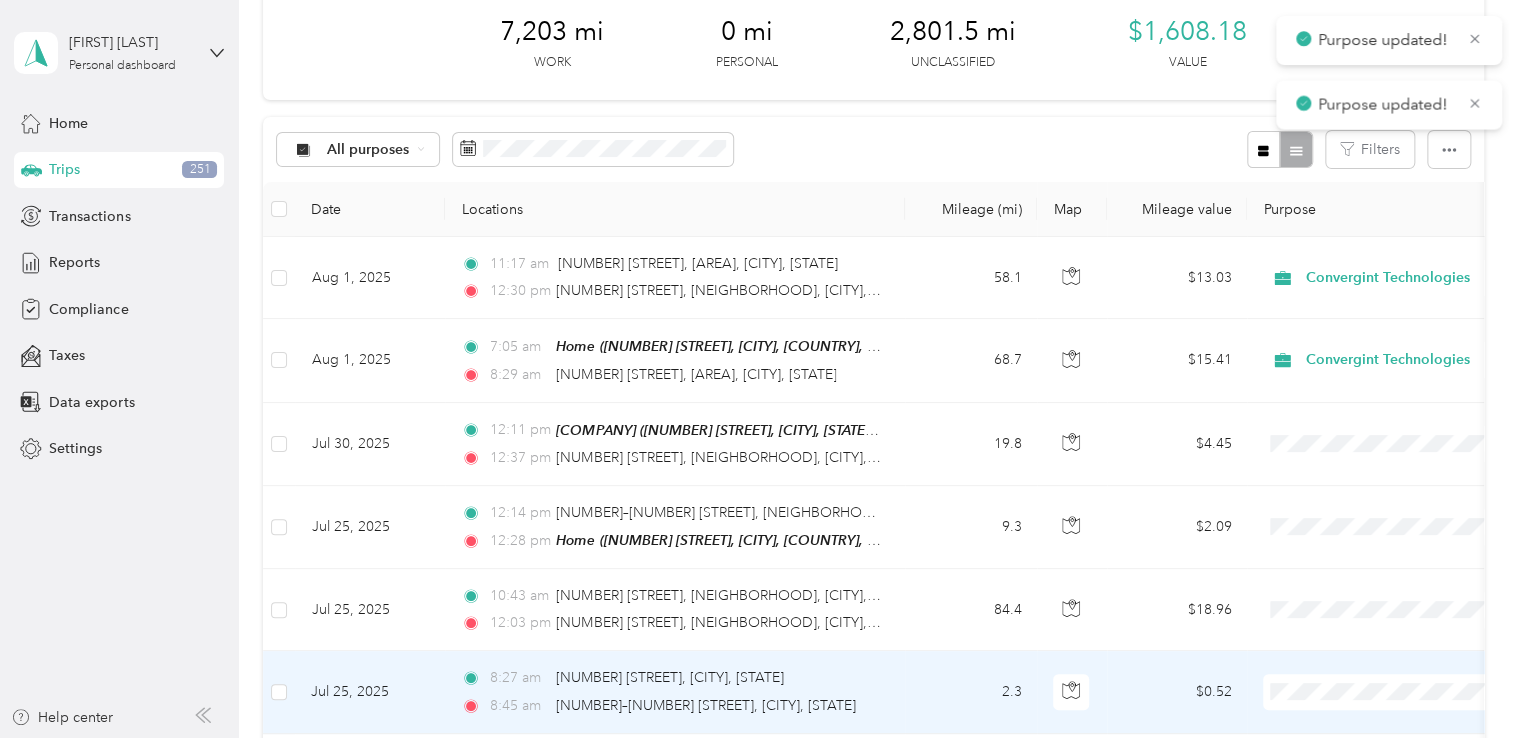 click on "Convergint Technologies" at bounding box center [1388, 612] 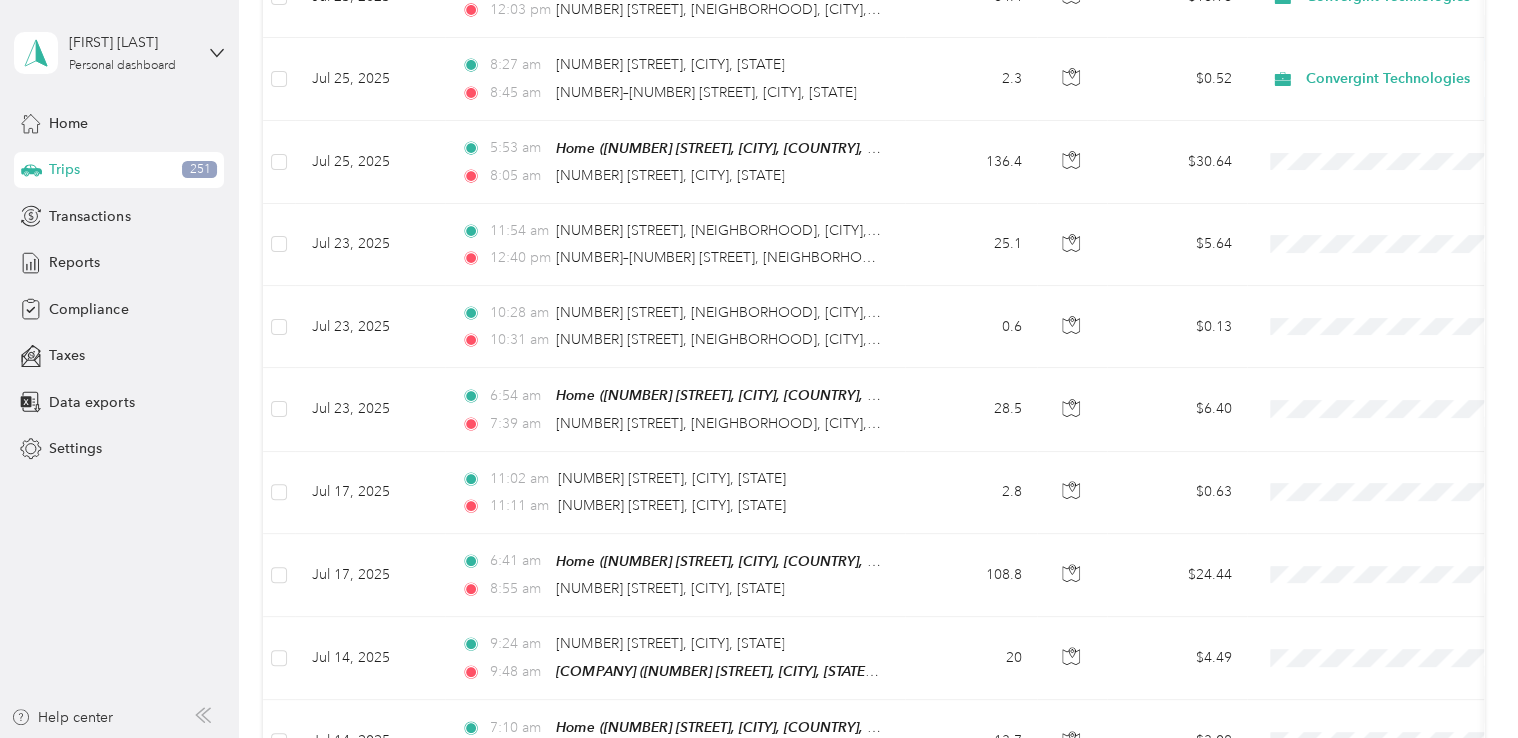 scroll, scrollTop: 800, scrollLeft: 0, axis: vertical 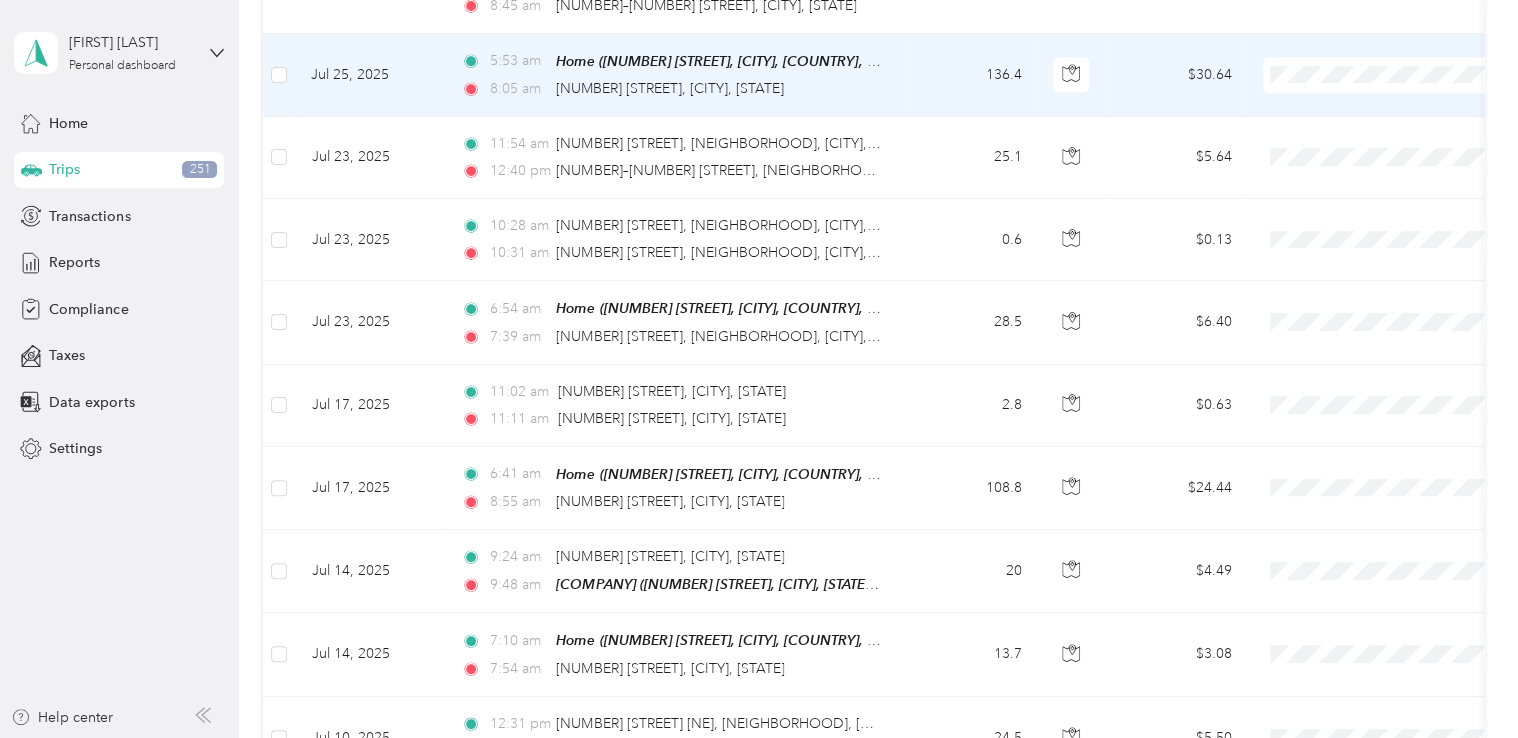 click on "Convergint Technologies" at bounding box center (1388, 106) 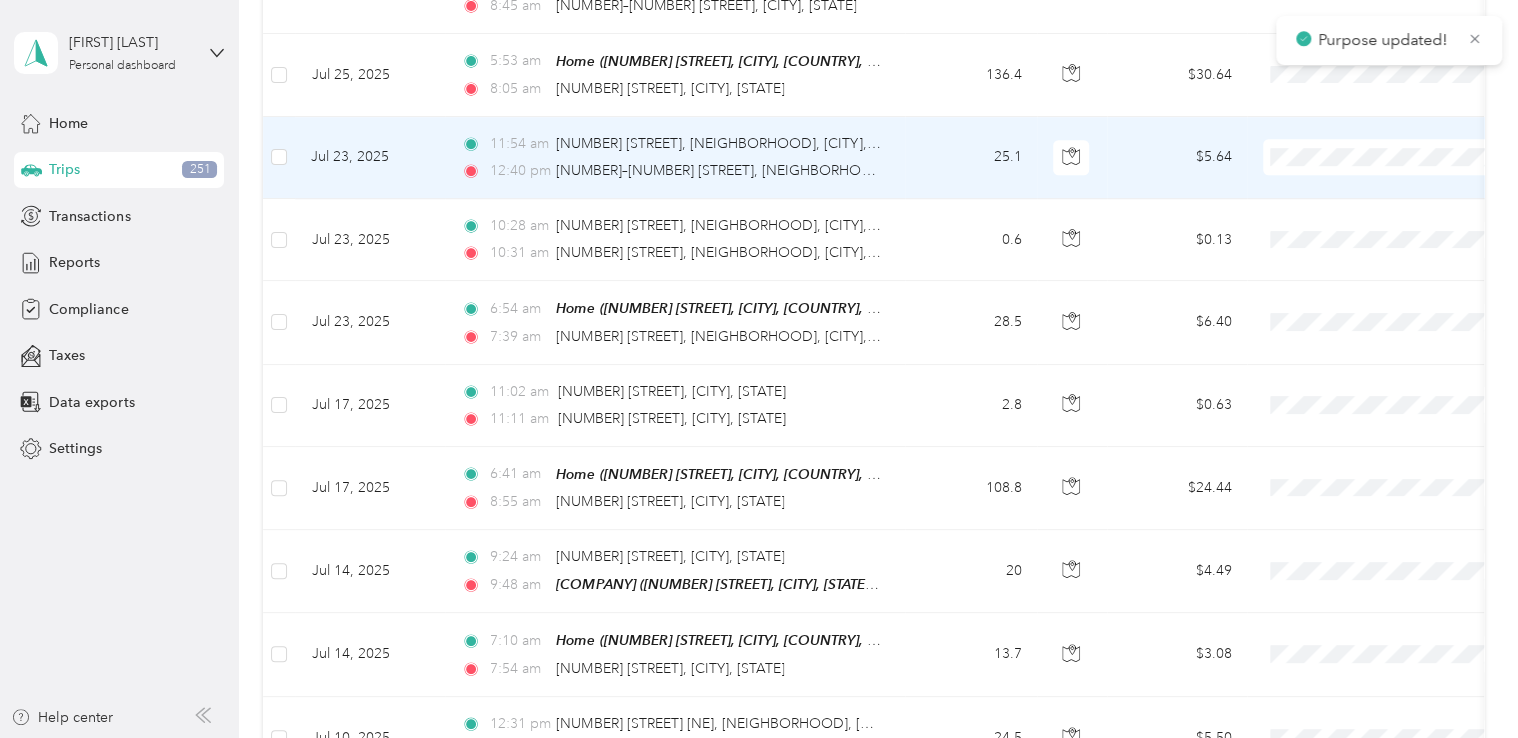 click at bounding box center (1387, 157) 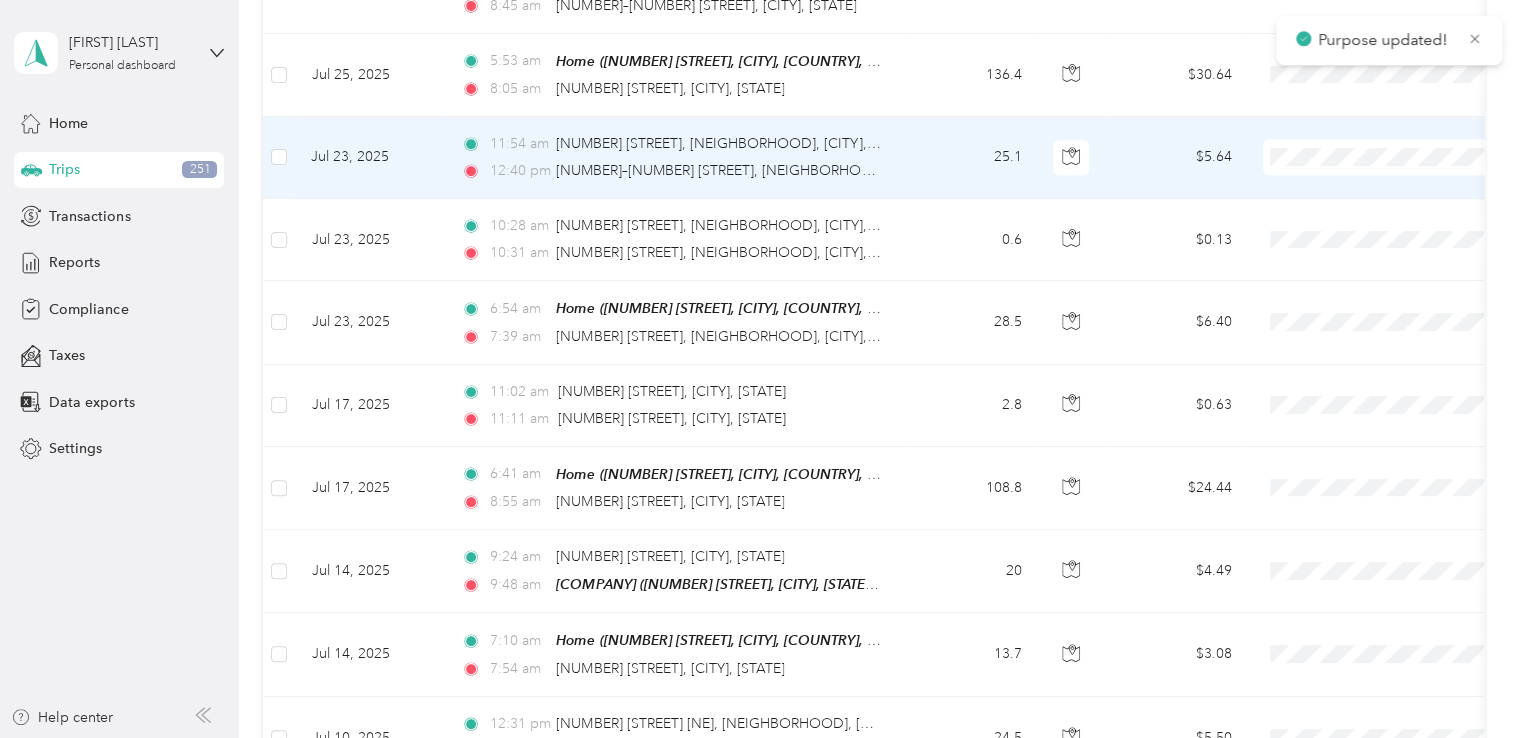 click on "Convergint Technologies" at bounding box center (1405, 188) 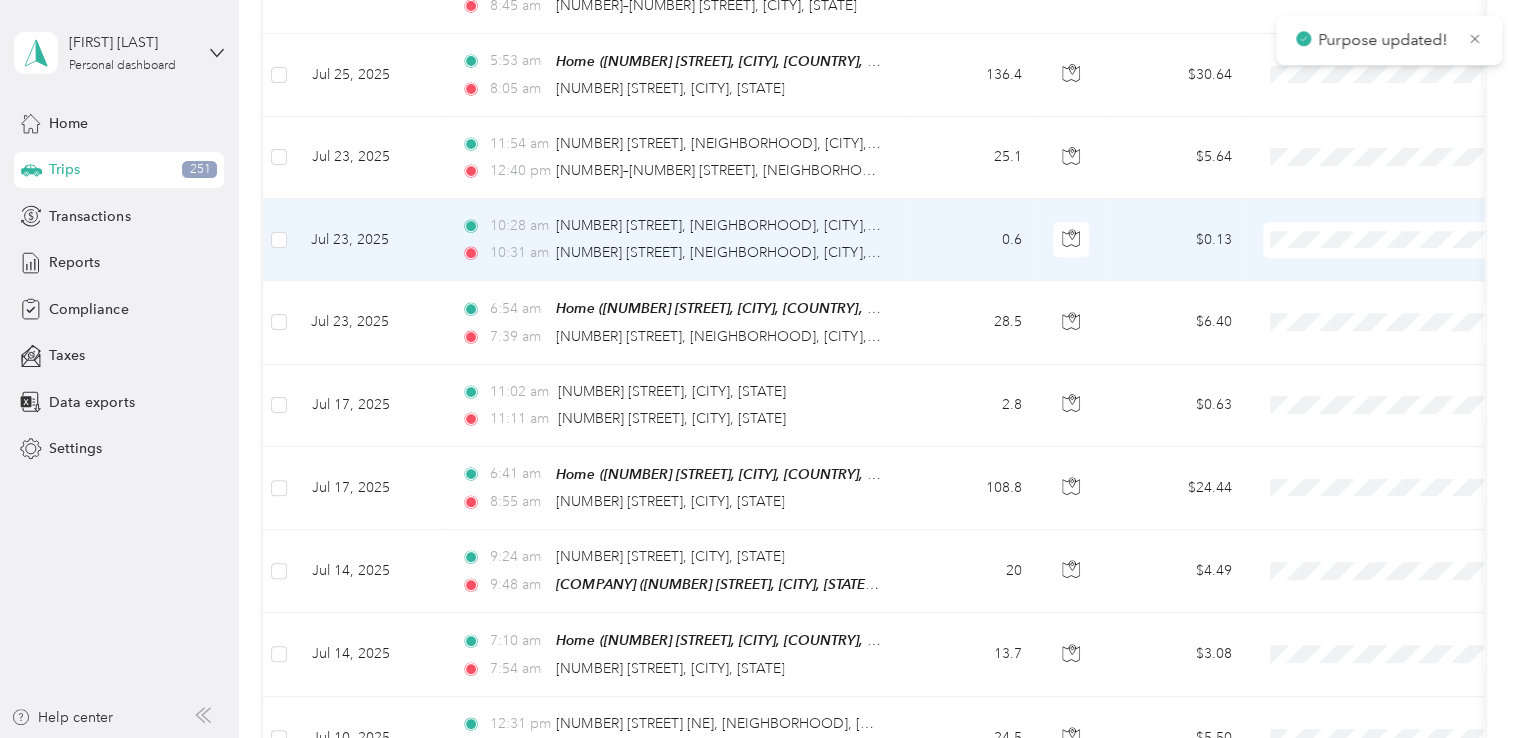 click on "Convergint Technologies" at bounding box center [1405, 265] 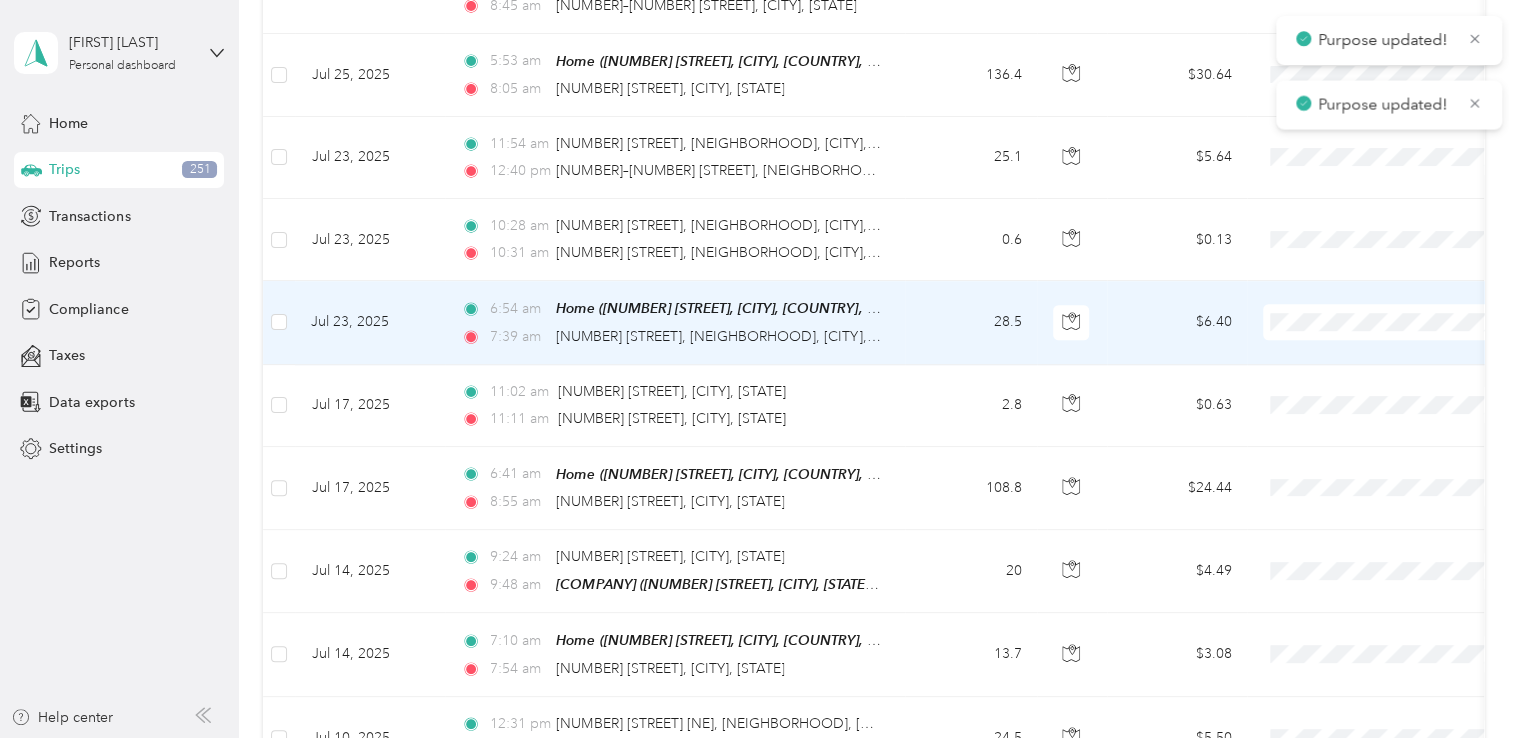 click on "Convergint Technologies" at bounding box center (1405, 347) 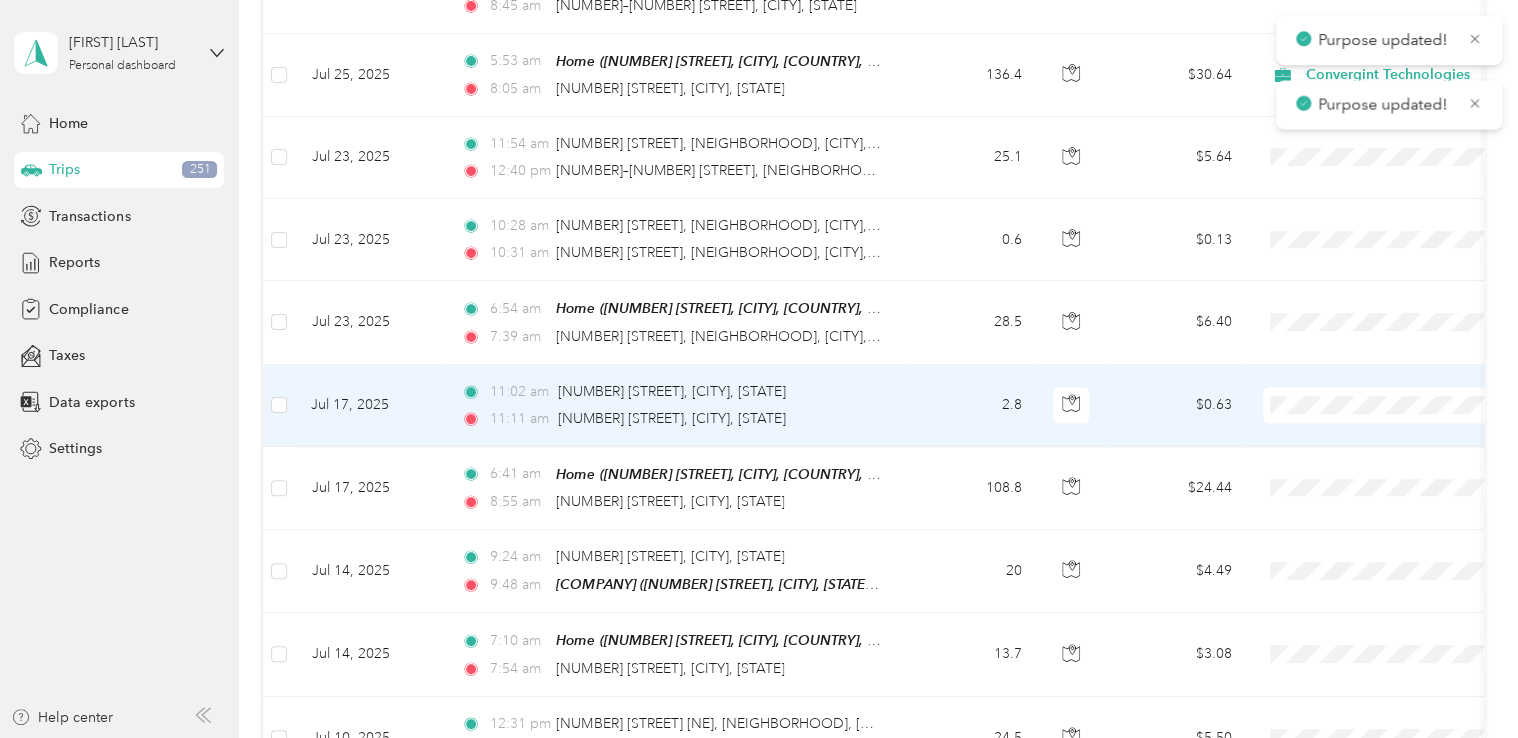 click on "Convergint Technologies" at bounding box center (1405, 435) 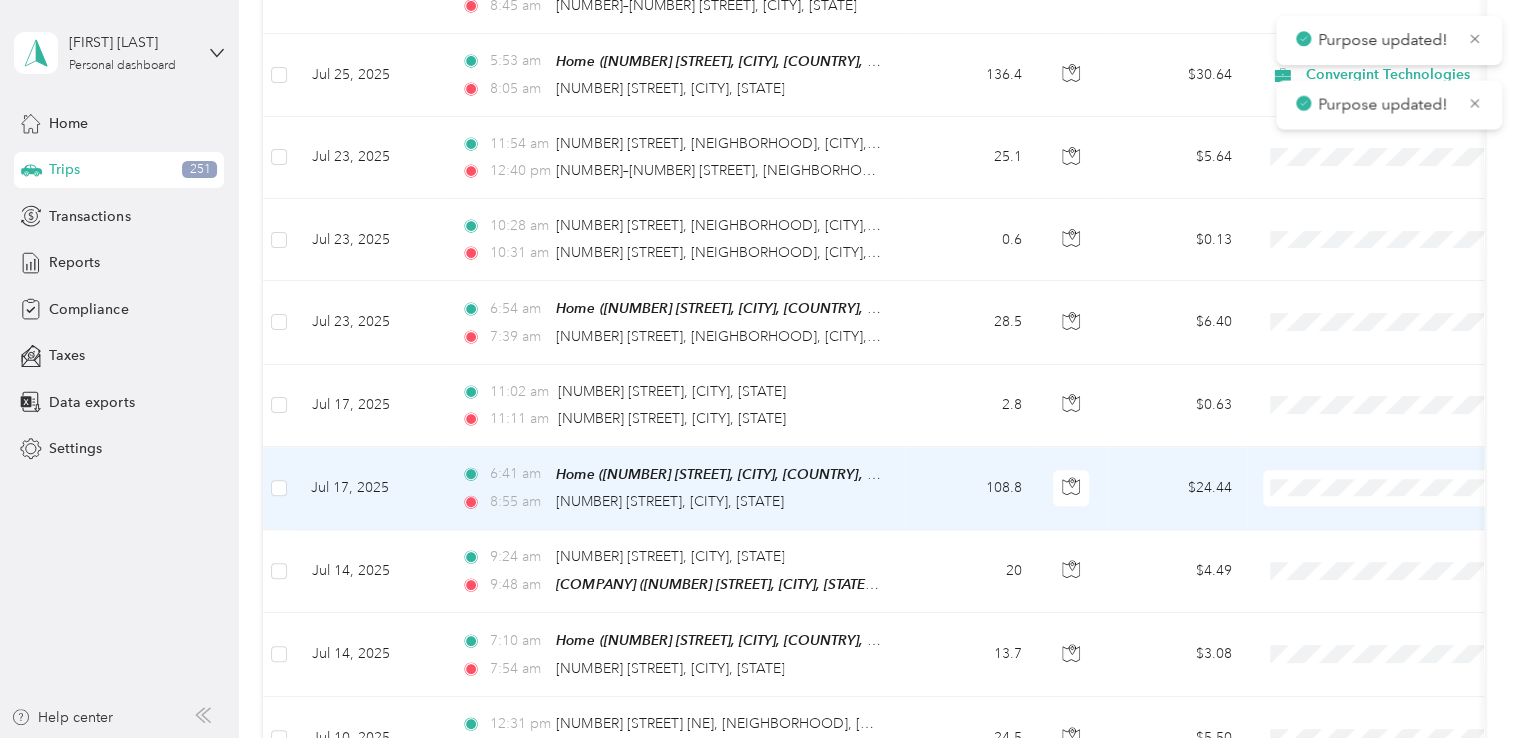 click on "Convergint Technologies" at bounding box center (1405, 513) 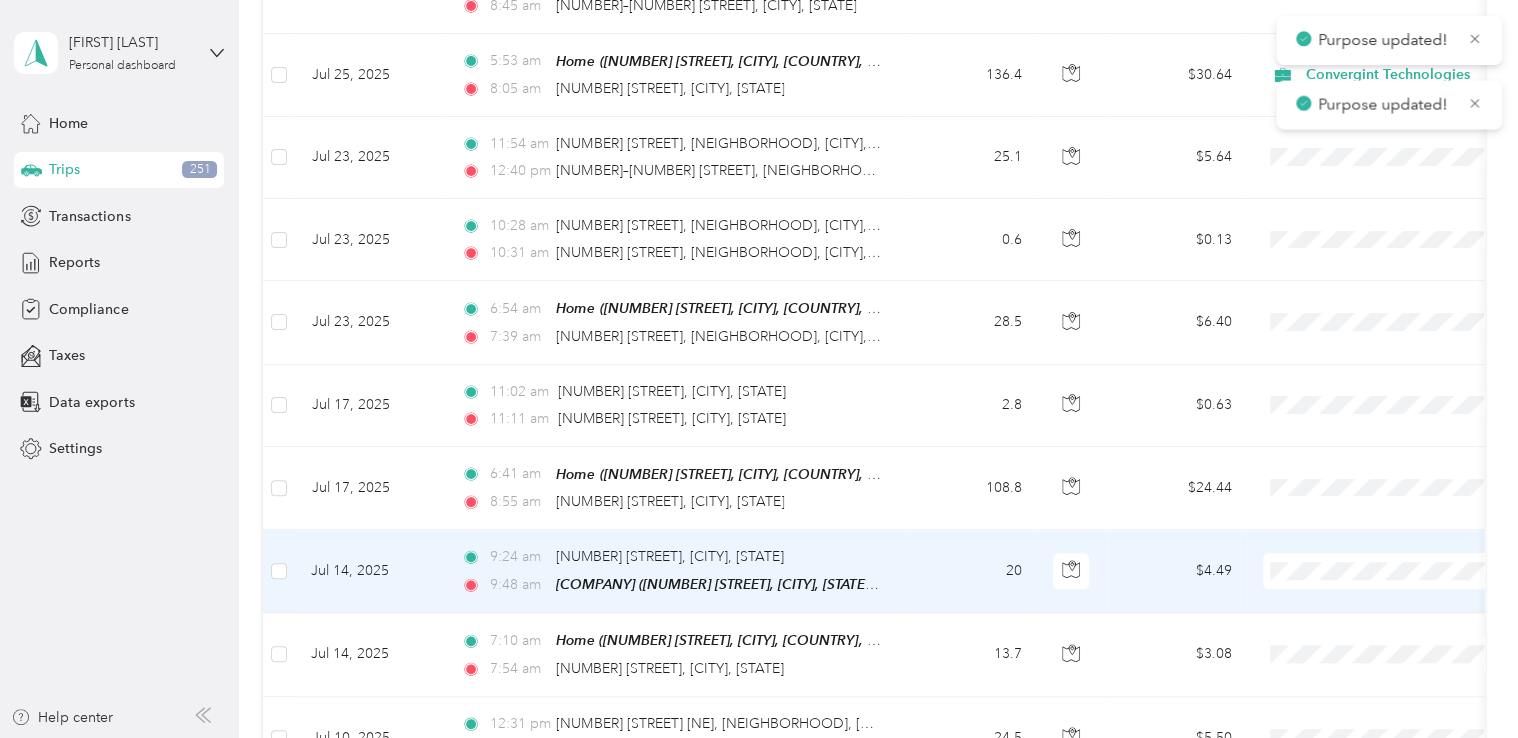 click on "Convergint Technologies" at bounding box center (1405, 599) 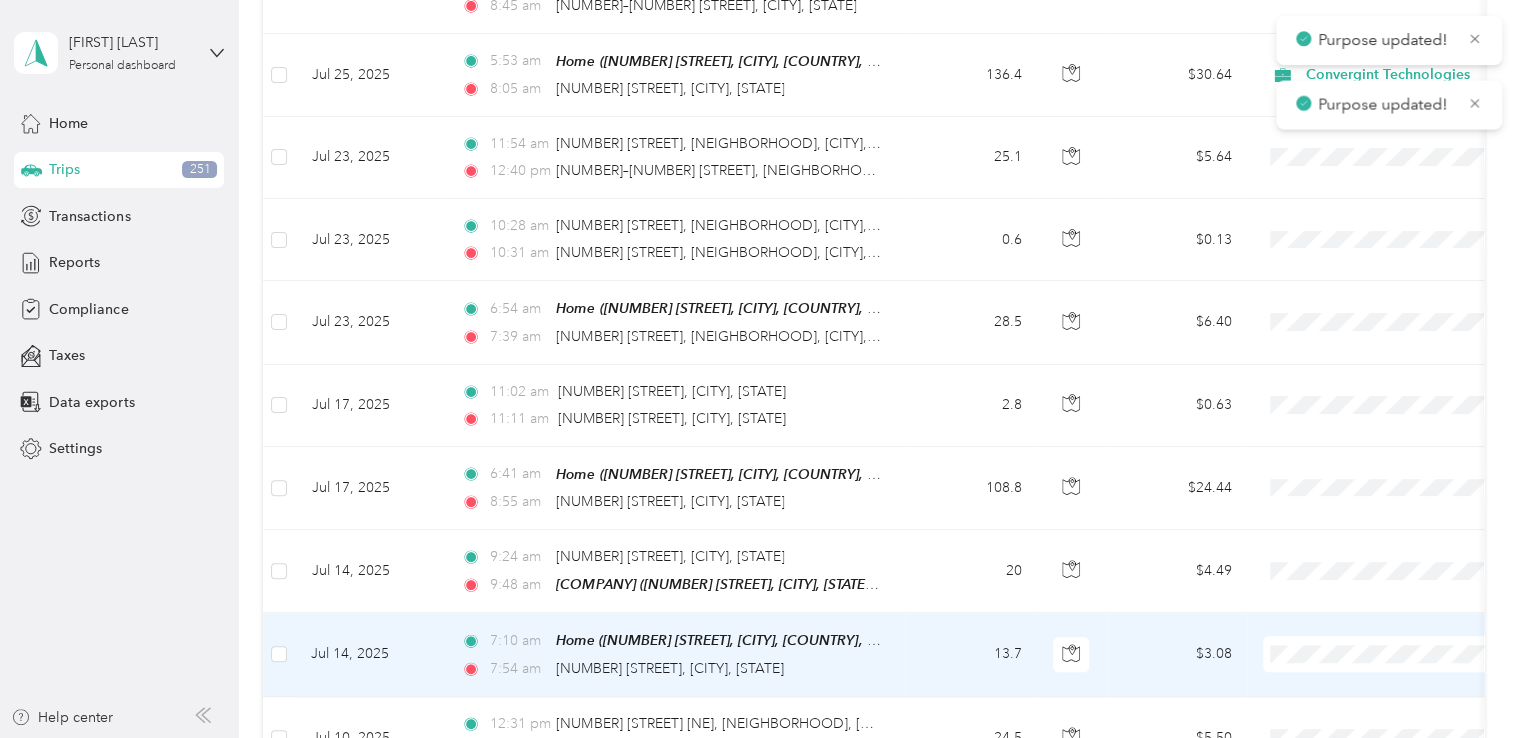 click on "Convergint Technologies" at bounding box center [1405, 681] 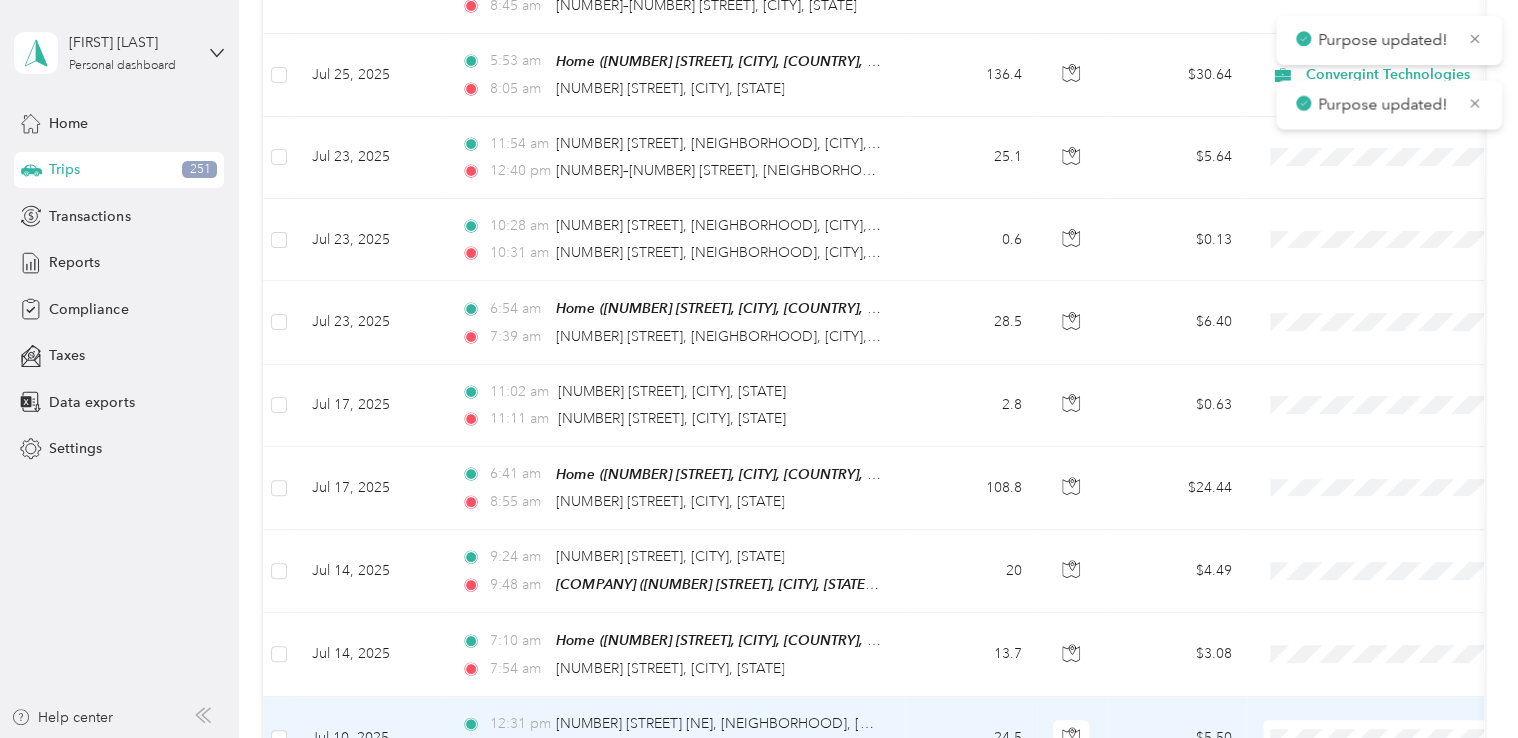 click on "Convergint Technologies" at bounding box center (1405, 653) 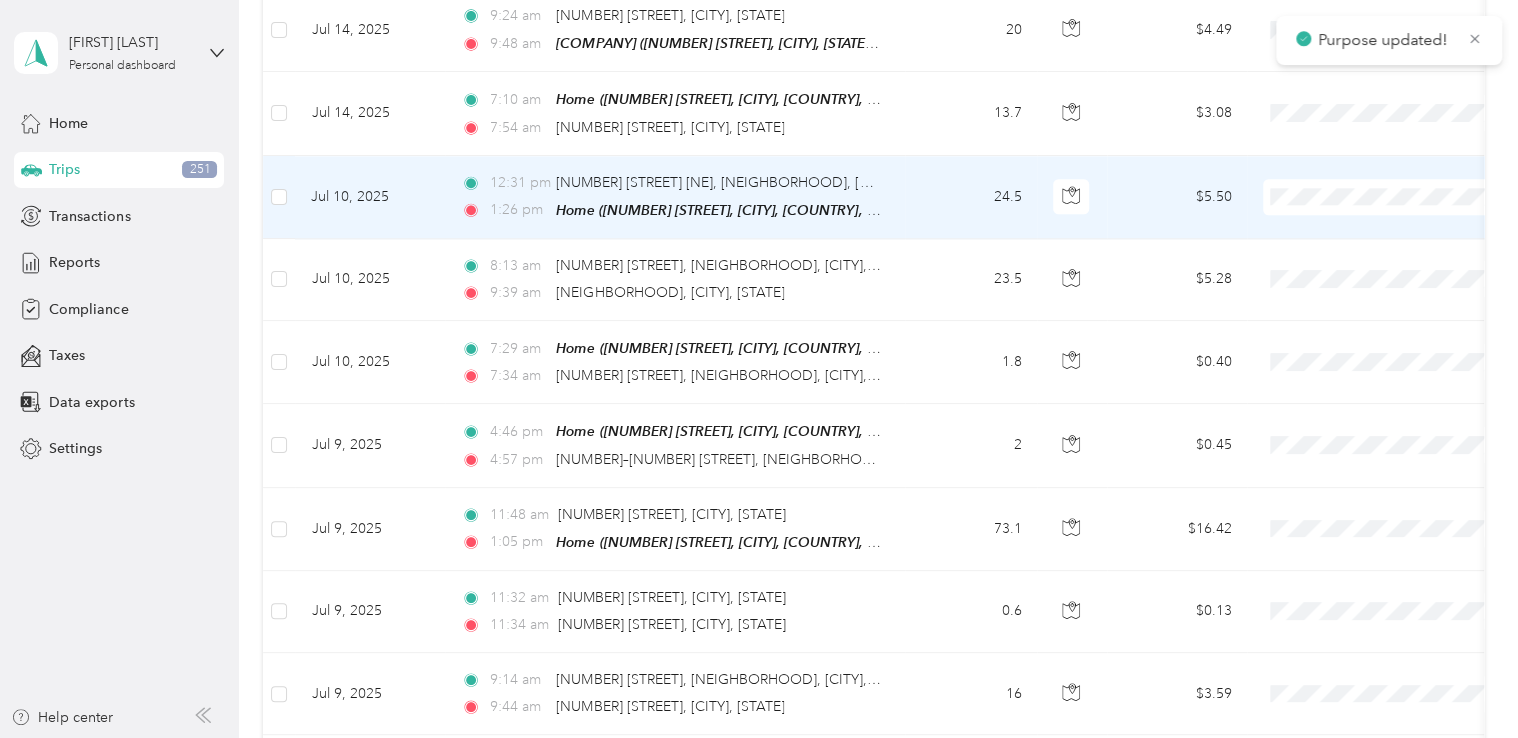 scroll, scrollTop: 1400, scrollLeft: 0, axis: vertical 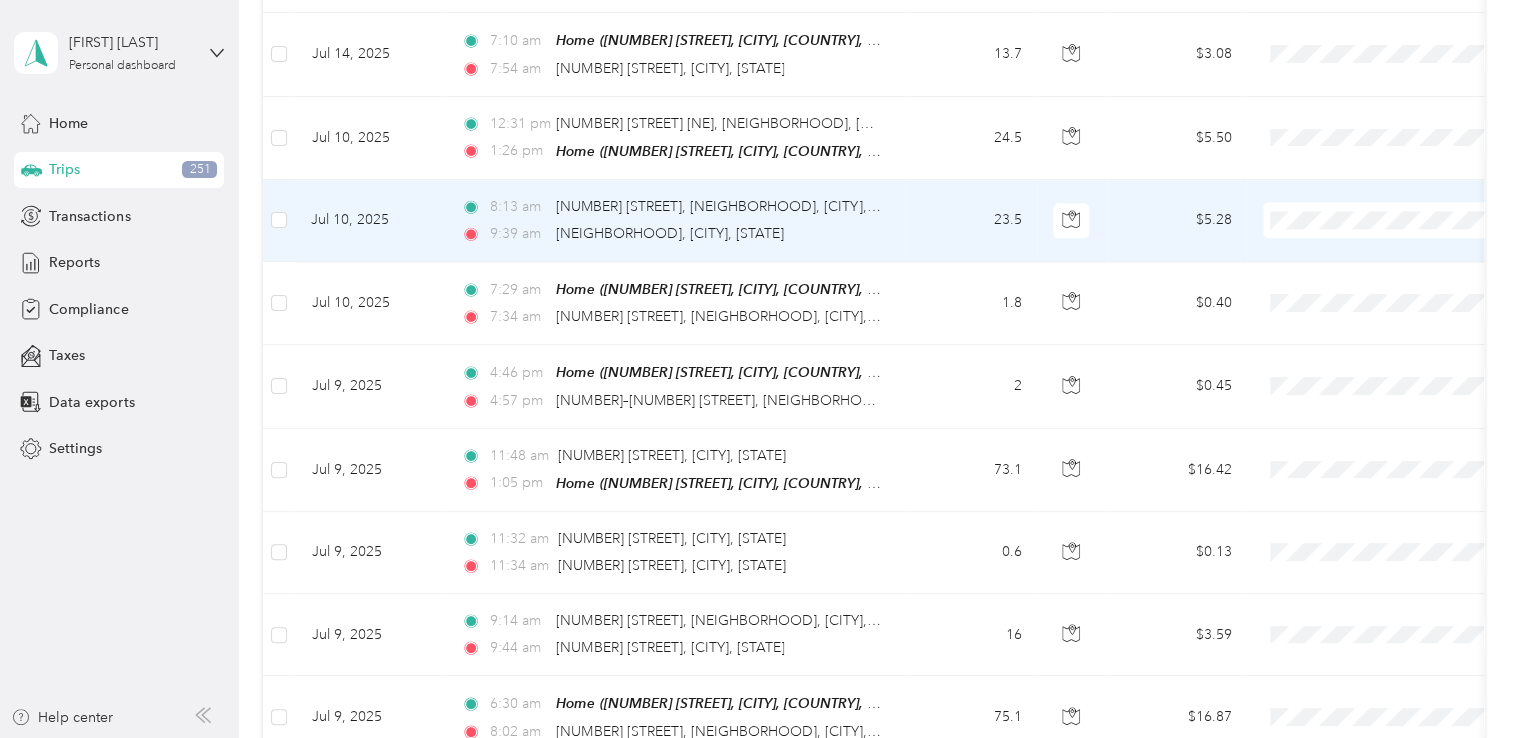 click on "Convergint Technologies" at bounding box center (1405, 245) 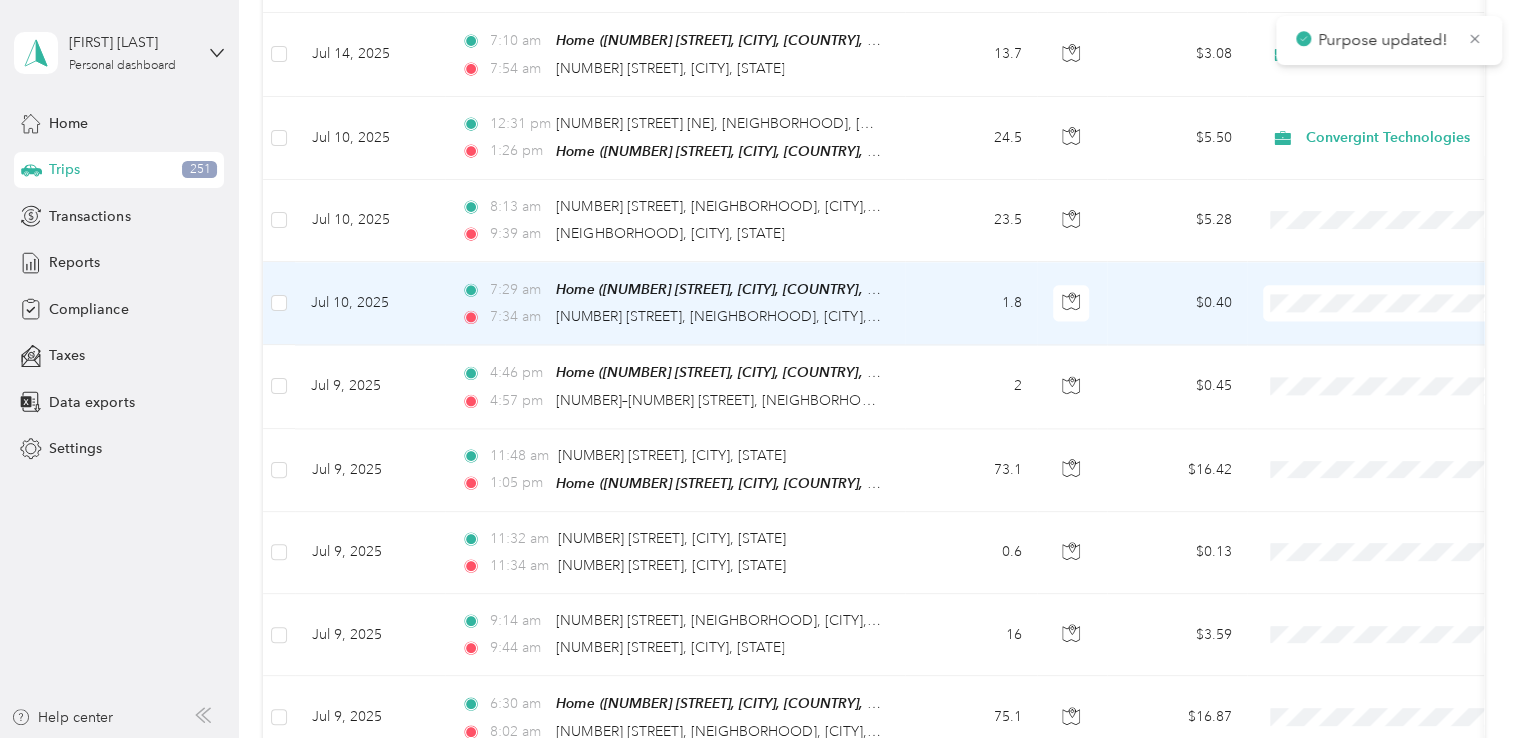 click on "Convergint Technologies" at bounding box center (1388, 327) 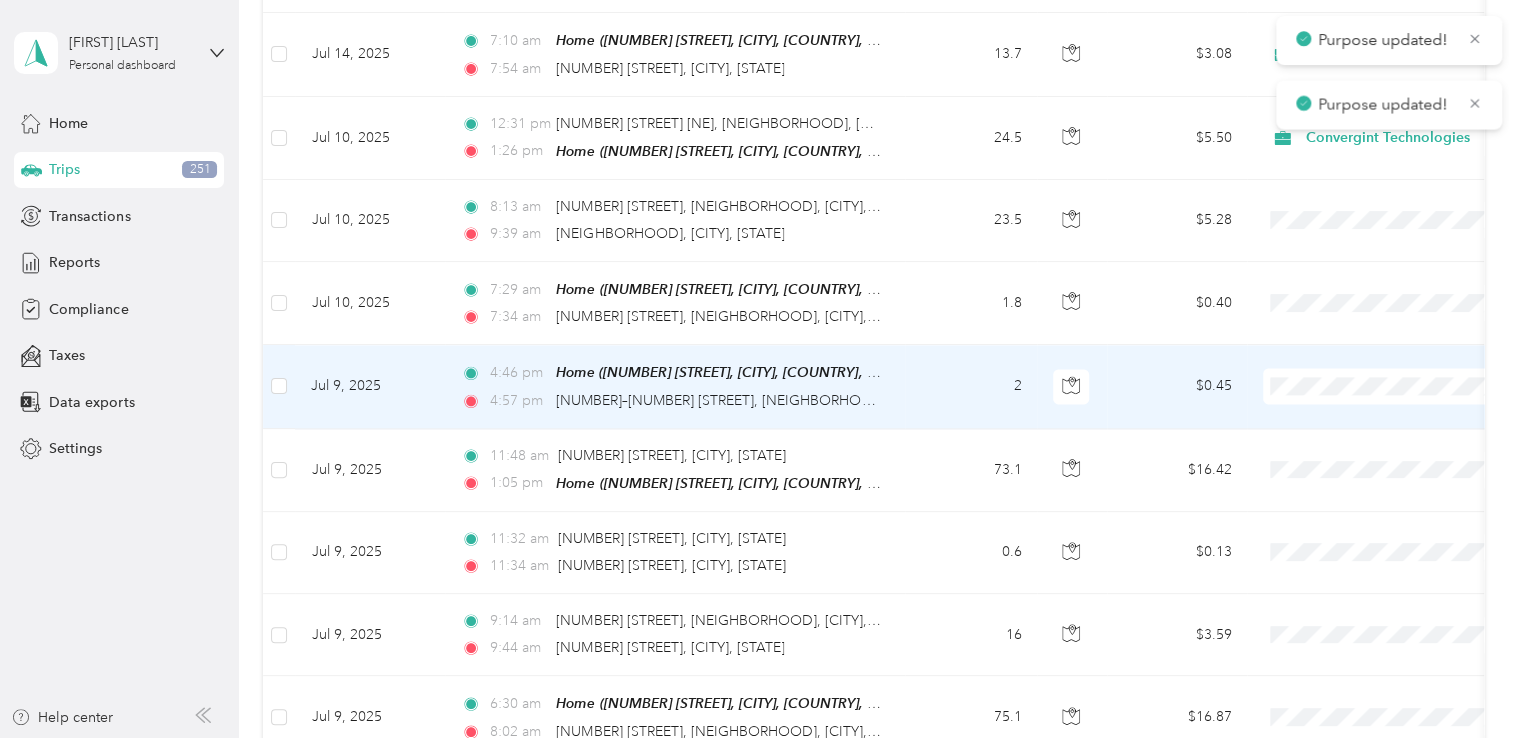 click on "Convergint Technologies" at bounding box center [1405, 409] 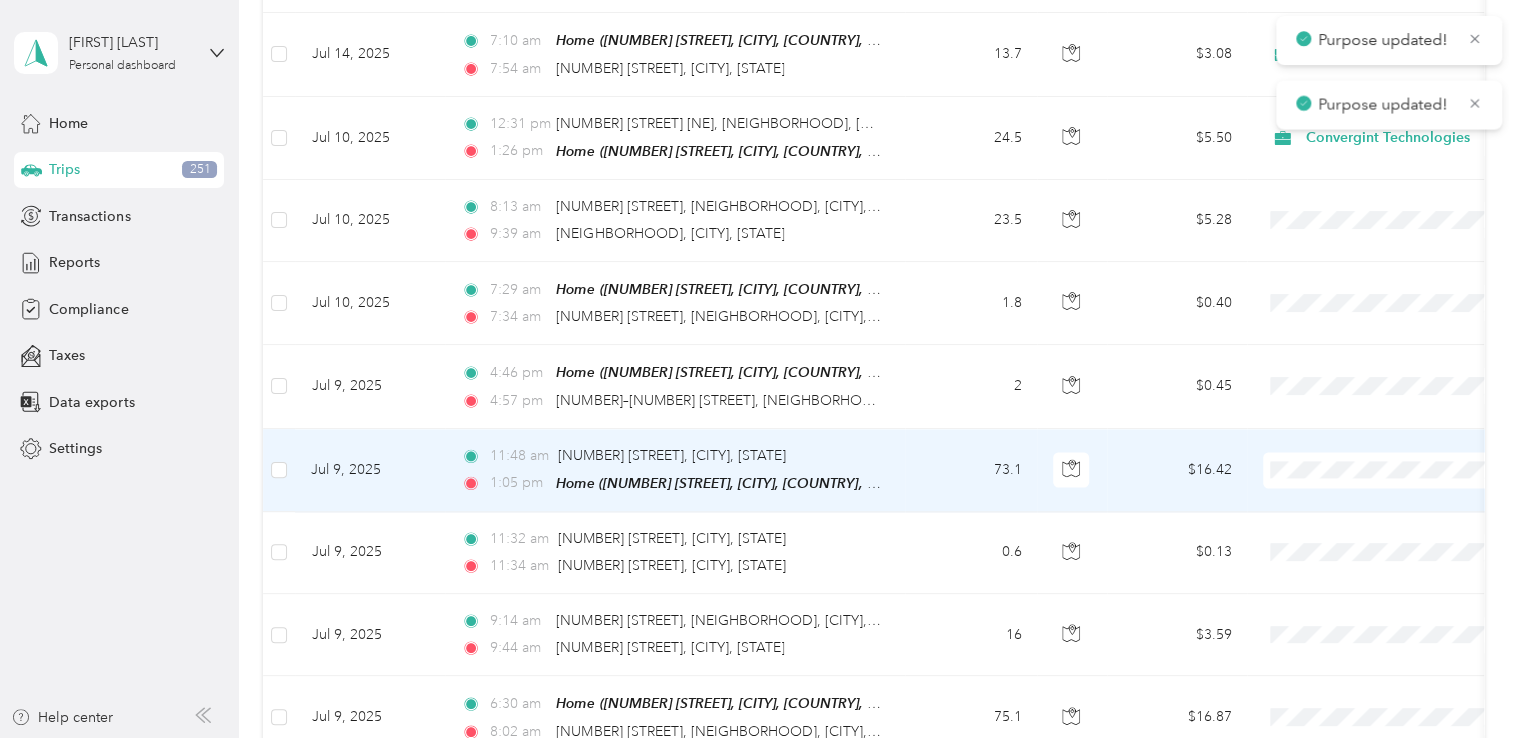 click on "Convergint Technologies" at bounding box center (1405, 491) 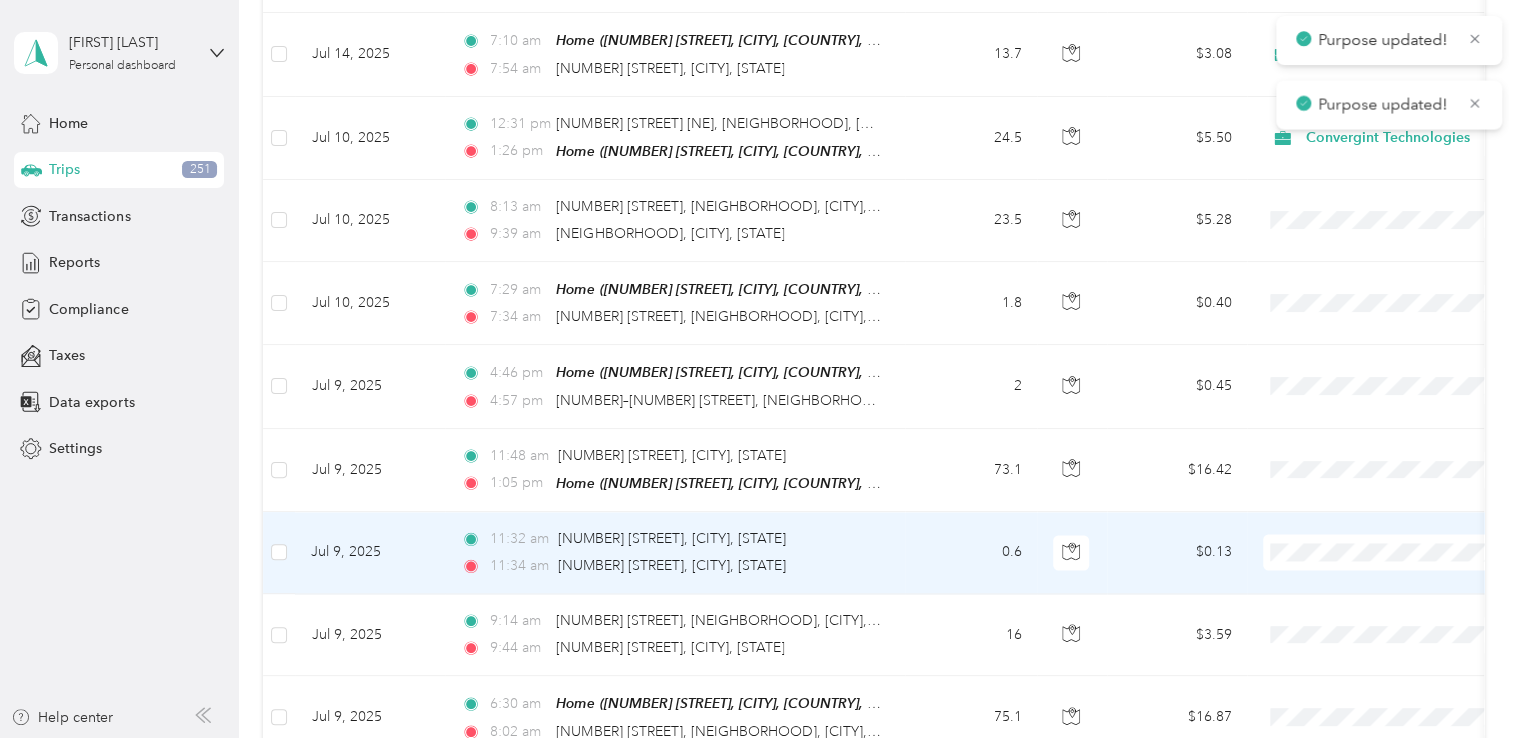 click on "Convergint Technologies" at bounding box center [1405, 573] 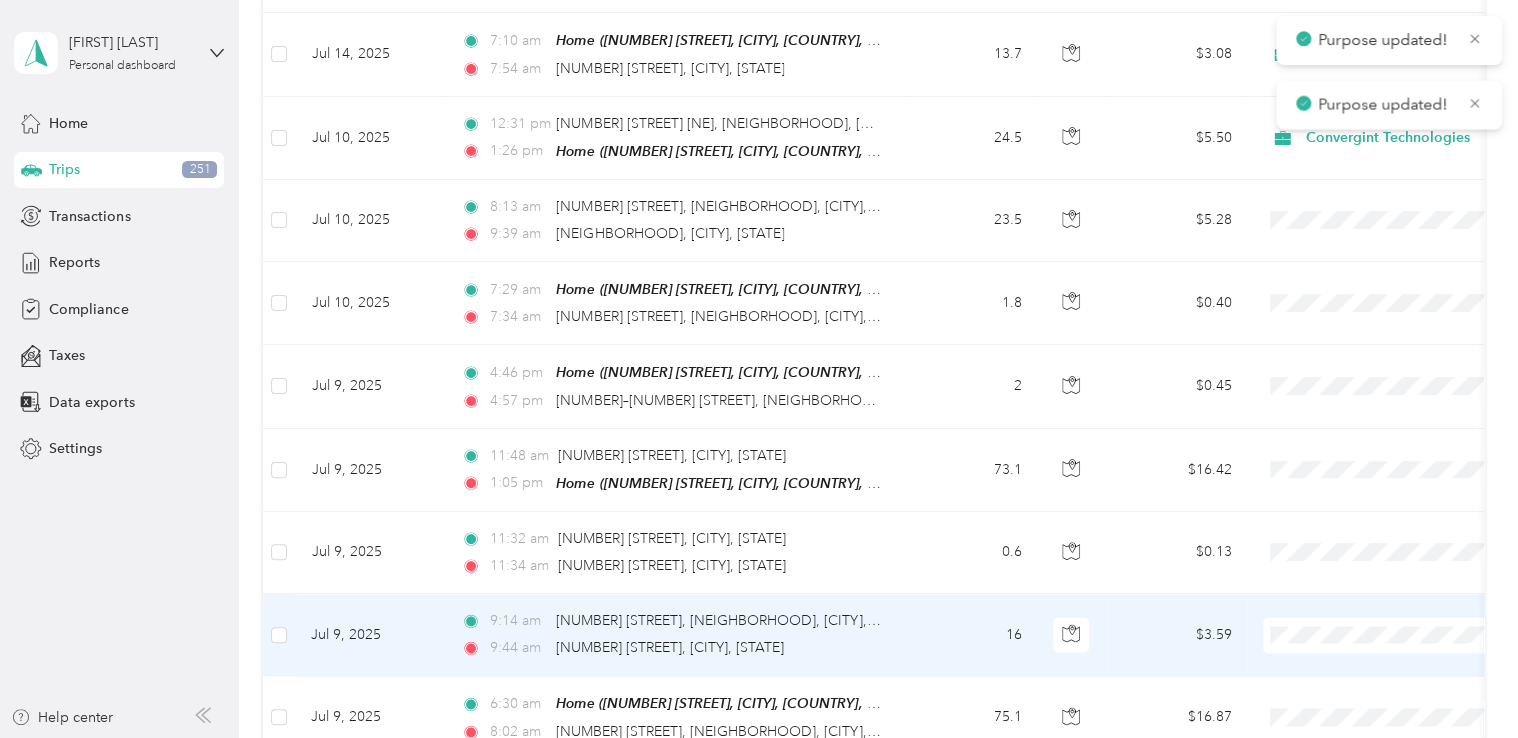 click on "Convergint Technologies" at bounding box center (1405, 655) 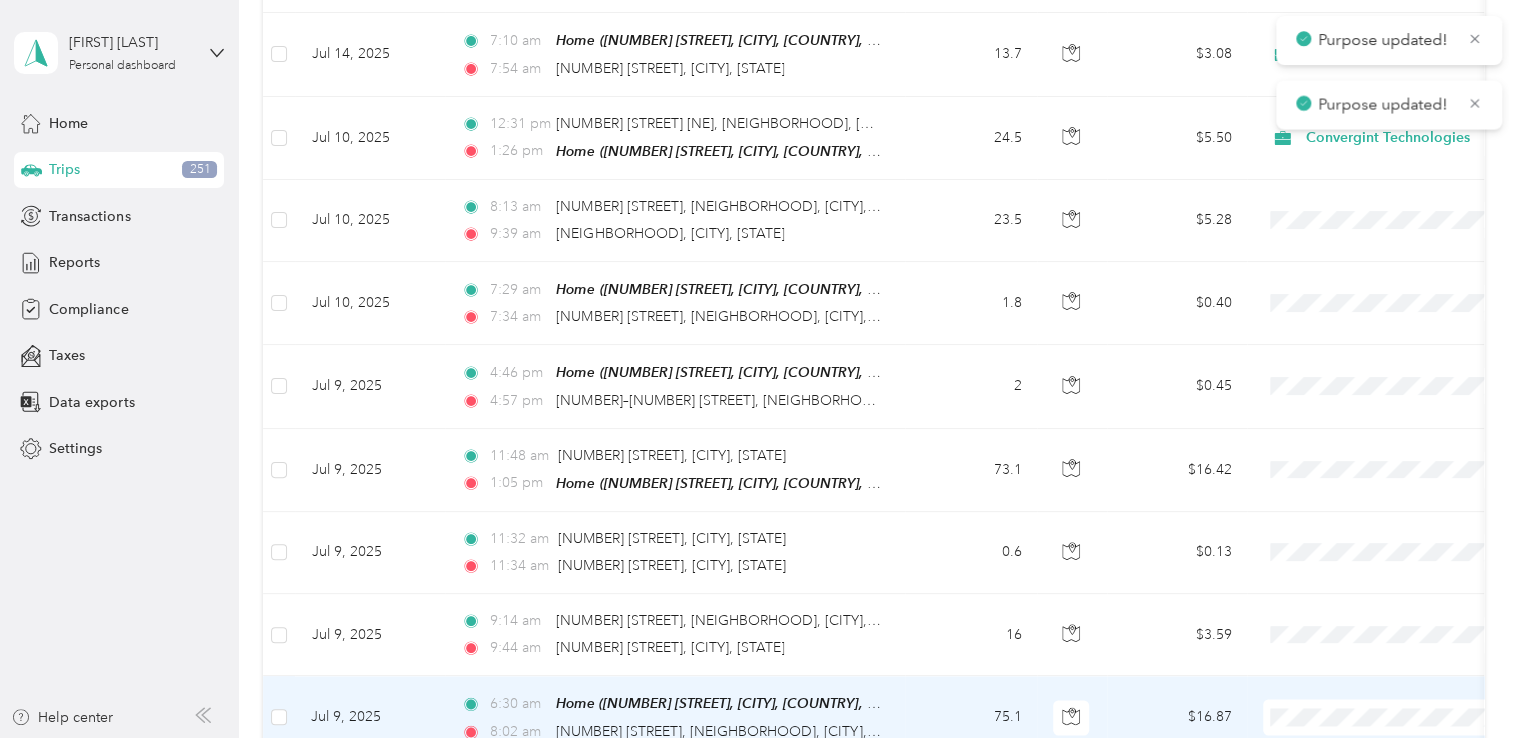 click on "Convergint Technologies" at bounding box center [1405, 627] 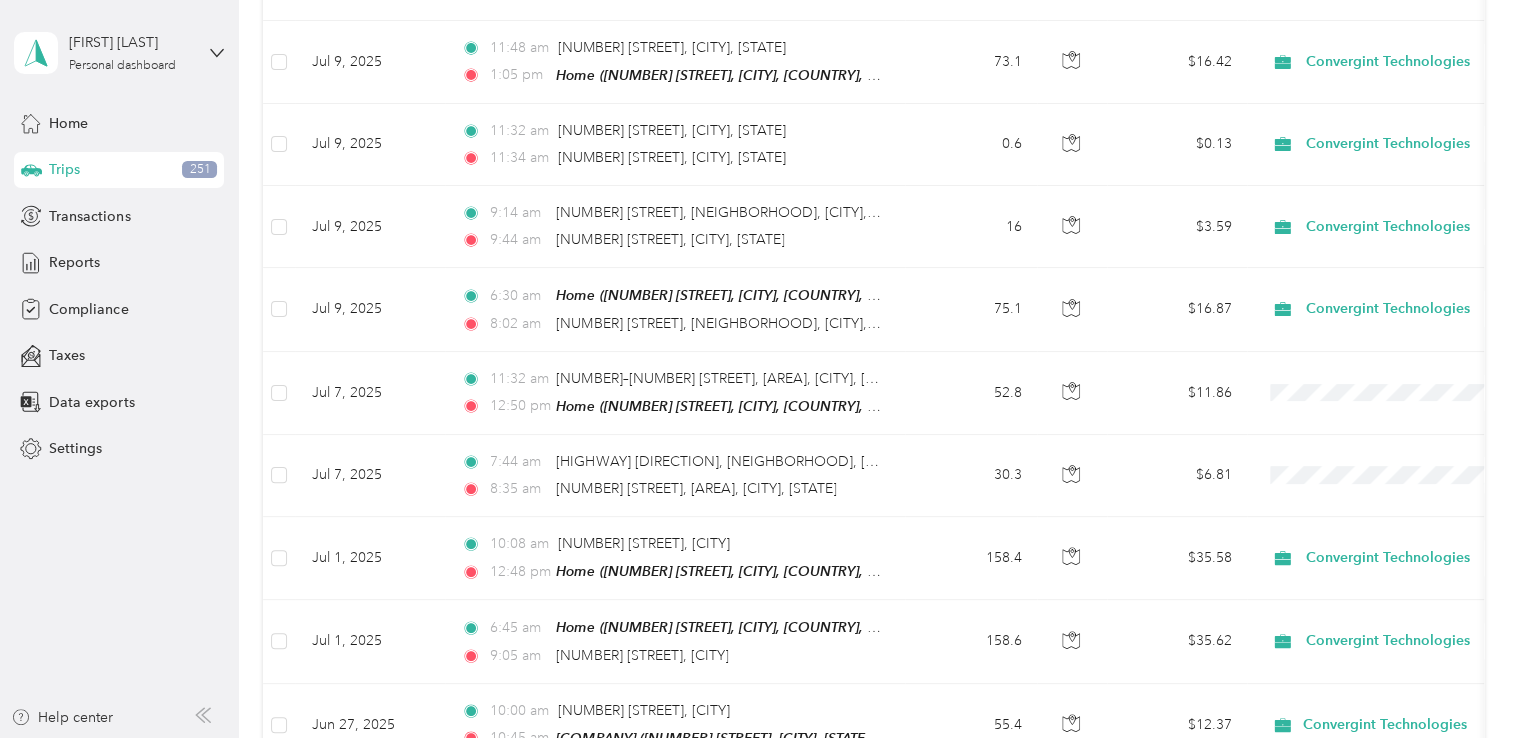 scroll, scrollTop: 1900, scrollLeft: 0, axis: vertical 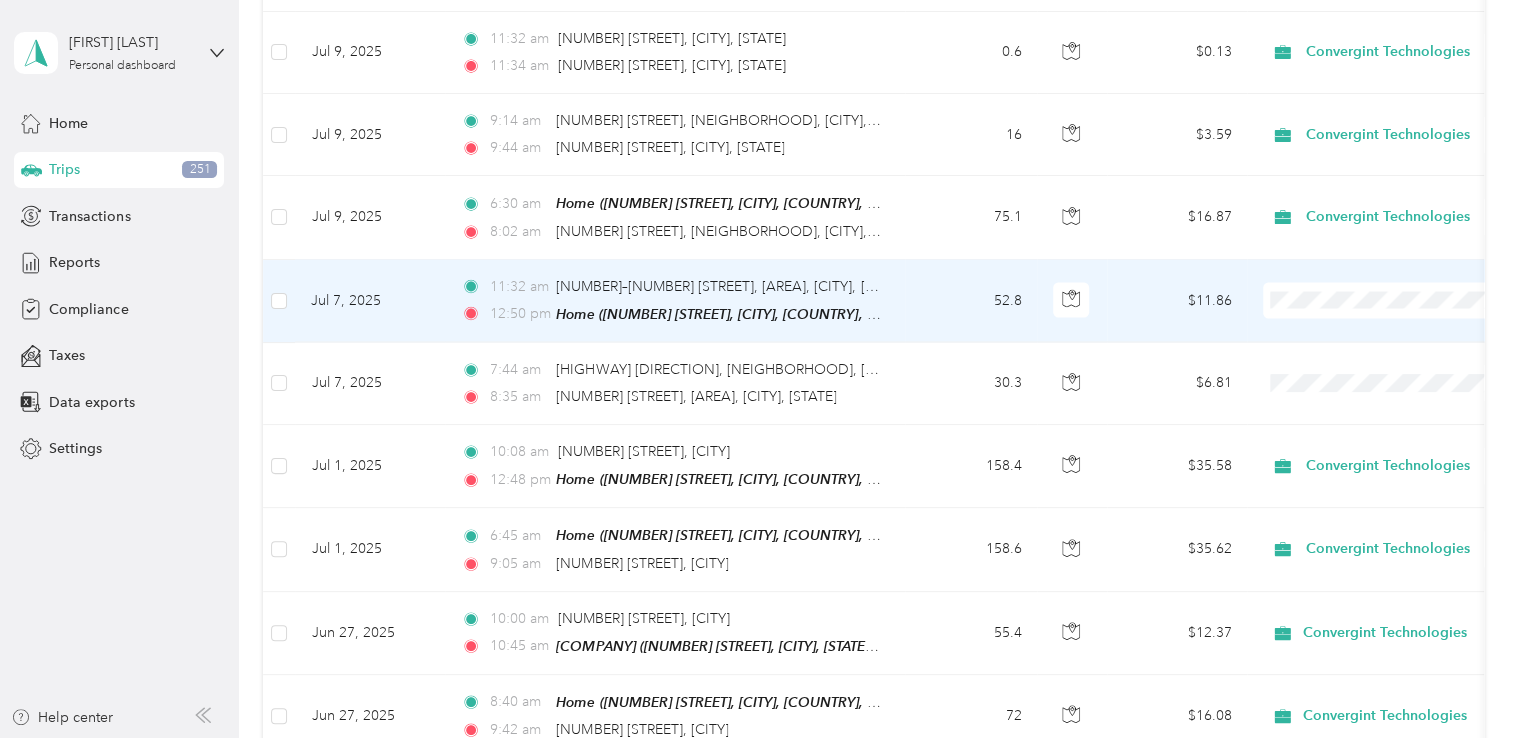 click on "Convergint Technologies" at bounding box center [1405, 319] 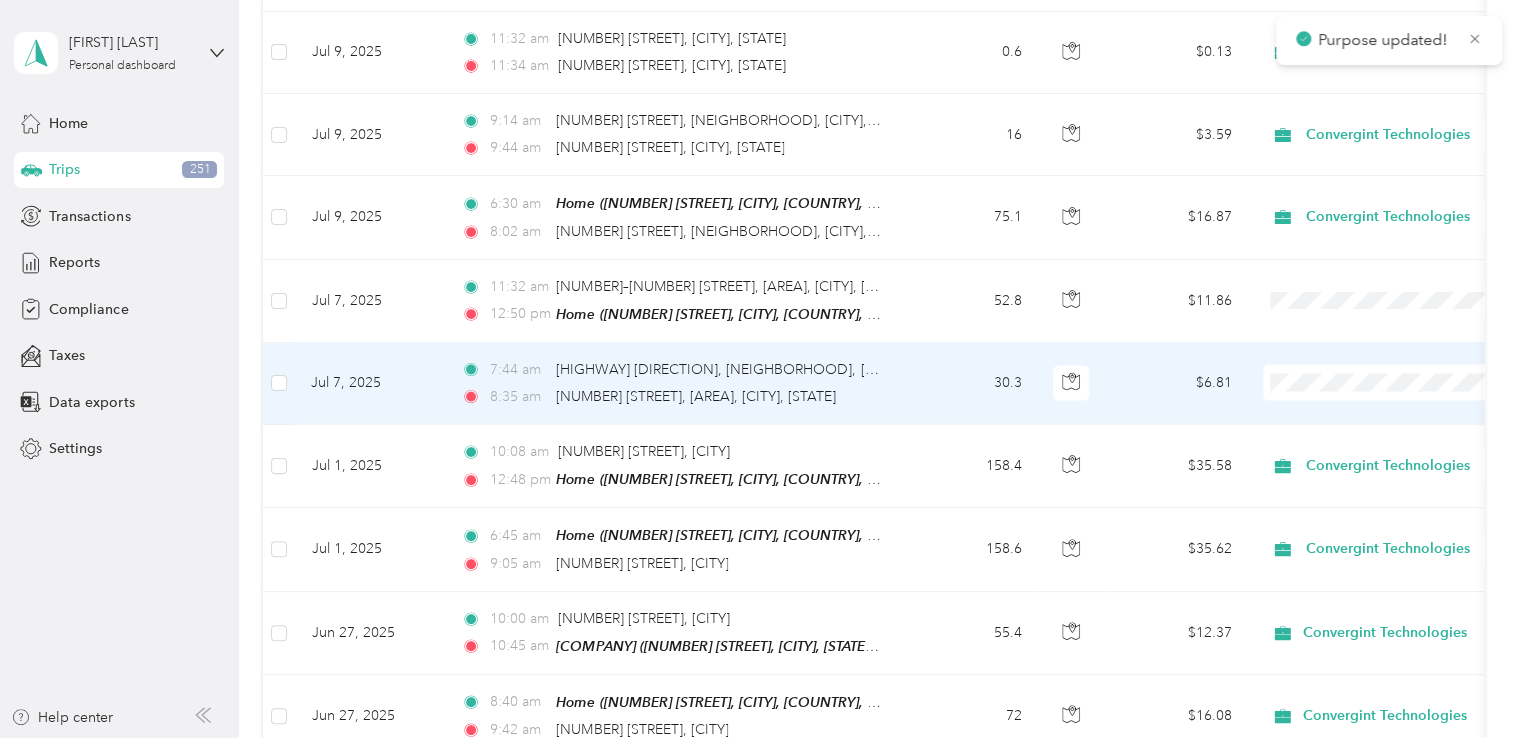 click on "Convergint Technologies" at bounding box center (1405, 401) 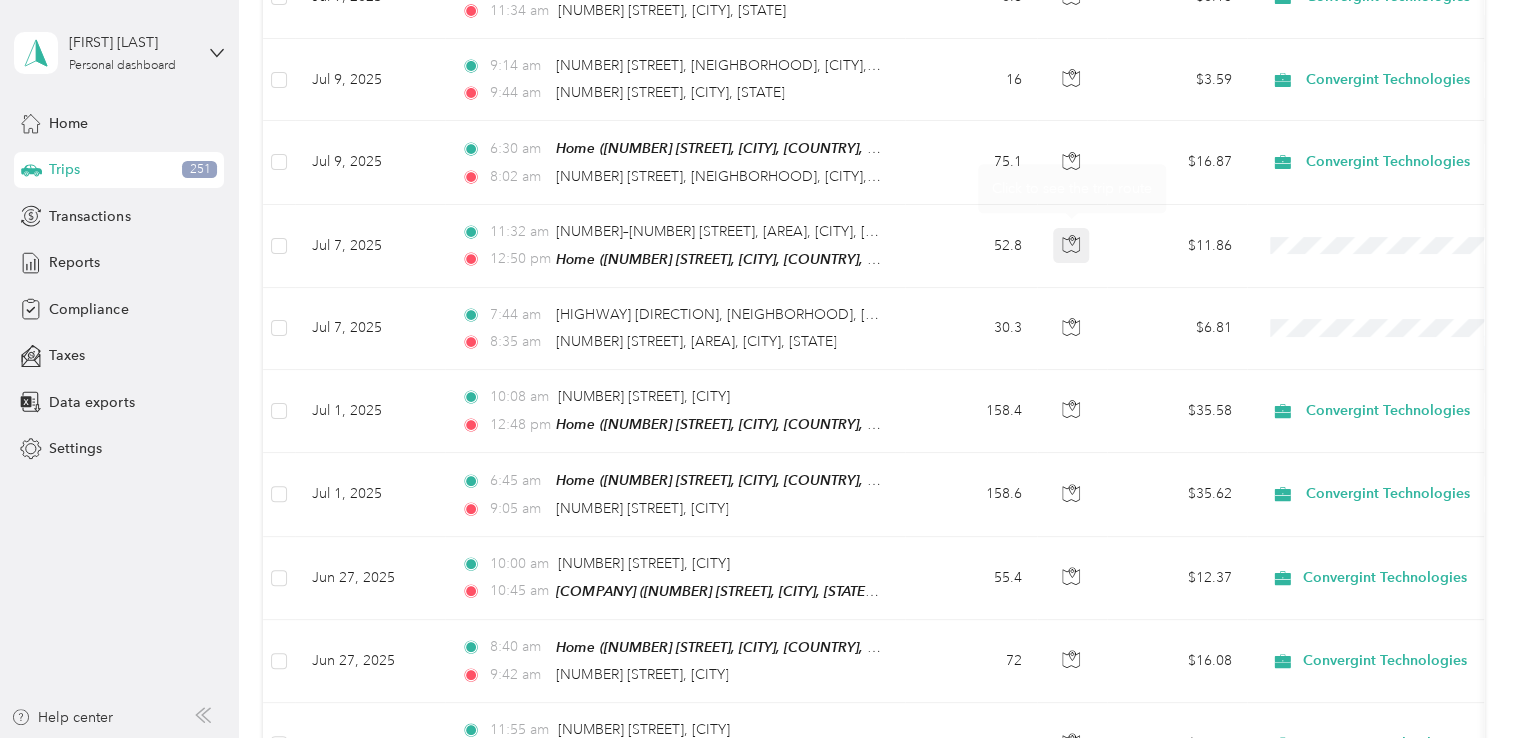 scroll, scrollTop: 1900, scrollLeft: 0, axis: vertical 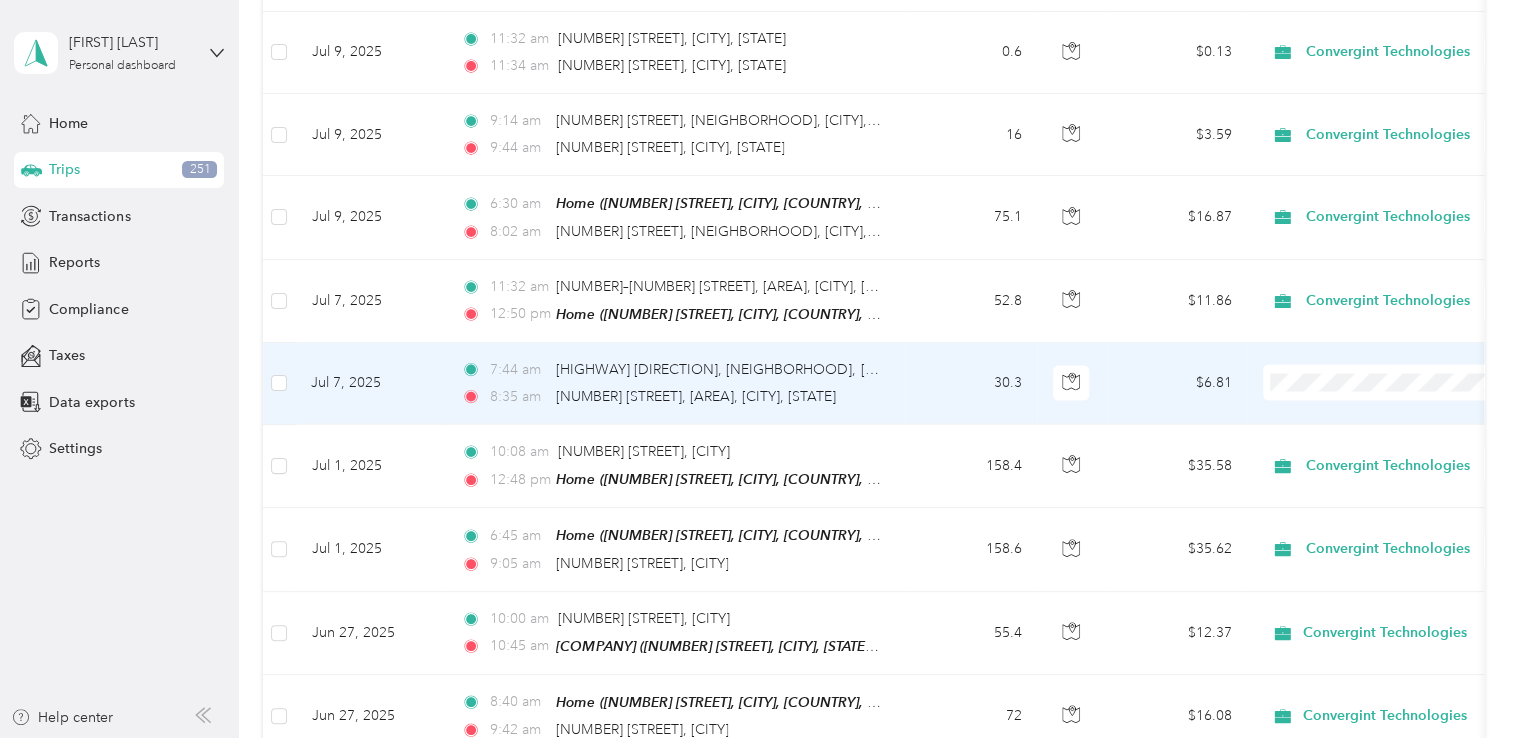 click on "Convergint Technologies" at bounding box center (1405, 401) 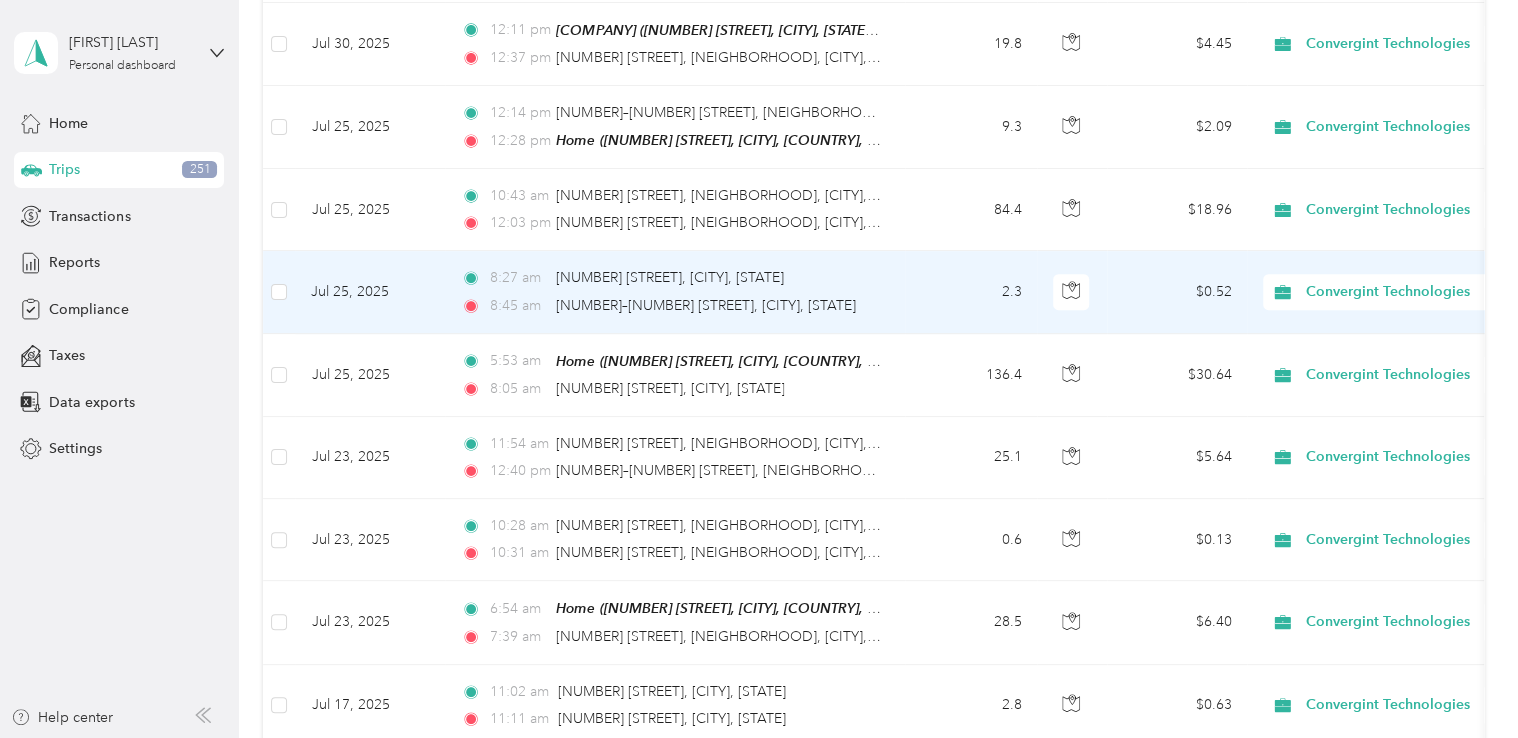 scroll, scrollTop: 0, scrollLeft: 0, axis: both 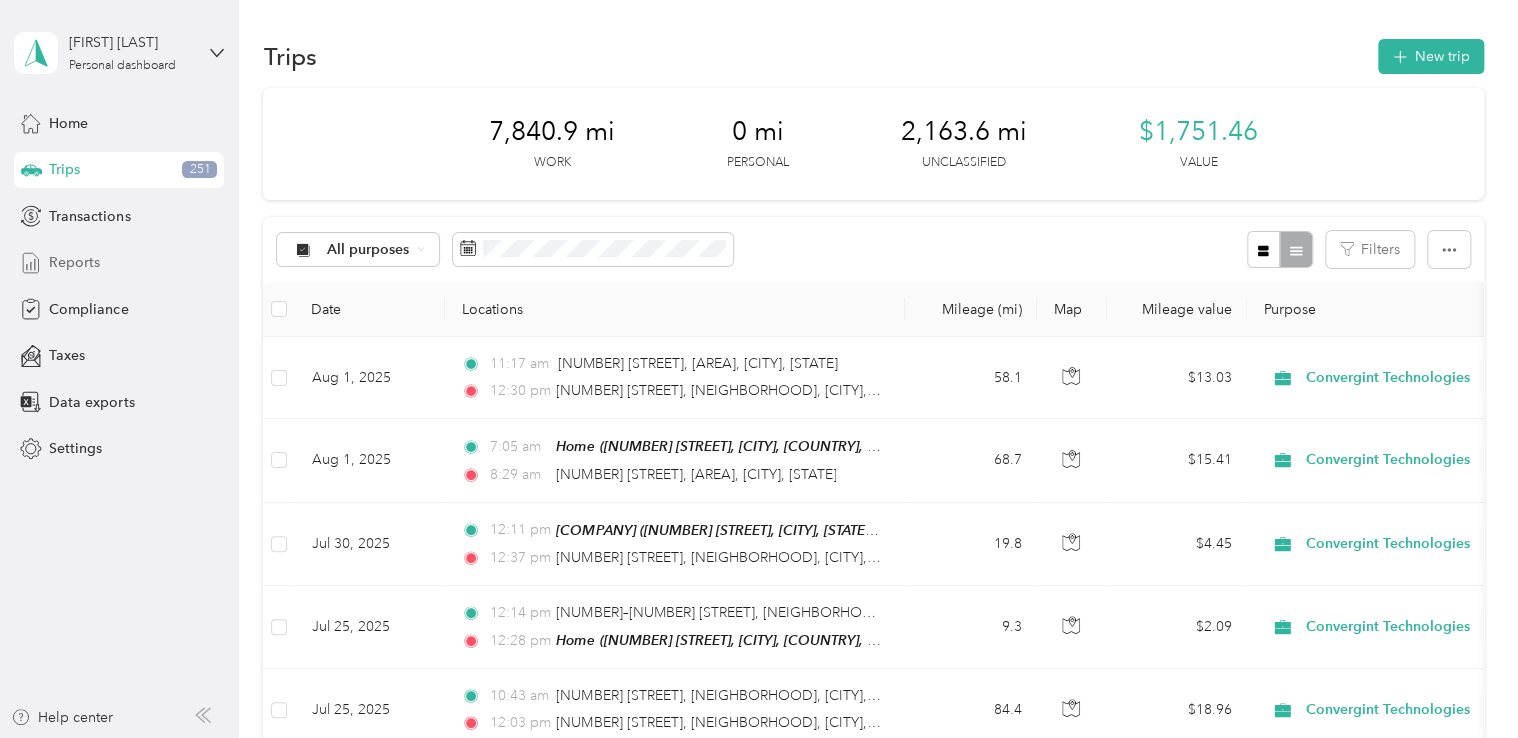 click on "Reports" at bounding box center [74, 262] 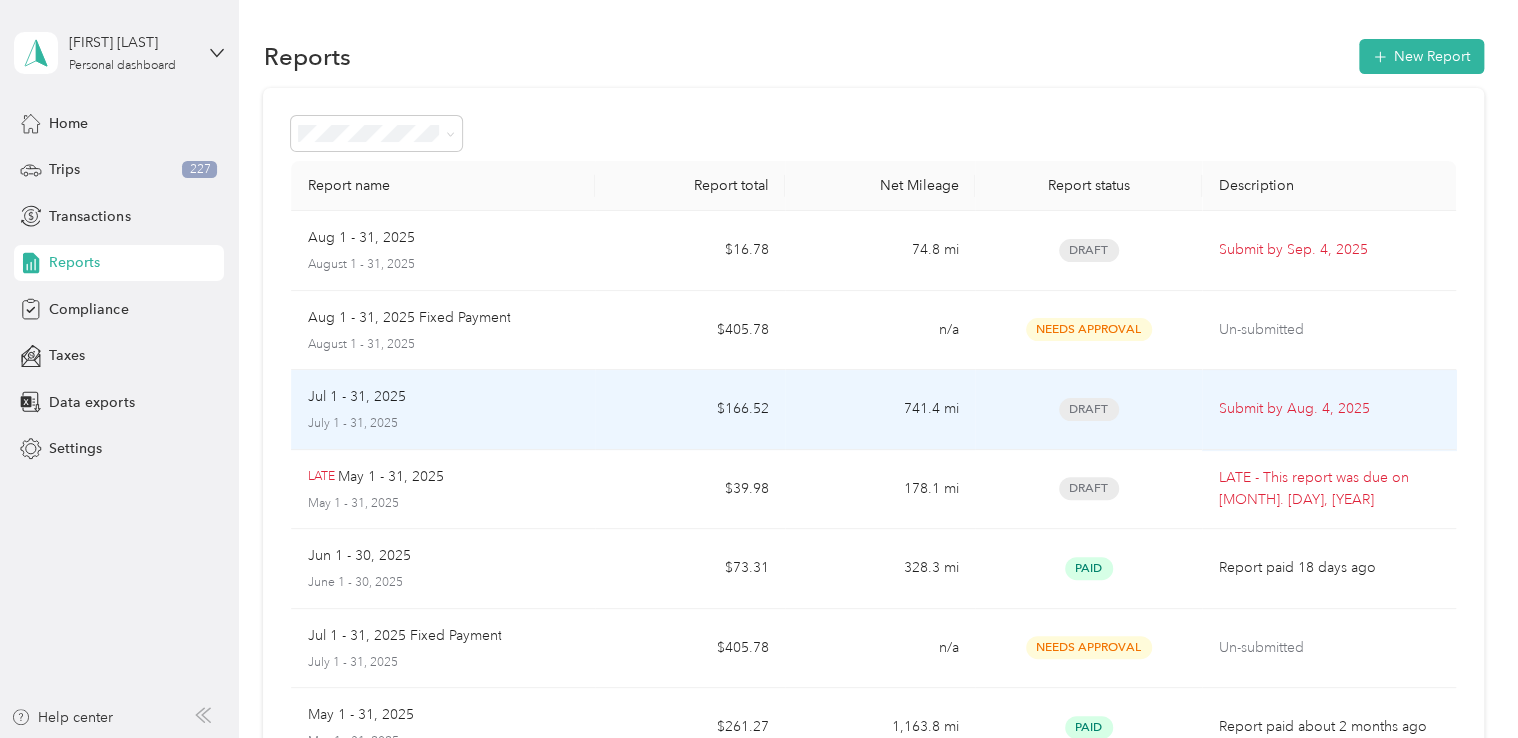 click on "Jul 1 - 31, 2025" at bounding box center (443, 397) 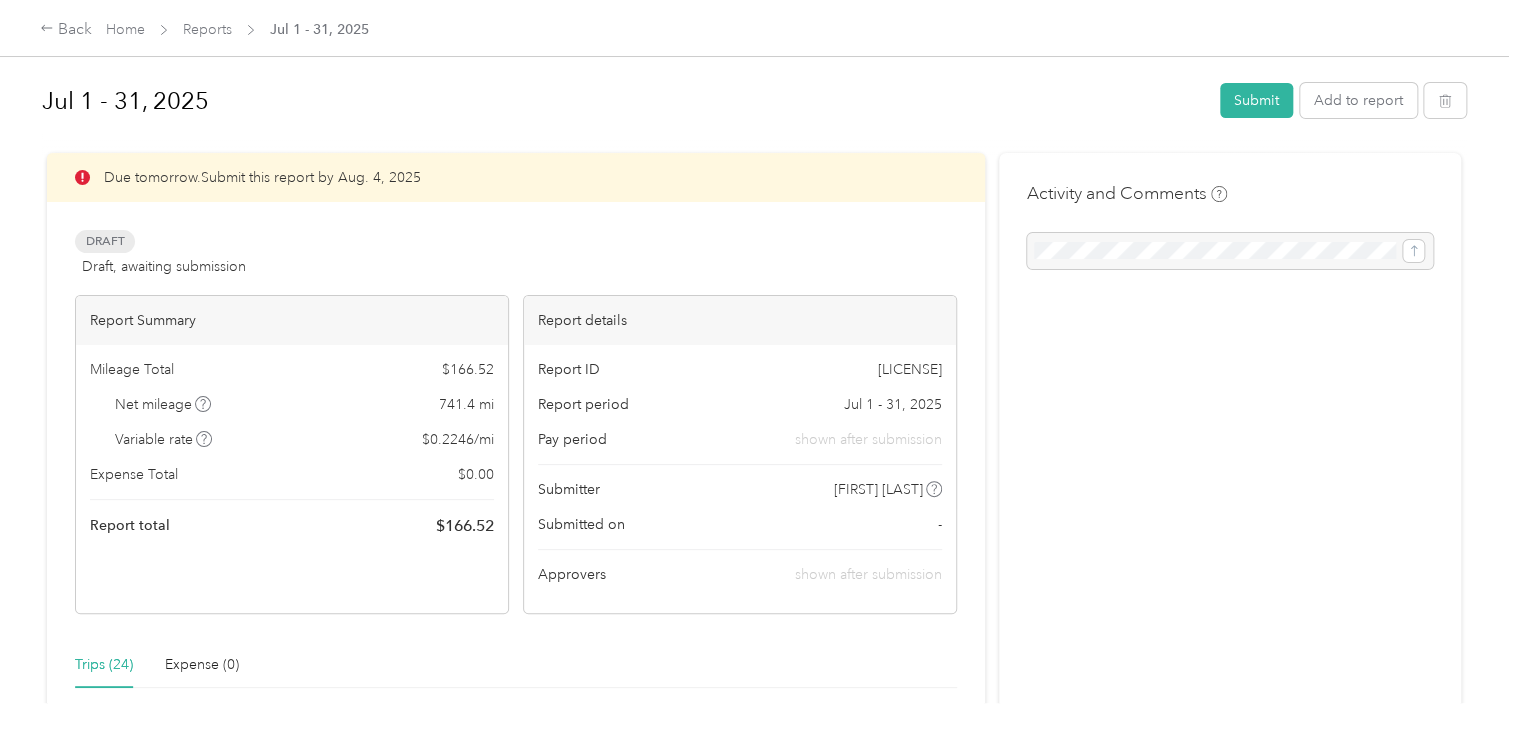 scroll, scrollTop: 300, scrollLeft: 0, axis: vertical 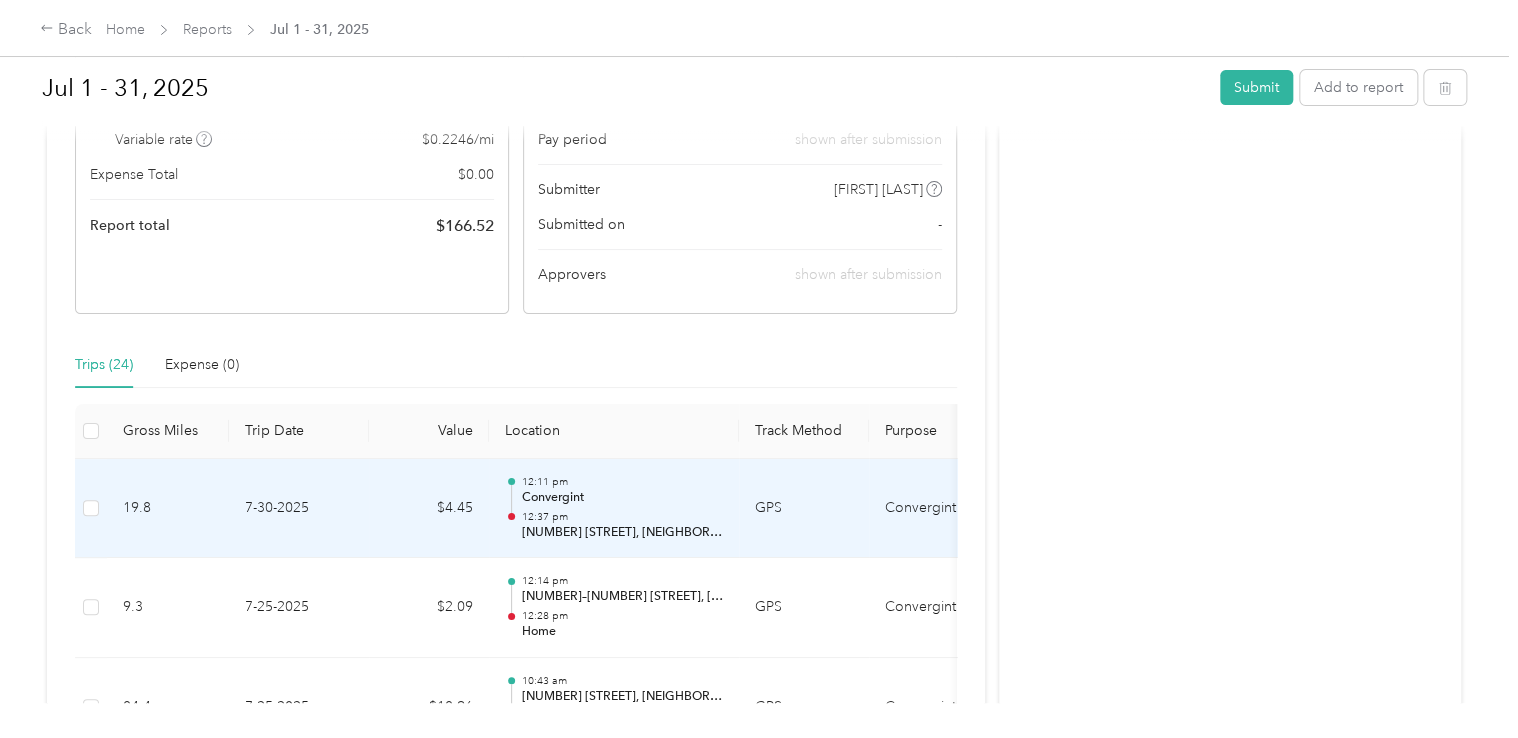 click on "[NUMBER] [STREET], [NEIGHBORHOOD], [CITY], [STATE]" at bounding box center [622, 533] 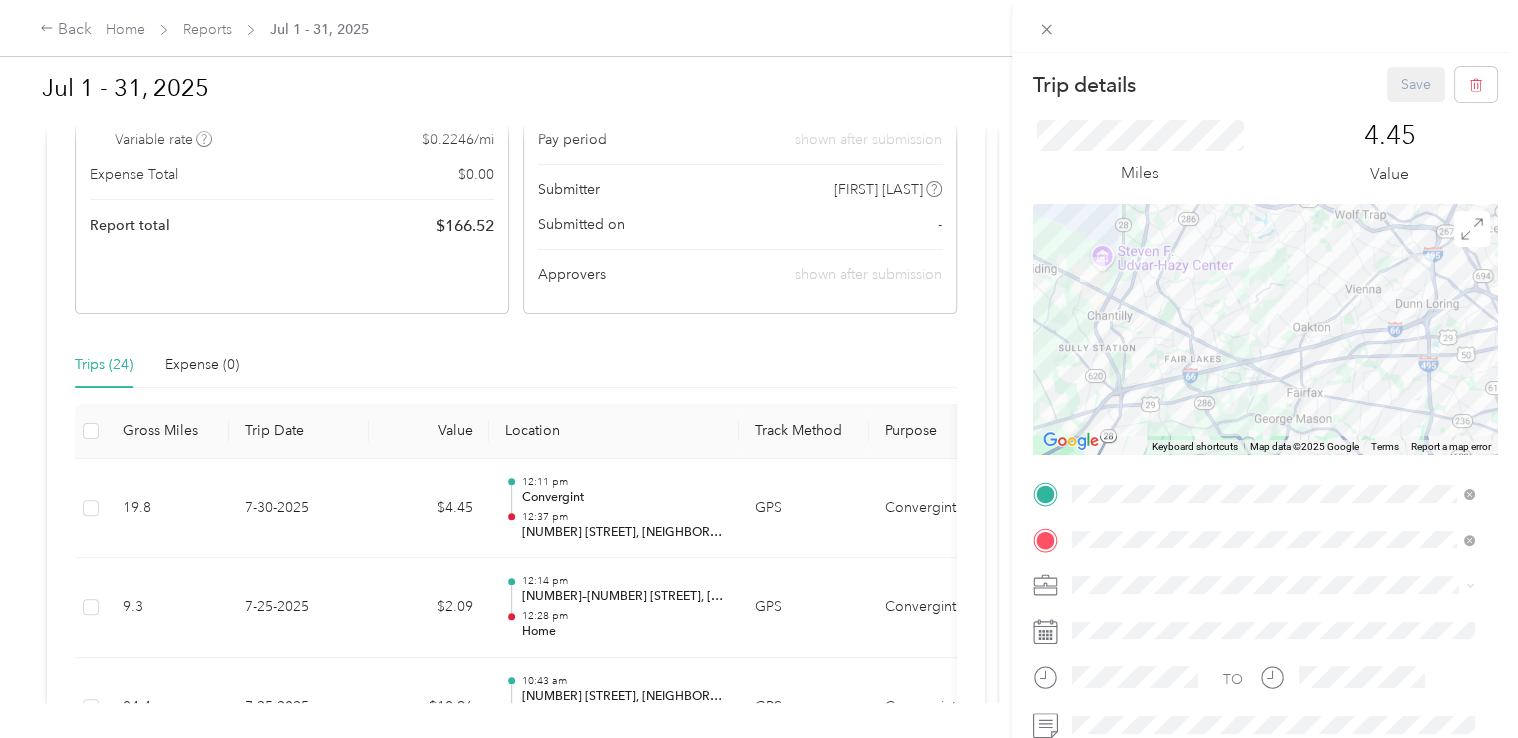 click on "Trip details Save This trip cannot be edited because it is either under review, approved, or paid. Contact your Team Manager to edit it. Miles 4.45 Value  ← Move left → Move right ↑ Move up ↓ Move down + Zoom in - Zoom out Home Jump left by 75% End Jump right by 75% Page Up Jump up by 75% Page Down Jump down by 75% Keyboard shortcuts Map Data Map data ©2025 Google Map data ©2025 Google 2 km  Click to toggle between metric and imperial units Terms Report a map error TO Add photo" at bounding box center (759, 369) 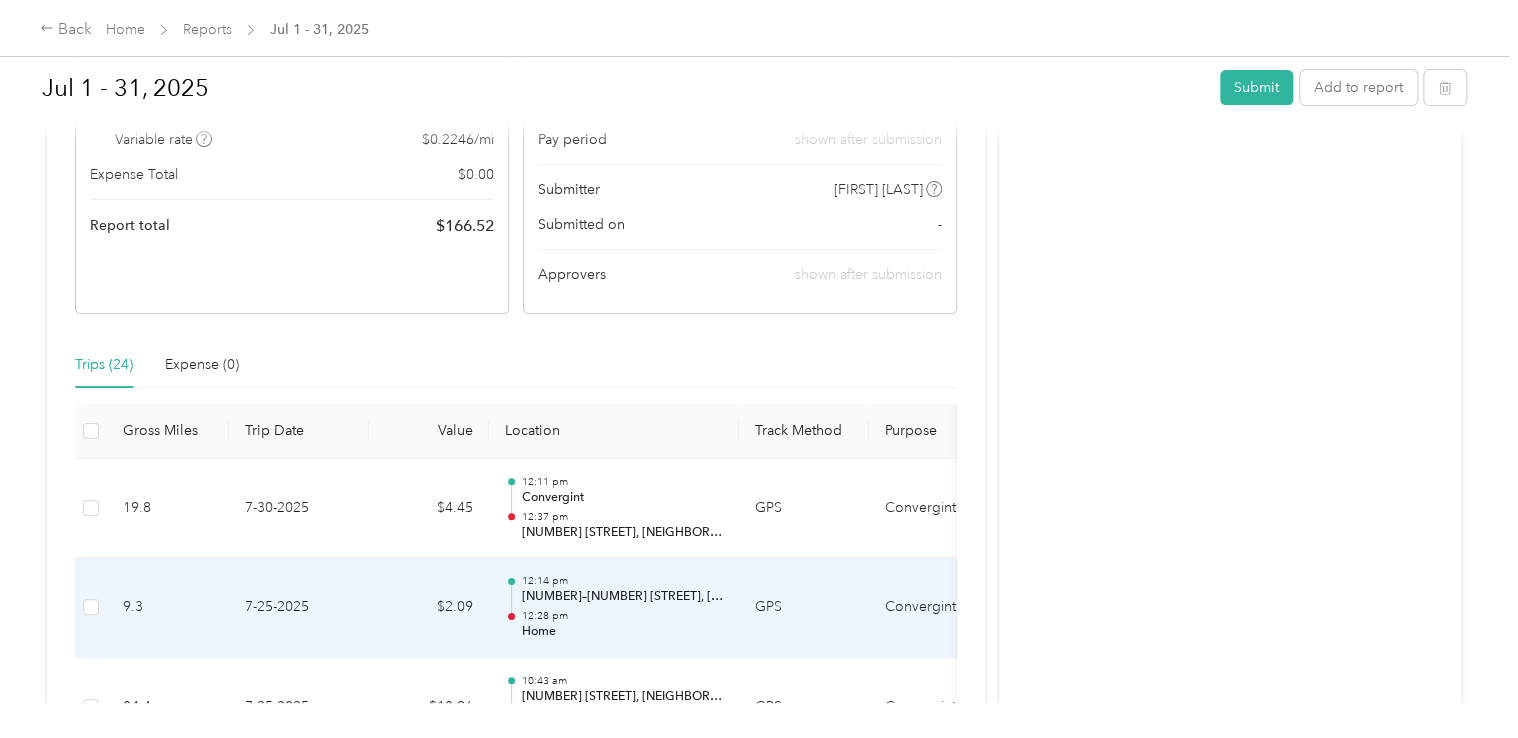 click on "$2.09" at bounding box center (429, 608) 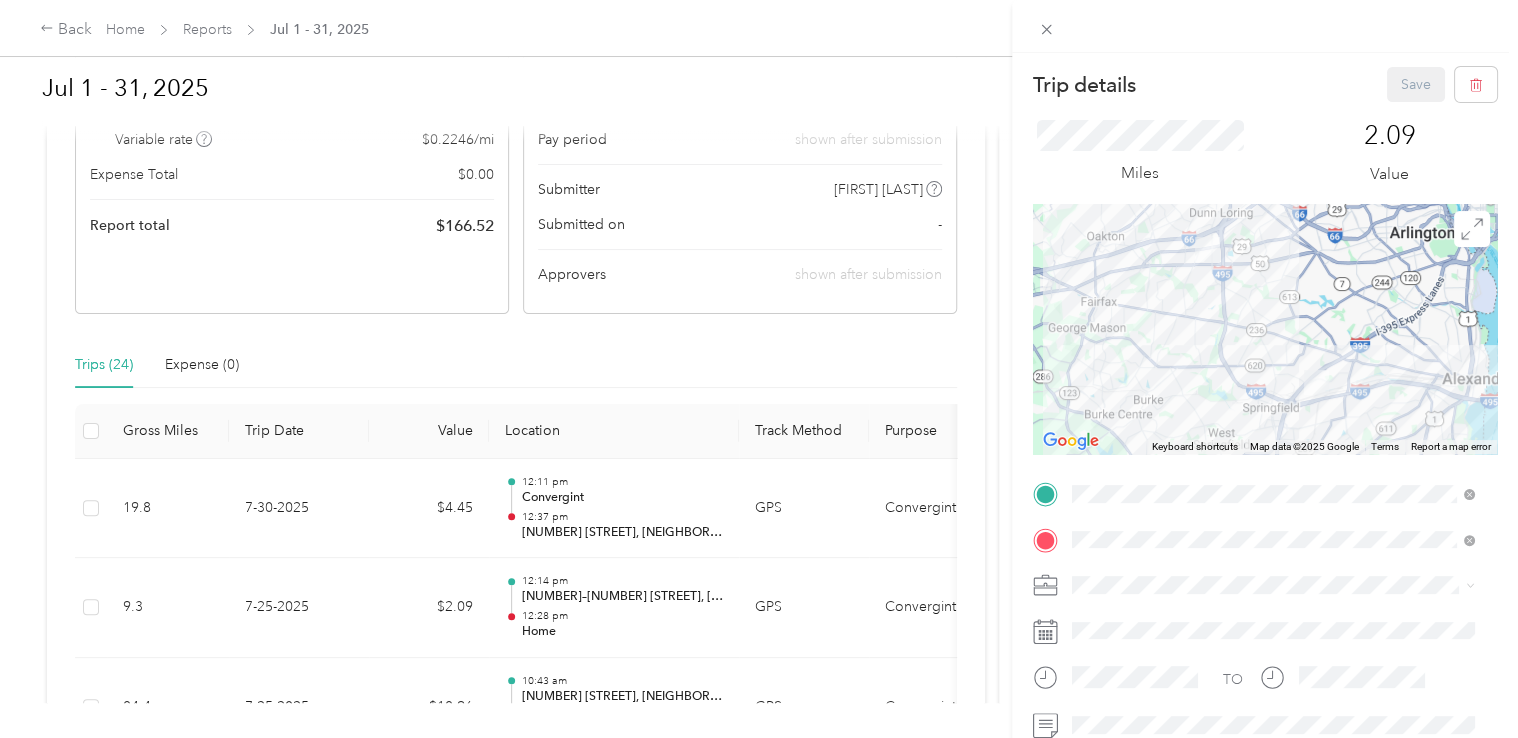 click on "Trip details Save This trip cannot be edited because it is either under review, approved, or paid. Contact your Team Manager to edit it. Miles [NUMBER] Value  ← Move left → Move right ↑ Move up ↓ Move down + Zoom in - Zoom out Home Jump left by 75% End Jump right by 75% Page Up Jump up by 75% Page Down Jump down by 75% Keyboard shortcuts Map Data Map data ©[YEAR] Google Map data ©[YEAR] Google [NUMBER] km  Click to toggle between metric and imperial units Terms Report a map error TO Add photo" at bounding box center (759, 369) 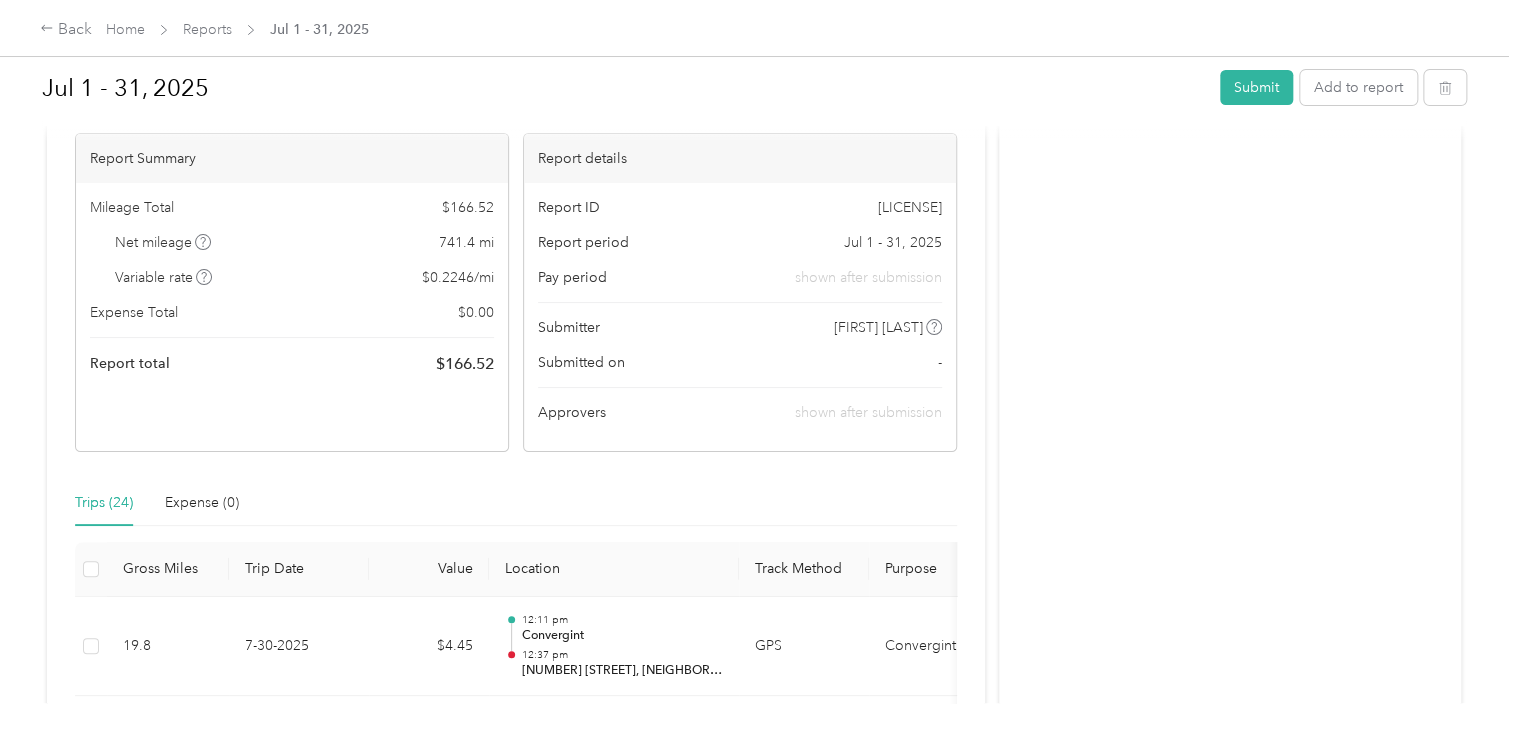 scroll, scrollTop: 0, scrollLeft: 0, axis: both 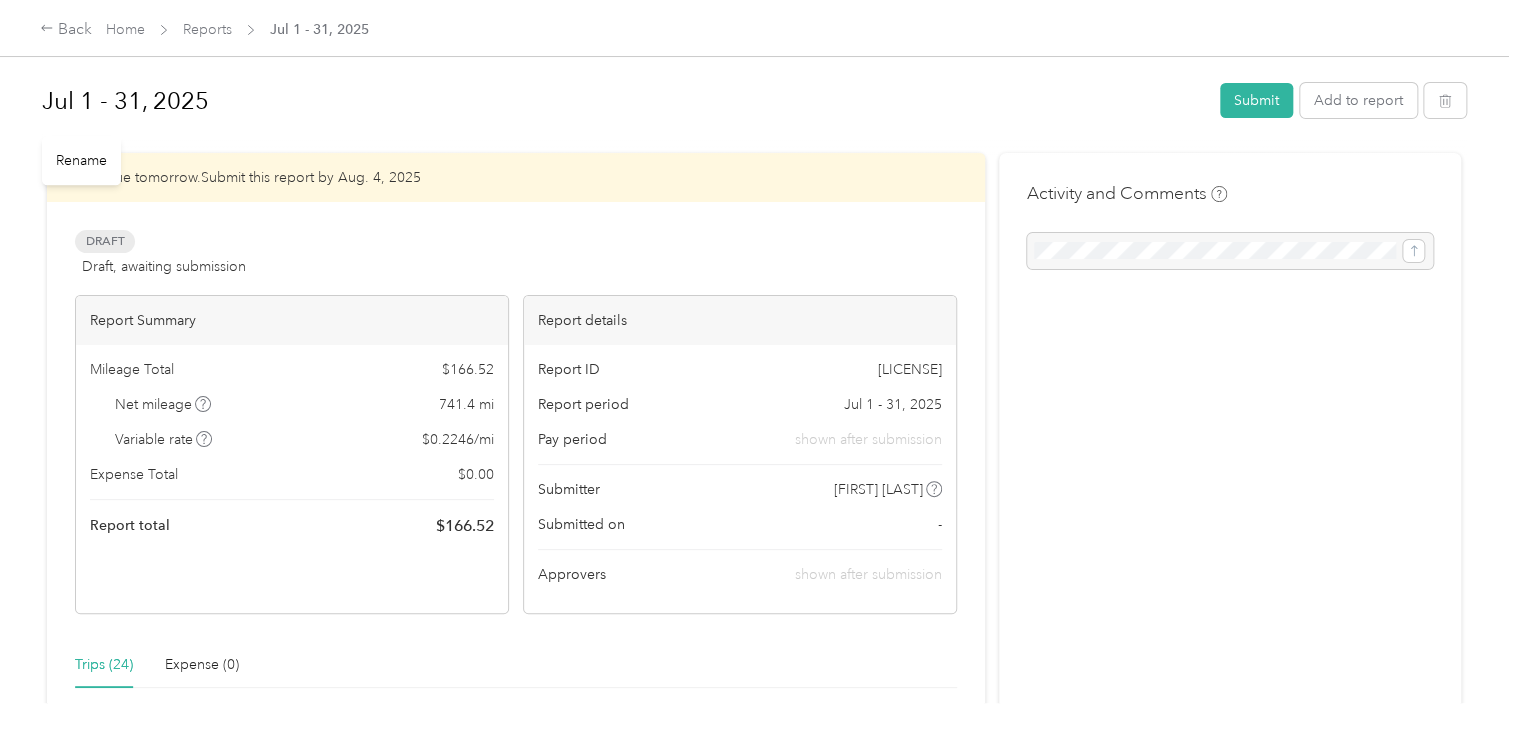 click on "Jul 1 - 31, 2025" at bounding box center [624, 101] 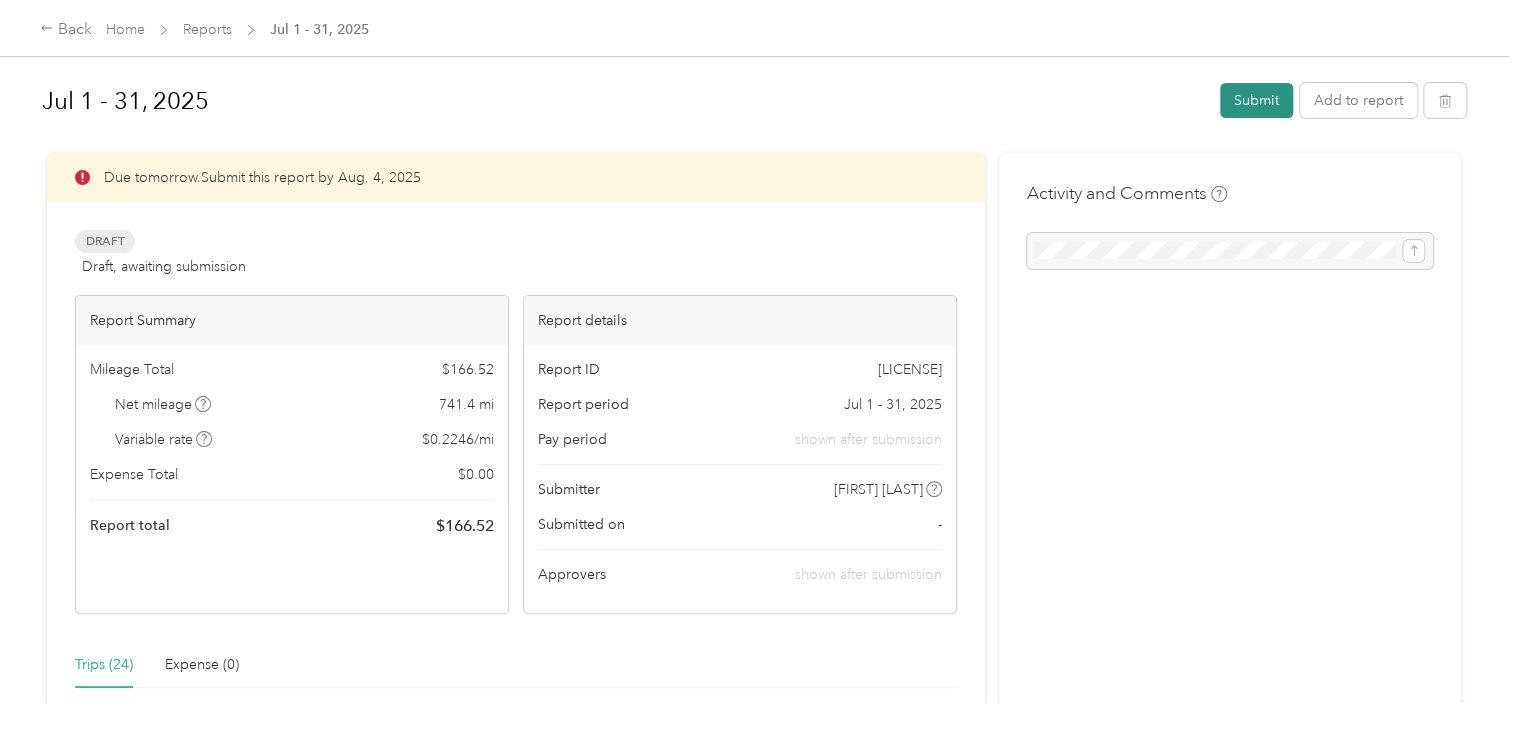 click on "Submit" at bounding box center [1256, 100] 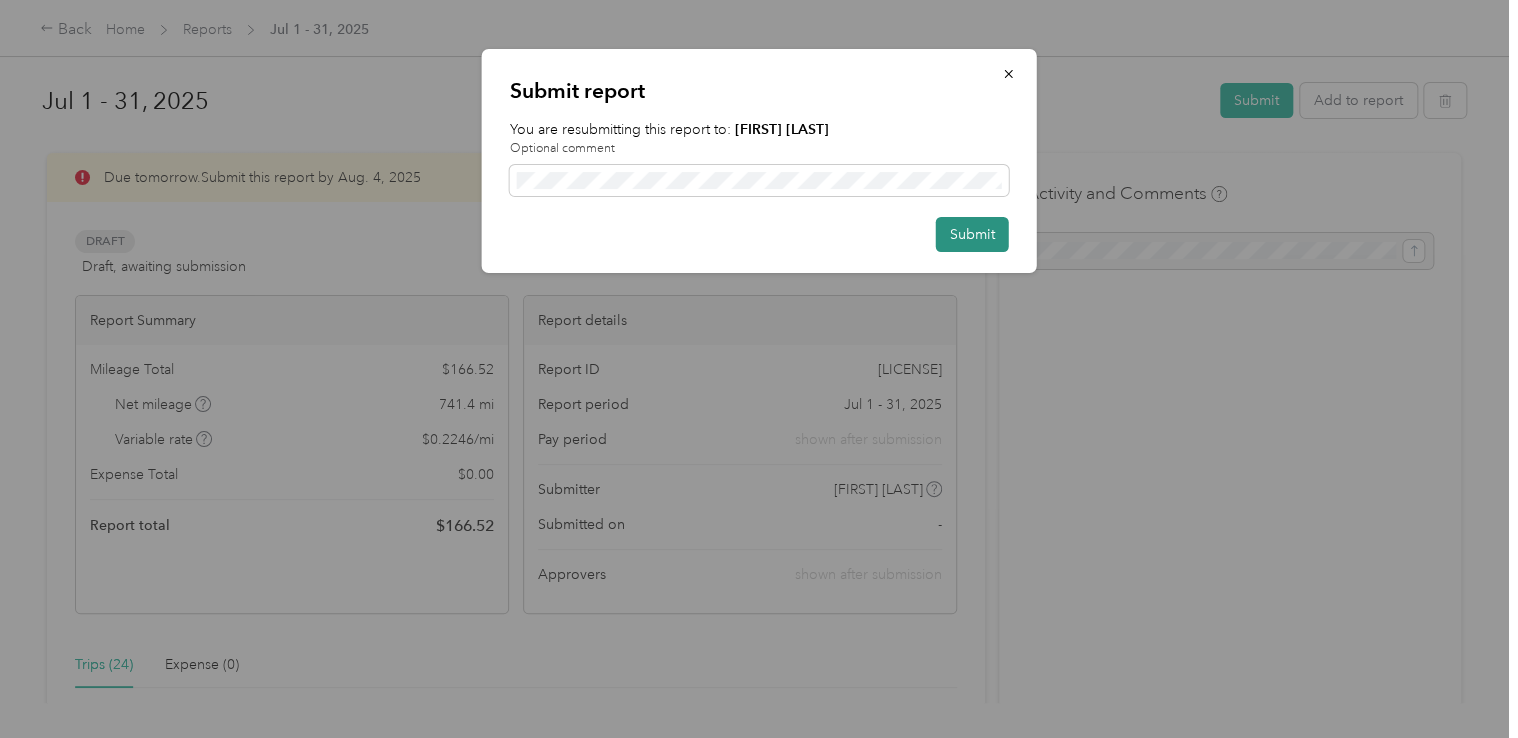 click on "Submit" at bounding box center (972, 234) 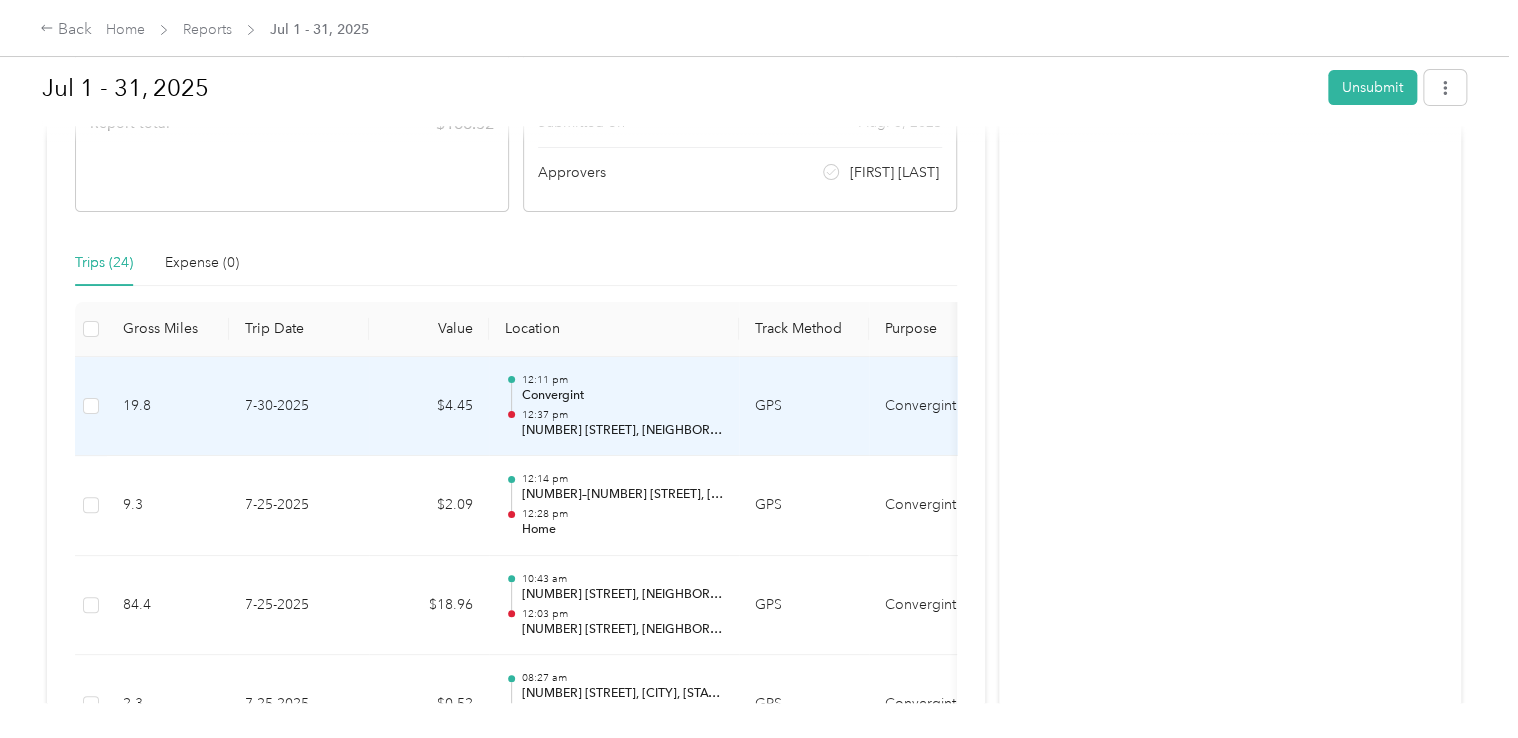 scroll, scrollTop: 0, scrollLeft: 0, axis: both 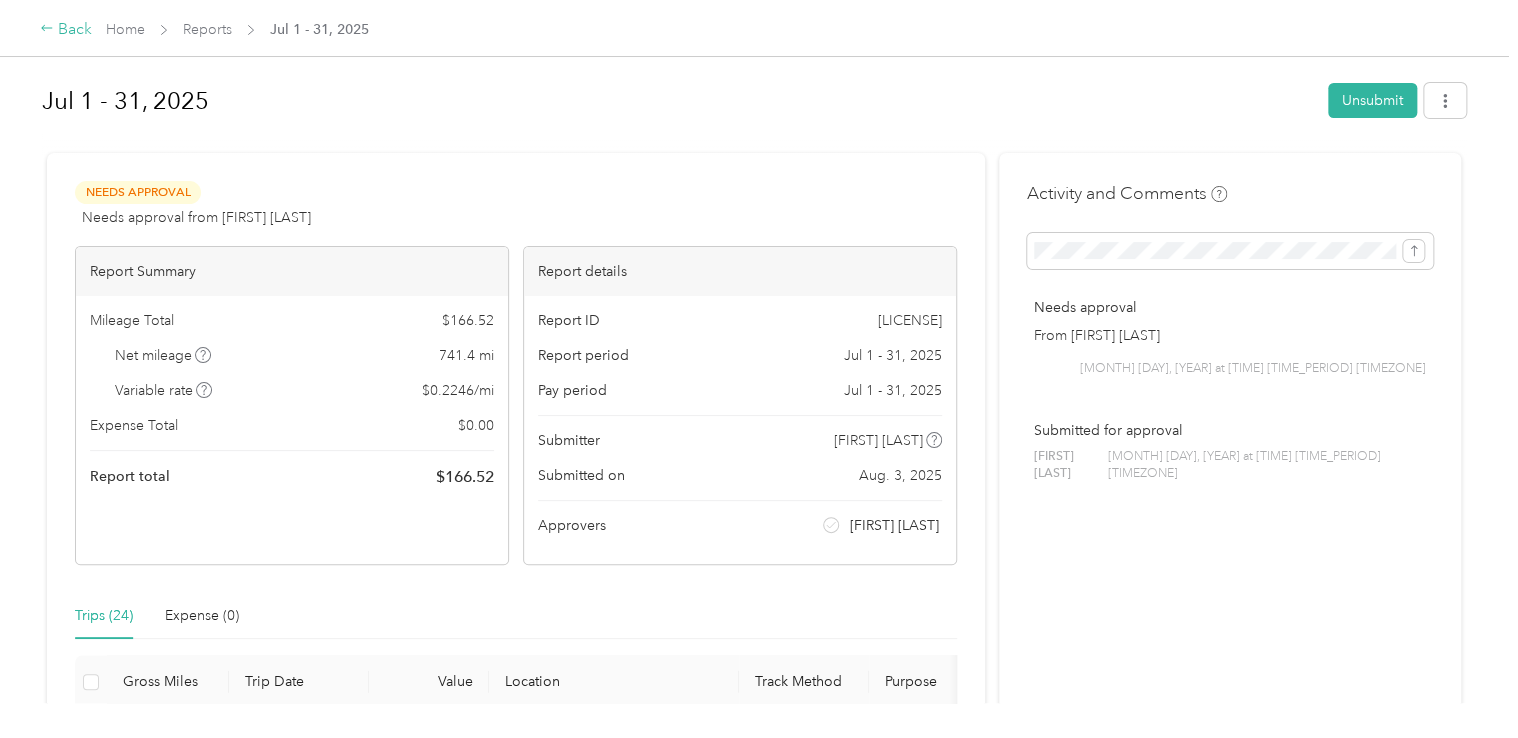 click on "Back" at bounding box center (66, 30) 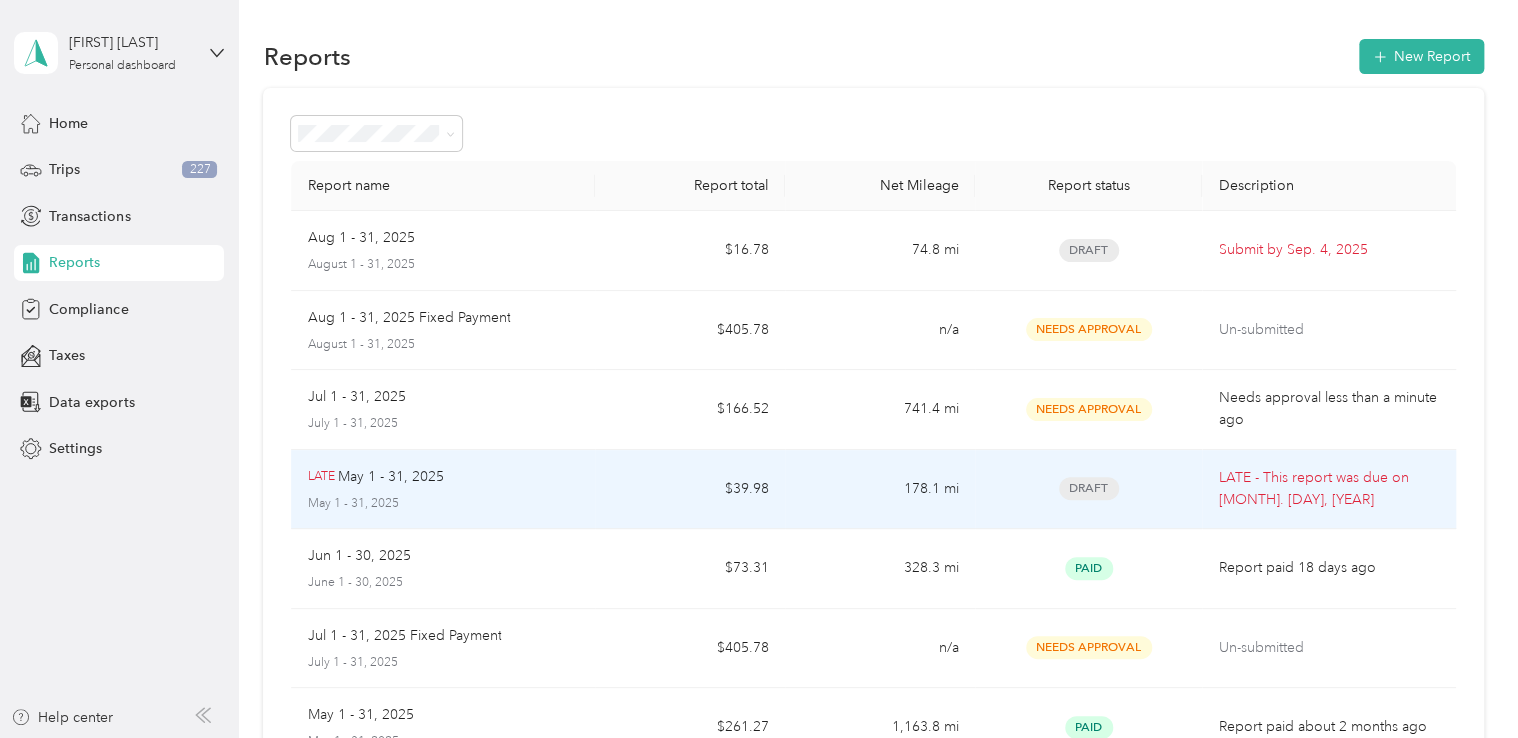 click on "Draft" at bounding box center (1089, 488) 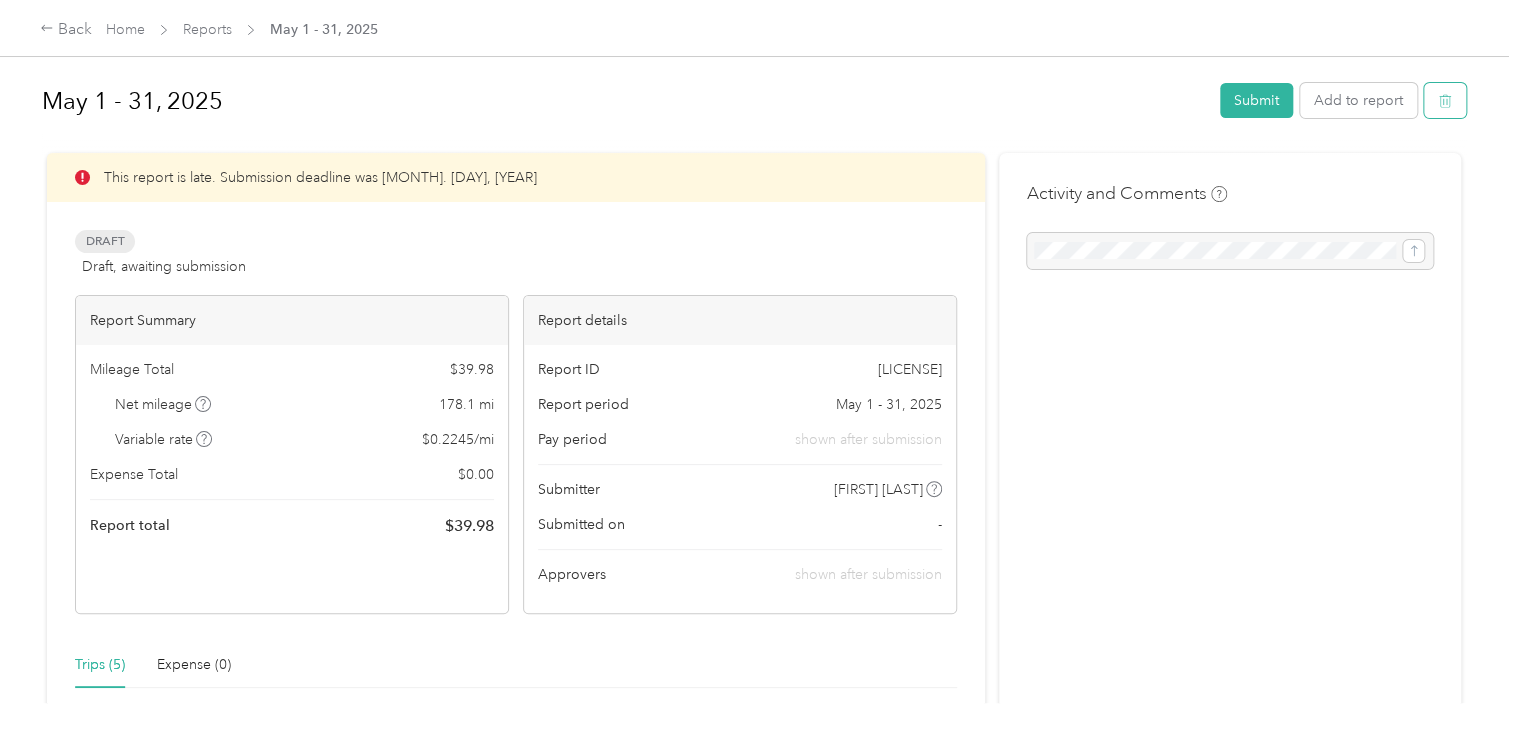 click 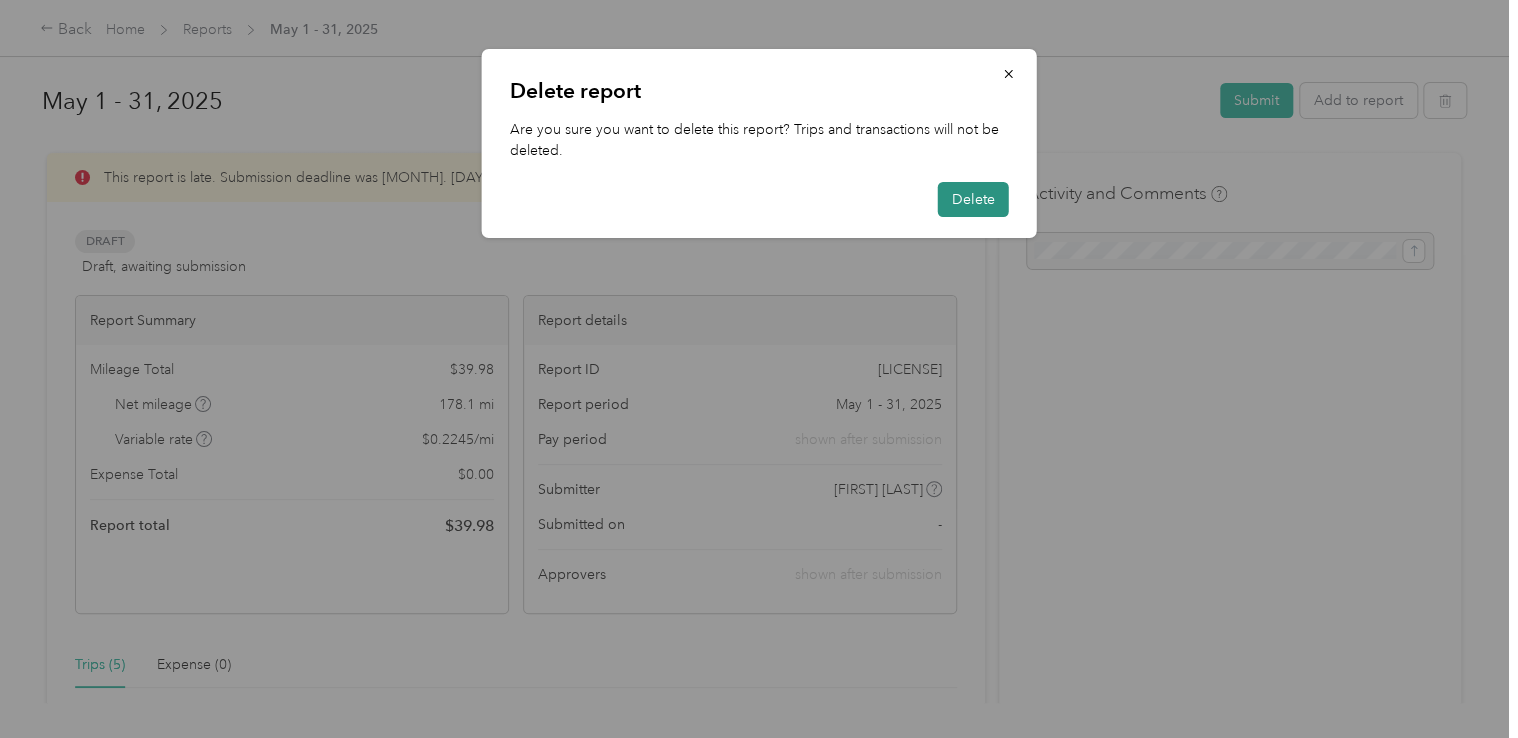 click on "Delete" at bounding box center (973, 199) 